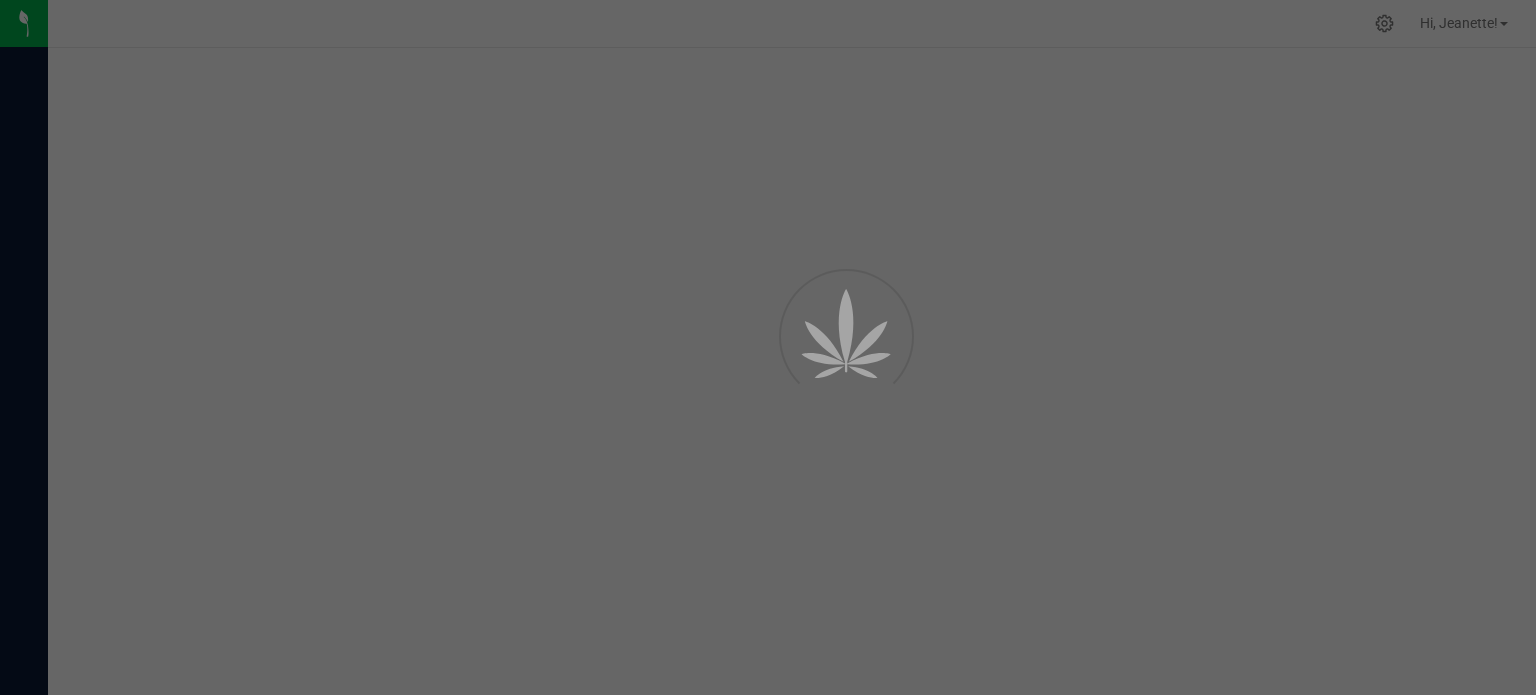 scroll, scrollTop: 0, scrollLeft: 0, axis: both 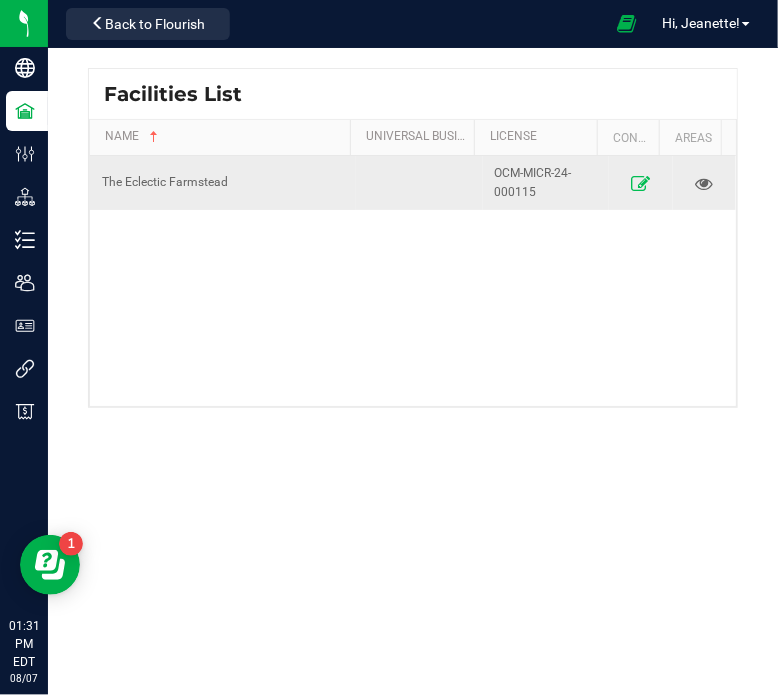 click at bounding box center [641, 183] 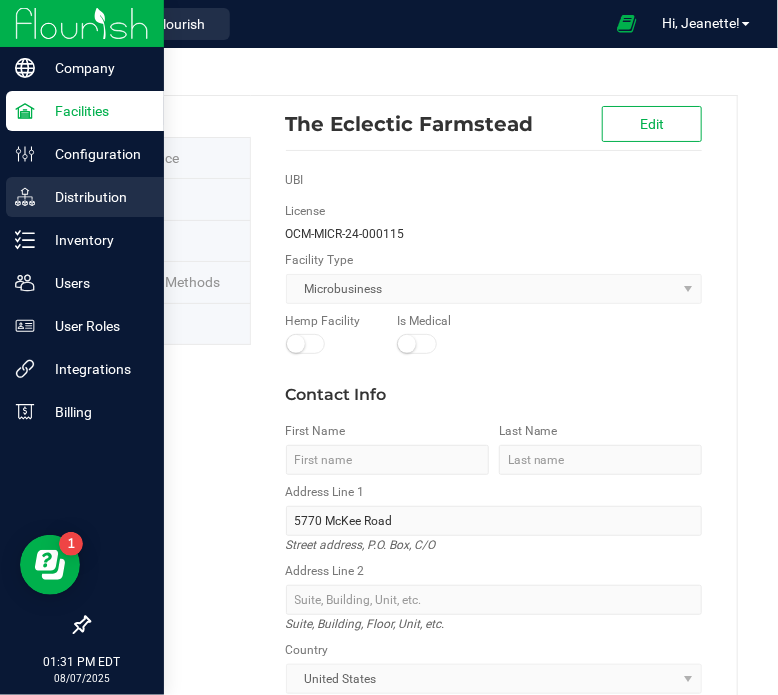 click on "Distribution" at bounding box center [95, 197] 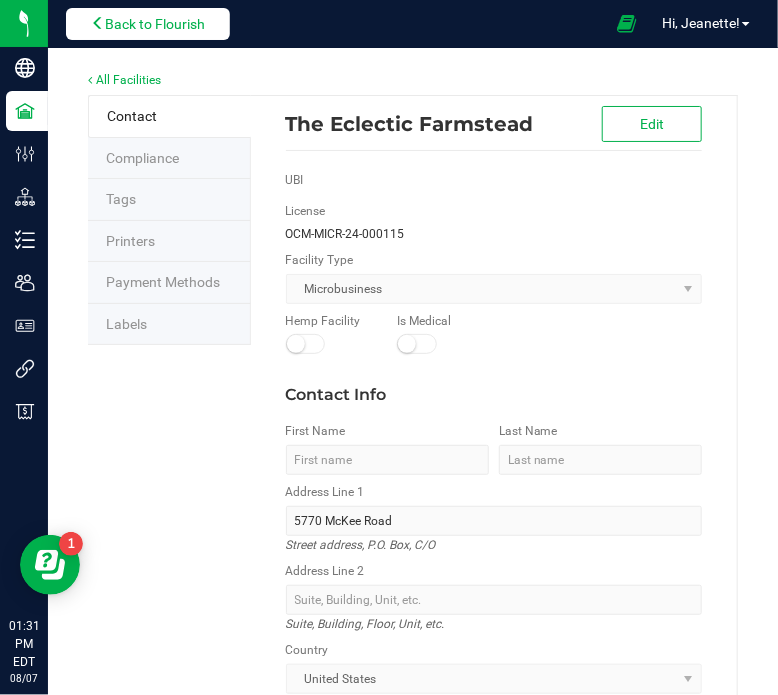 click at bounding box center [98, 23] 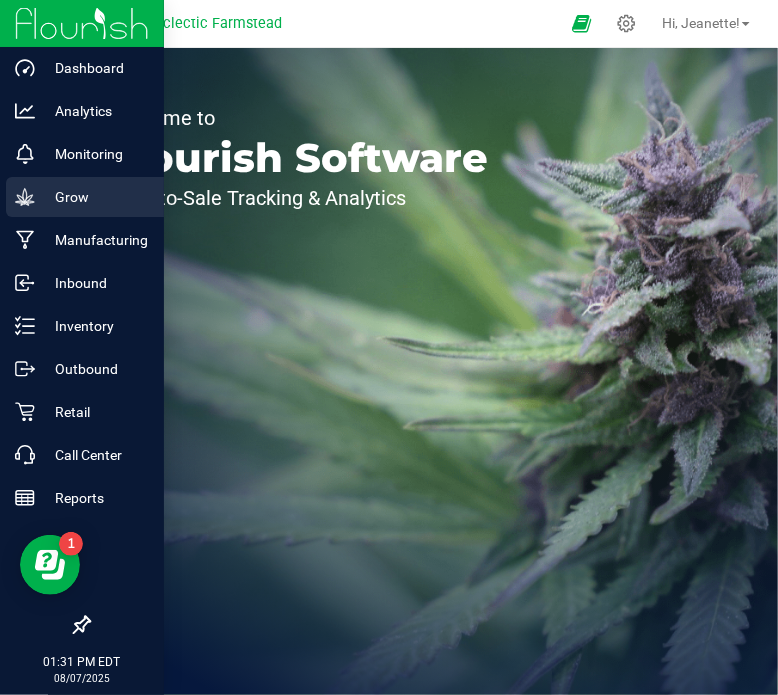 click on "Grow" at bounding box center [95, 197] 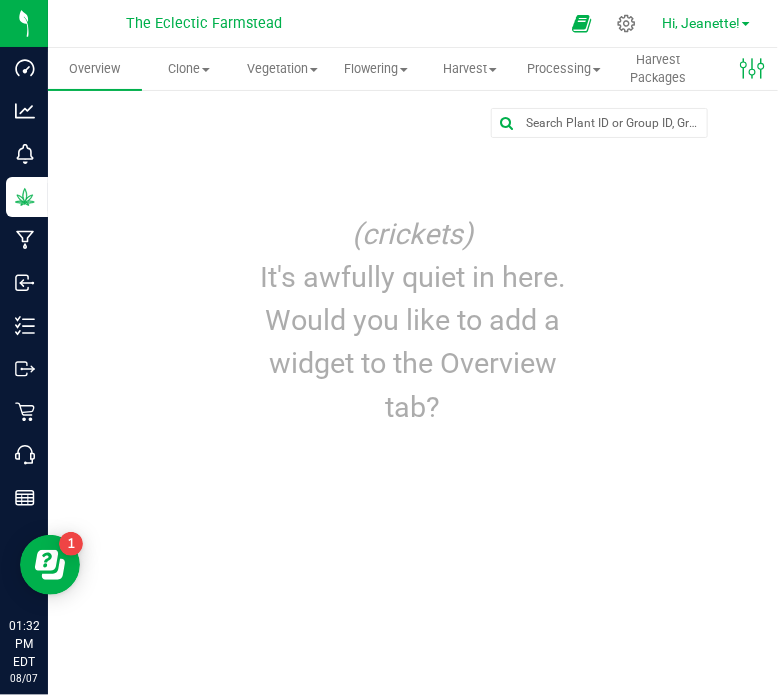 click at bounding box center [746, 24] 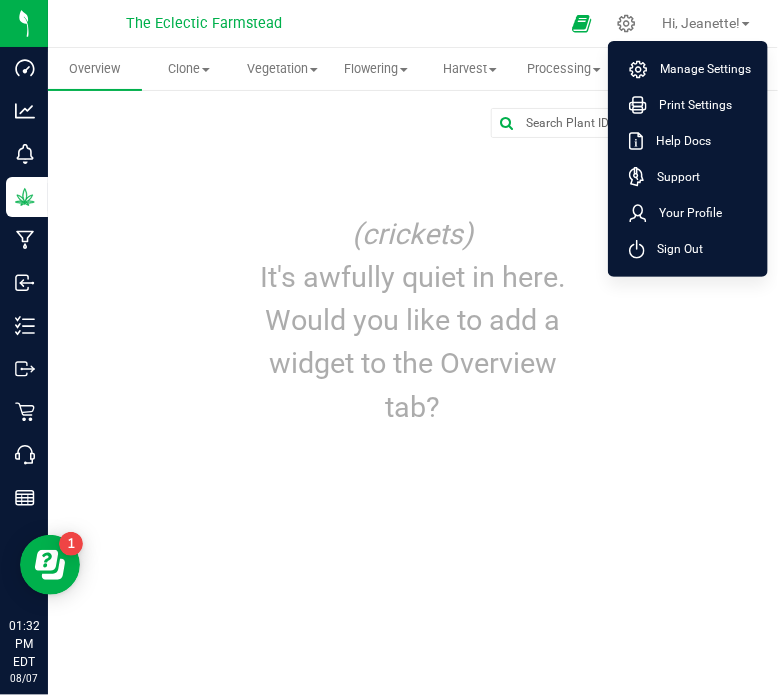 click on "Edit dashboard
(crickets)
It's awfully quiet in here. Would you like to add a widget to the Overview tab?" at bounding box center (413, 272) 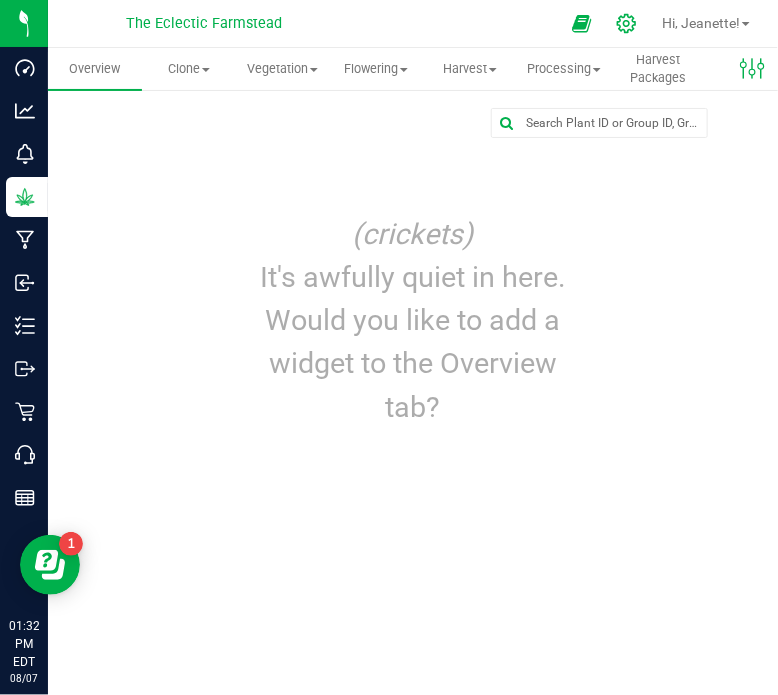 click 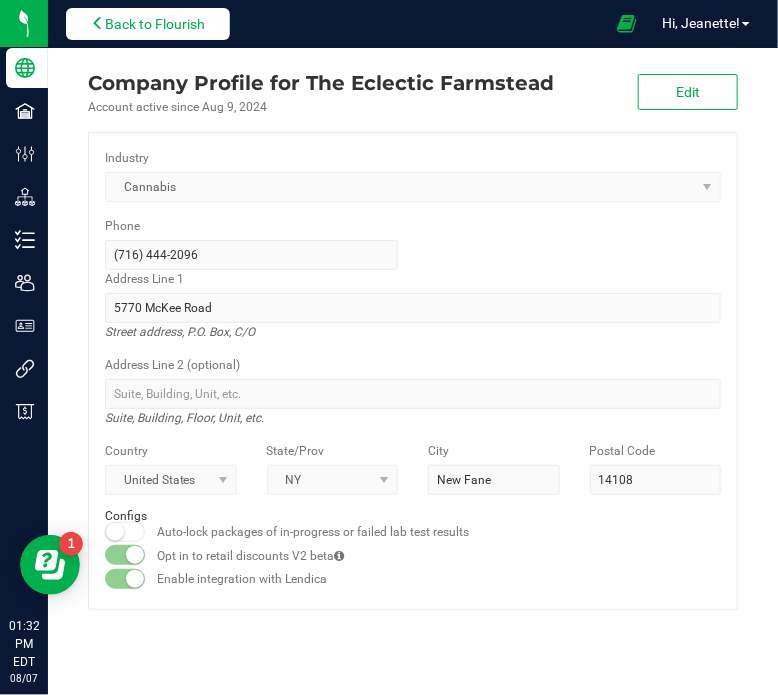 click at bounding box center (98, 23) 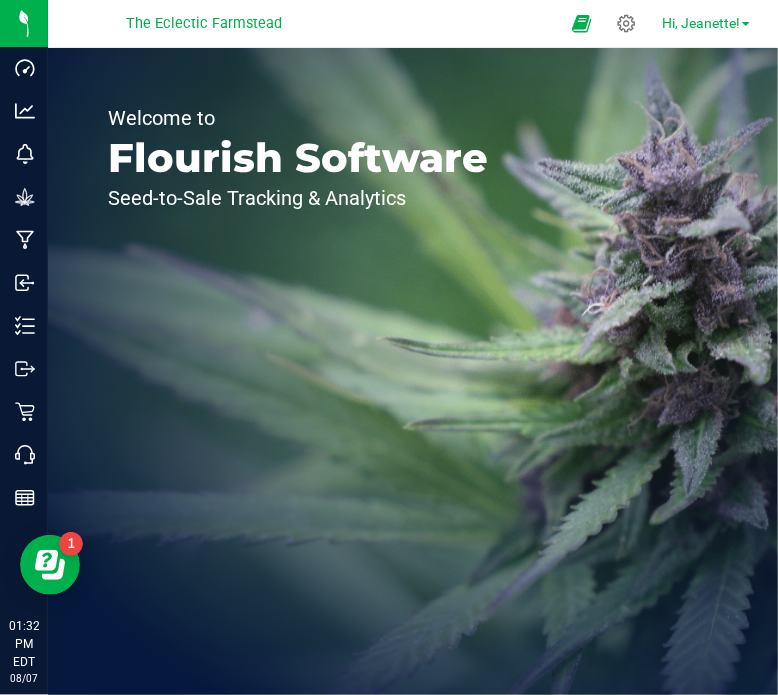 click on "Hi, Jeanette!" at bounding box center [706, 23] 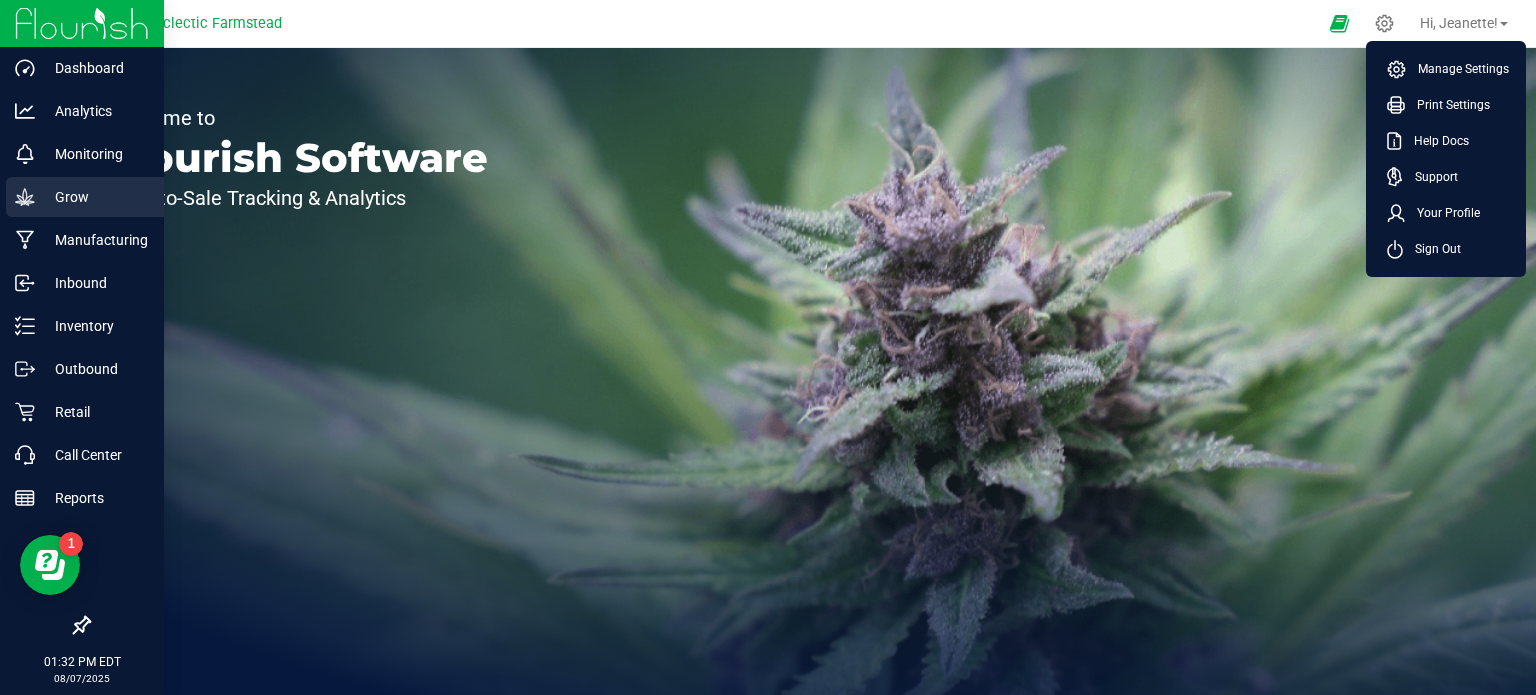 click on "Grow" at bounding box center (95, 197) 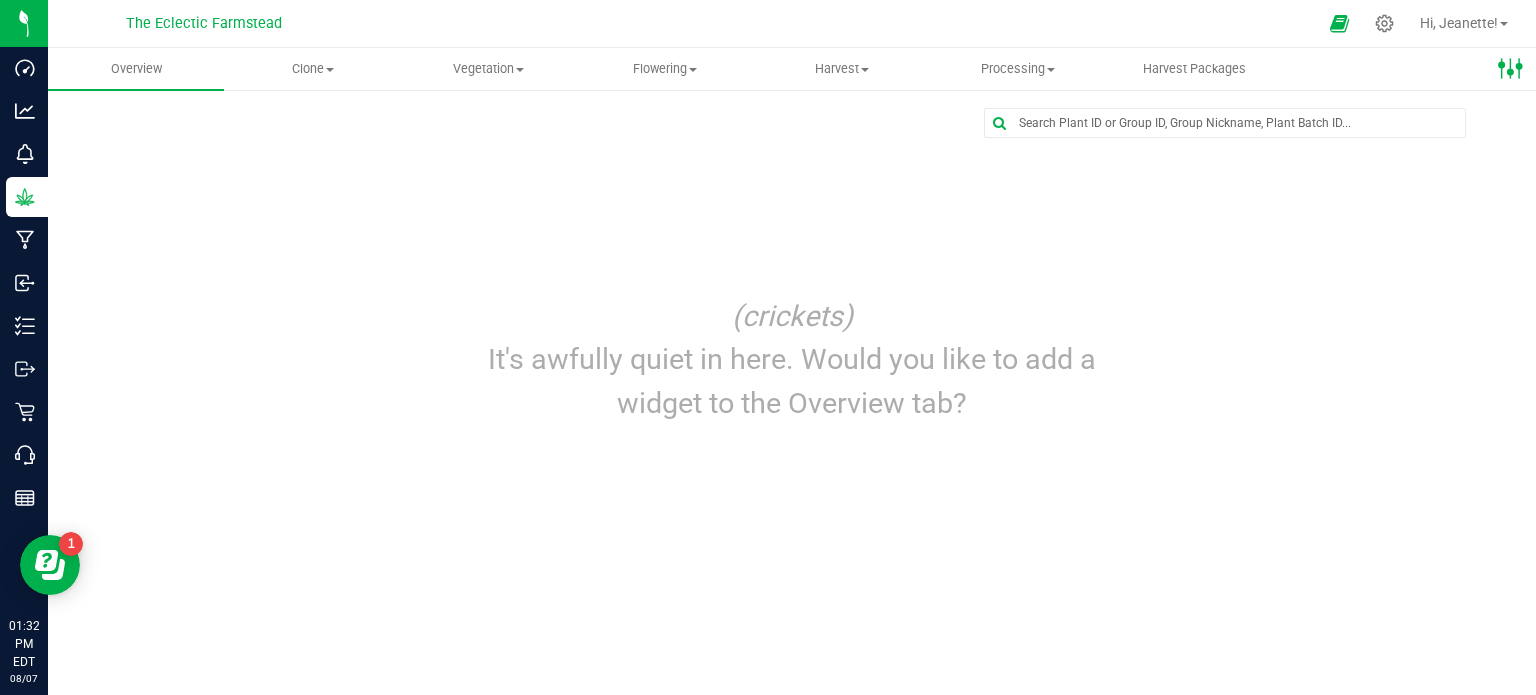 click 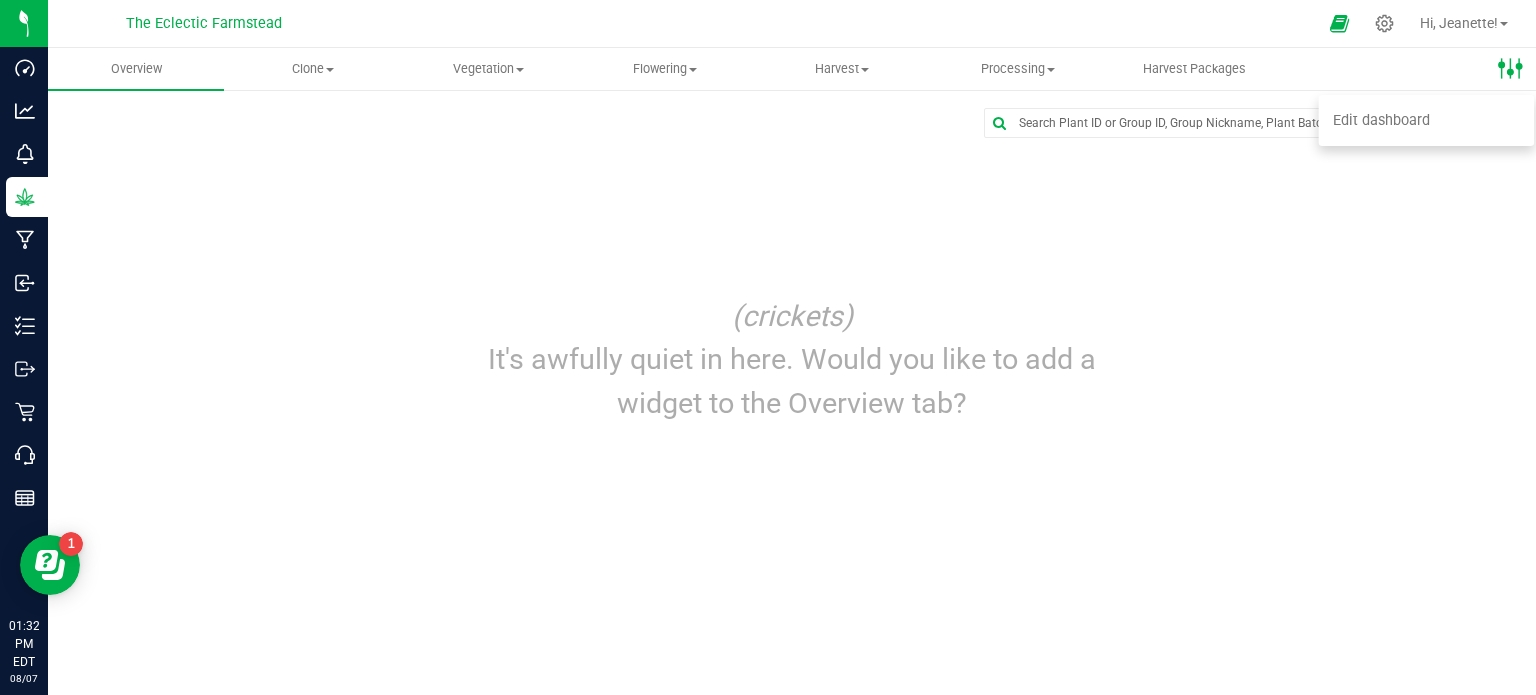 click 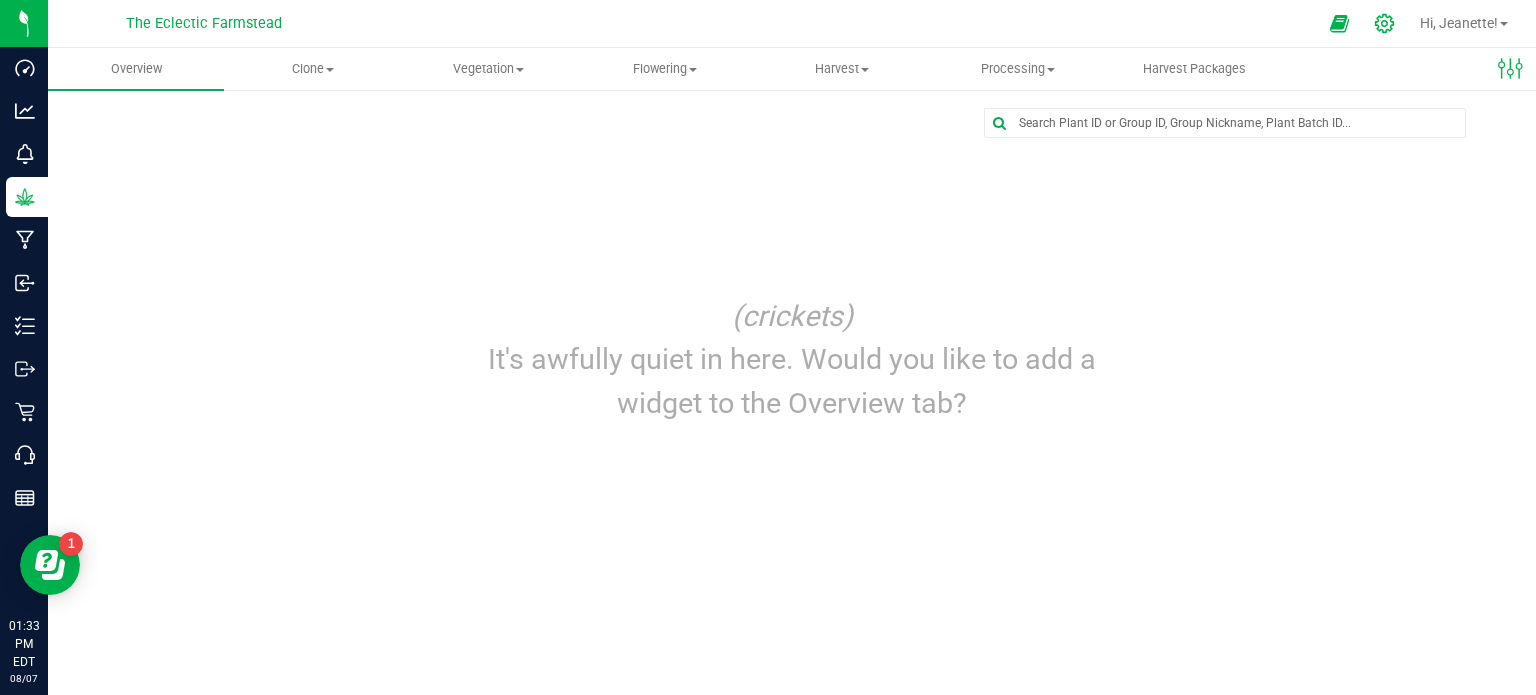 drag, startPoint x: 1333, startPoint y: 30, endPoint x: 1387, endPoint y: 19, distance: 55.108982 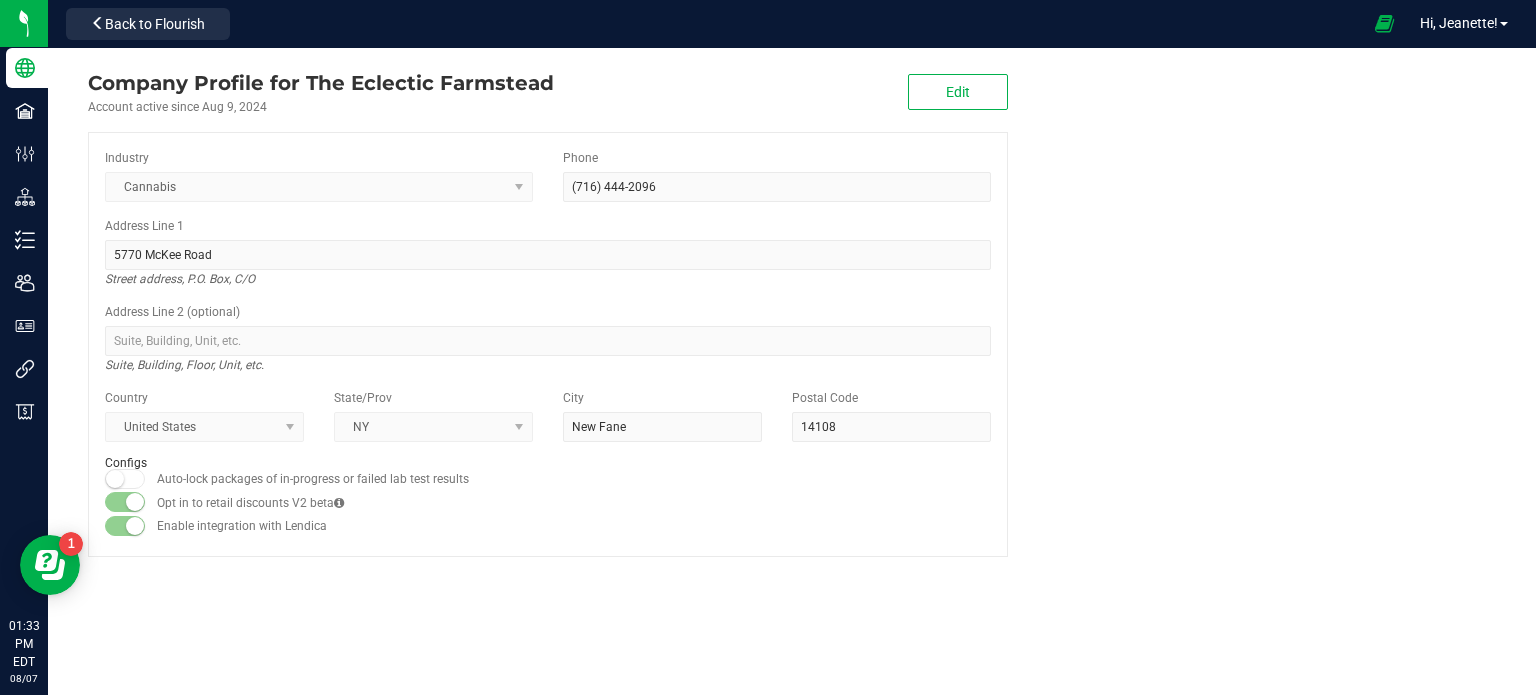click on "Company Profile for The Eclectic Farmstead   Account active since [DATE]   Edit   Industry  Cannabis  Phone  [PHONE]  Address Line 1  [NUMBER] [STREET]   Address Line 2 (optional)   Suite, Building, Floor, Unit, etc.   Country  United States  State/Prov  [STATE]  City  [CITY]  Postal Code  [POSTAL_CODE] Configs  Auto-lock packages of in-progress or failed lab test results   Opt in to retail discounts V2 beta   Enable integration with Lendica" at bounding box center (792, 318) 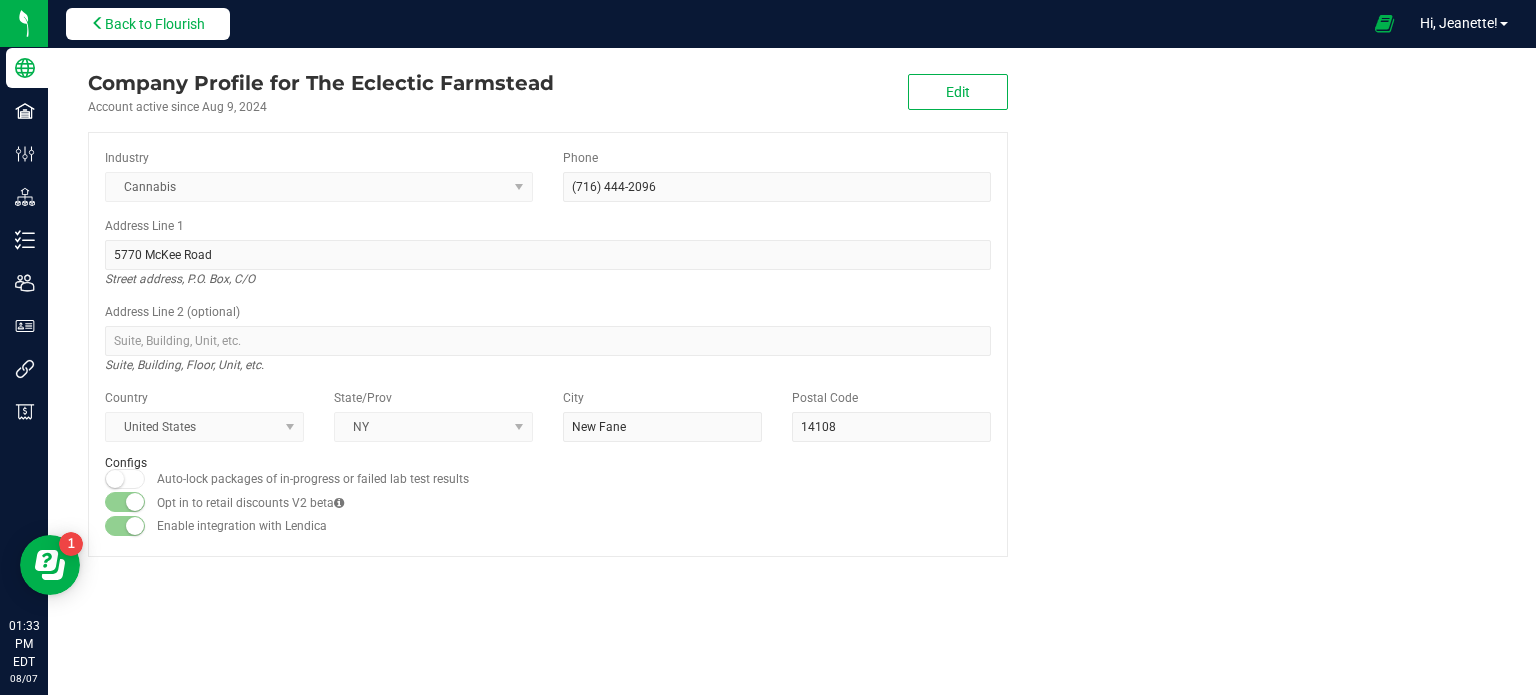 click on "Back to Flourish" at bounding box center [148, 24] 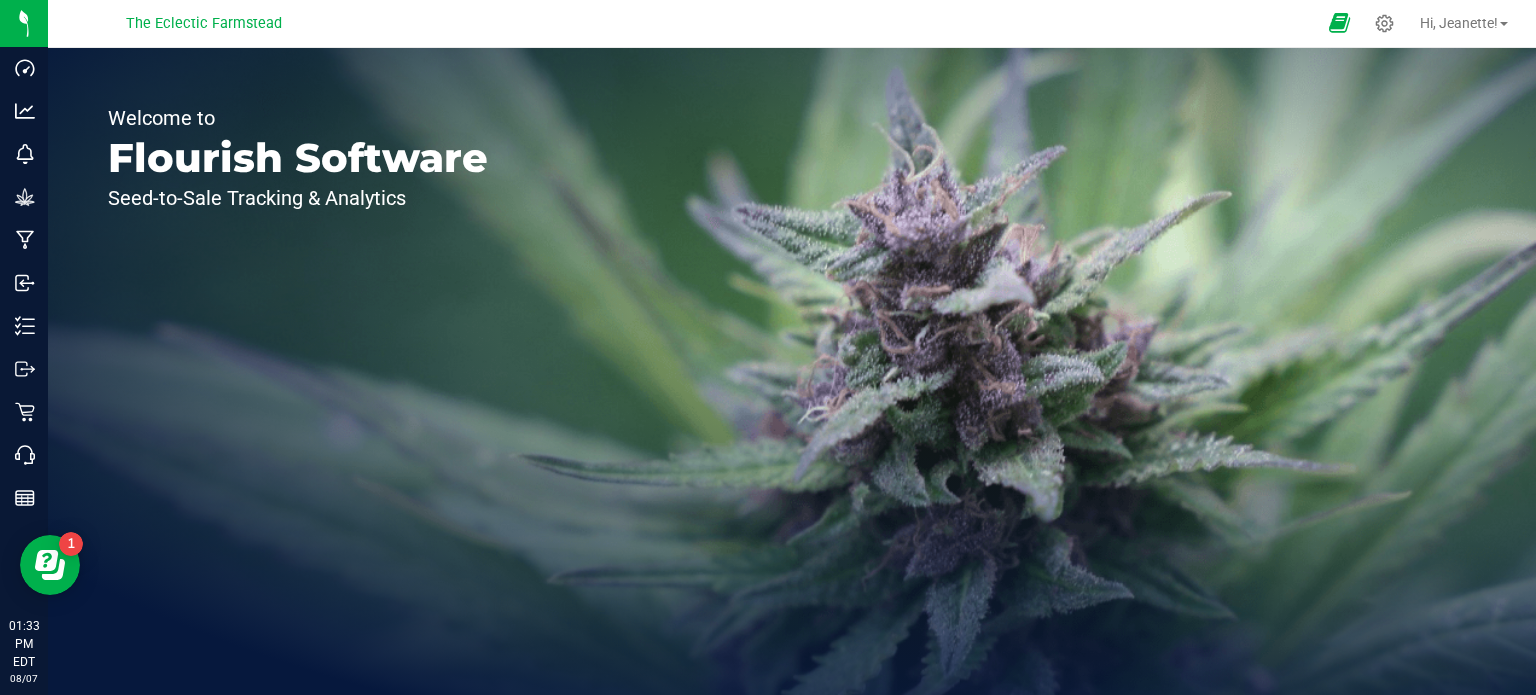 click at bounding box center [1339, 23] 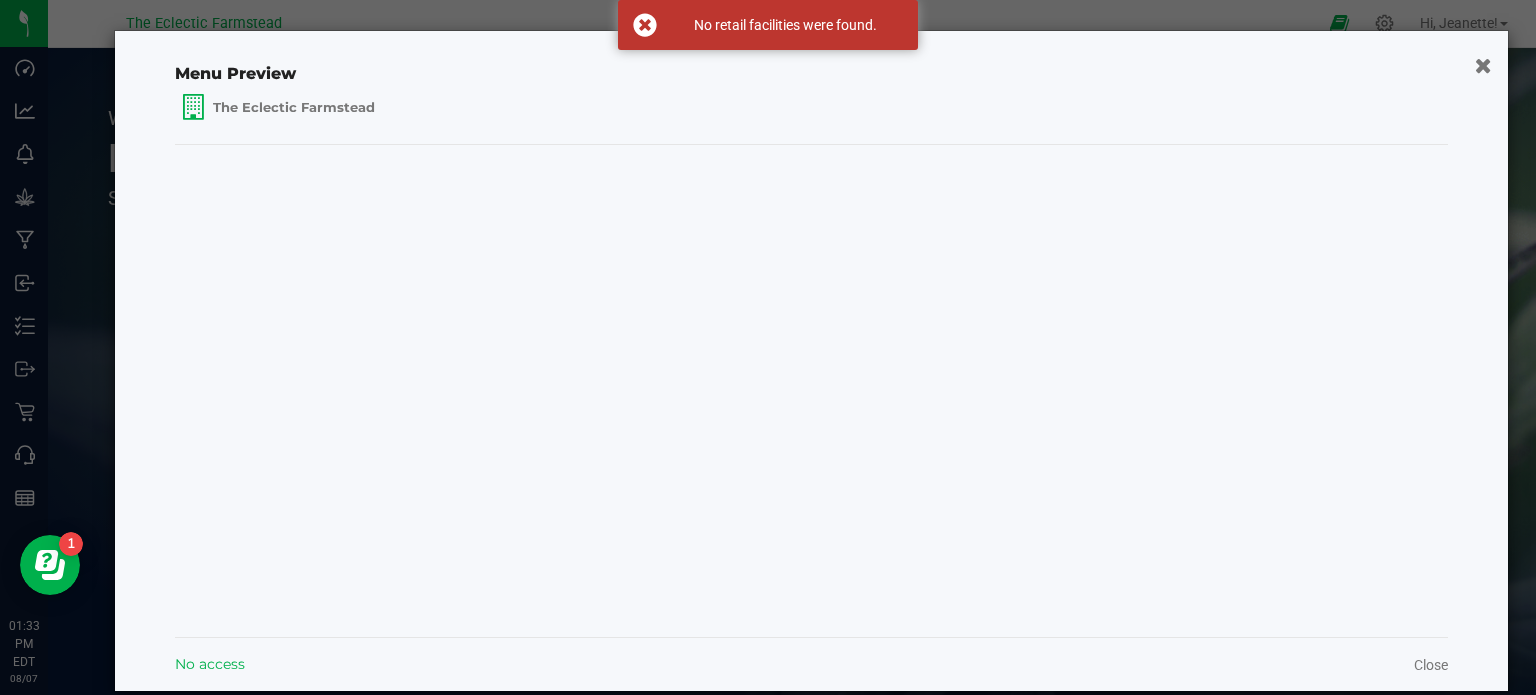 click 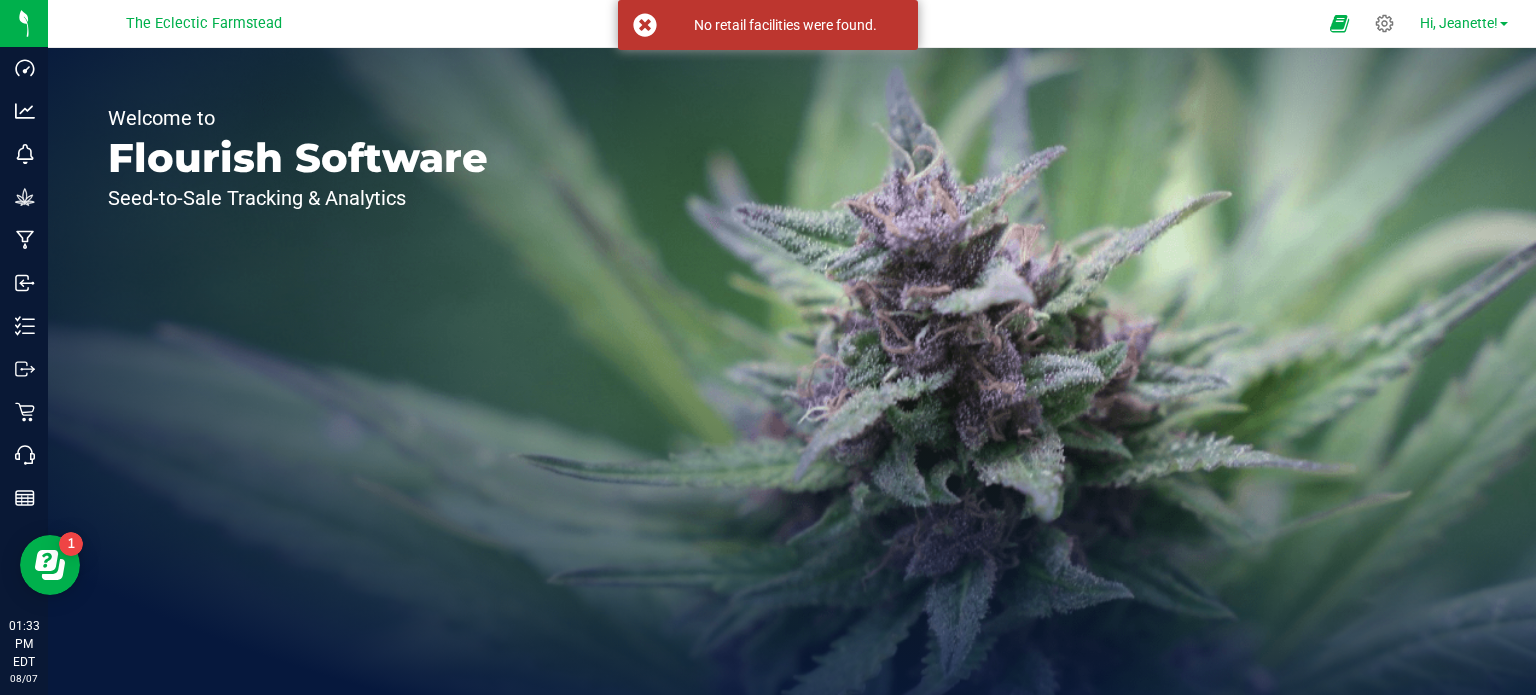 click on "Hi, Jeanette!" at bounding box center (1464, 23) 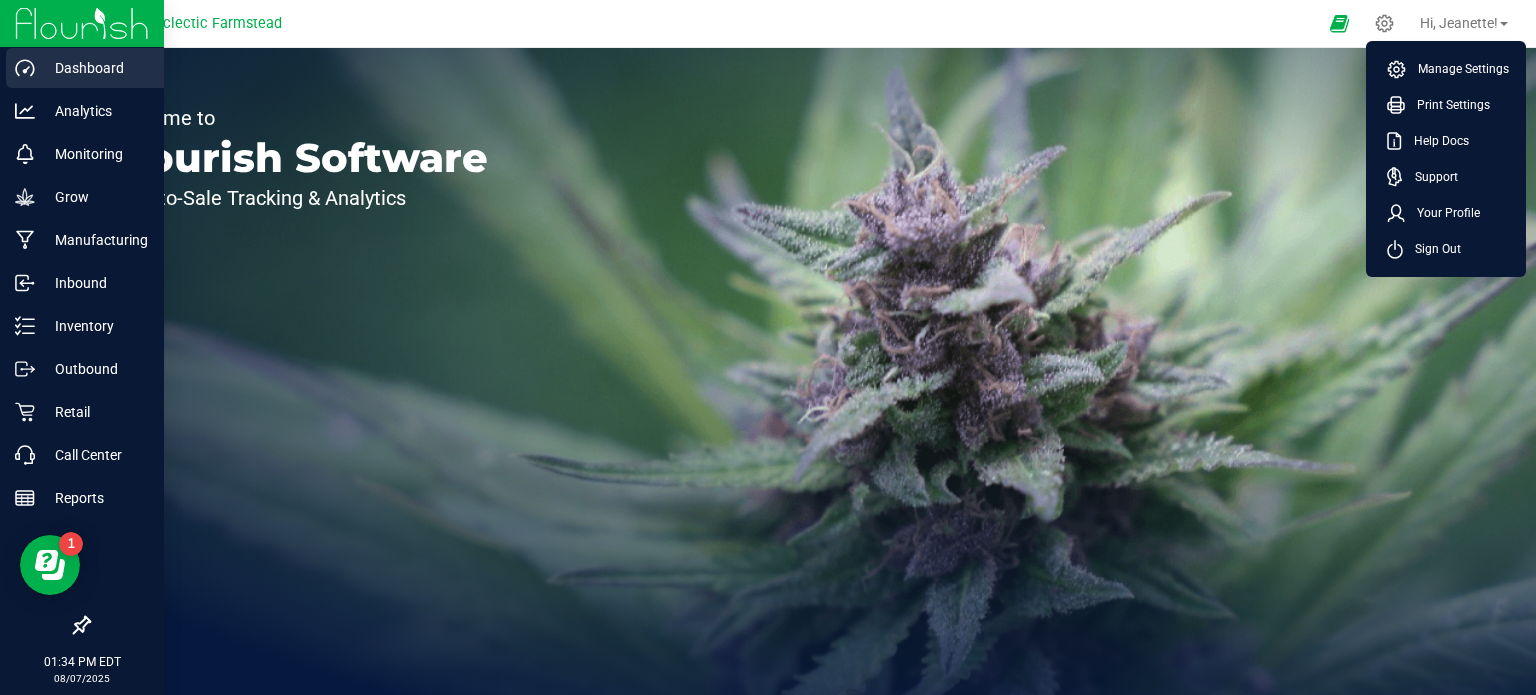 click on "Dashboard" at bounding box center (95, 68) 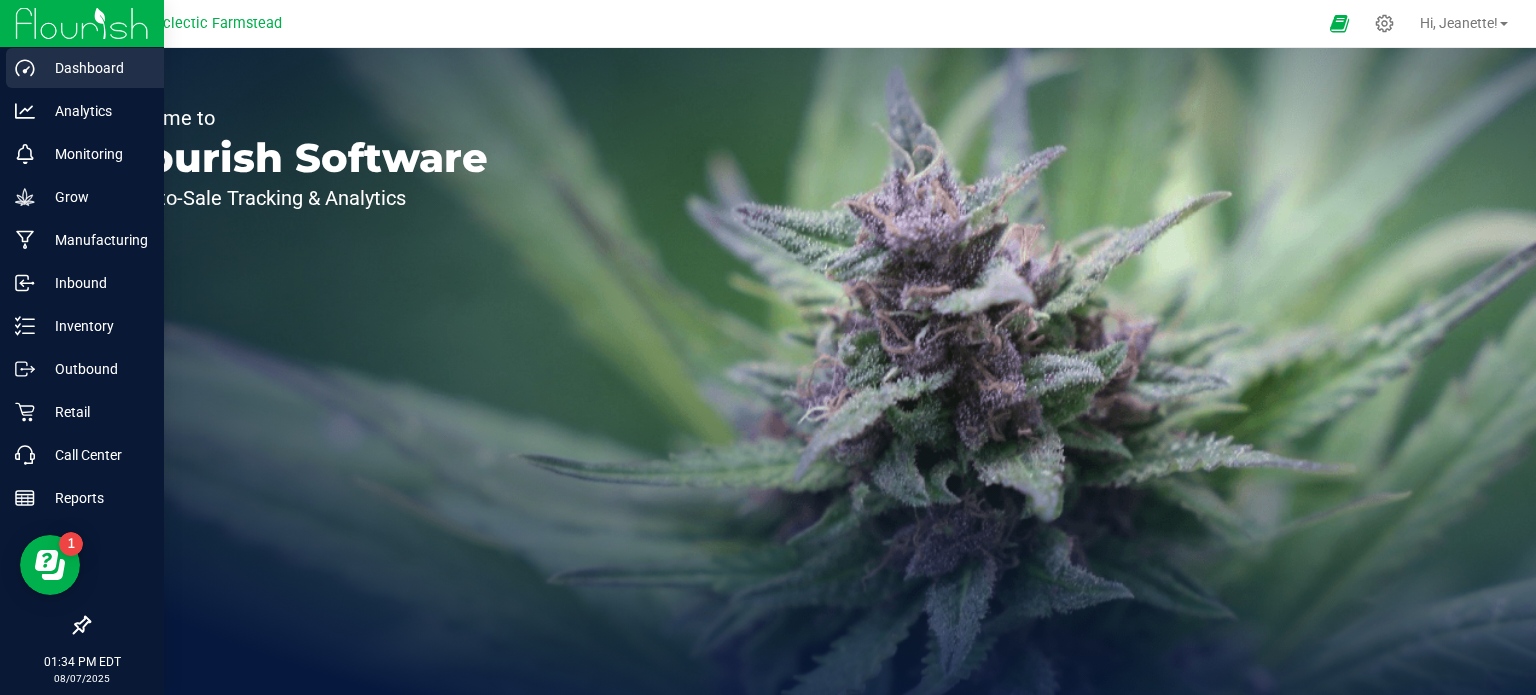 click on "Dashboard" at bounding box center (95, 68) 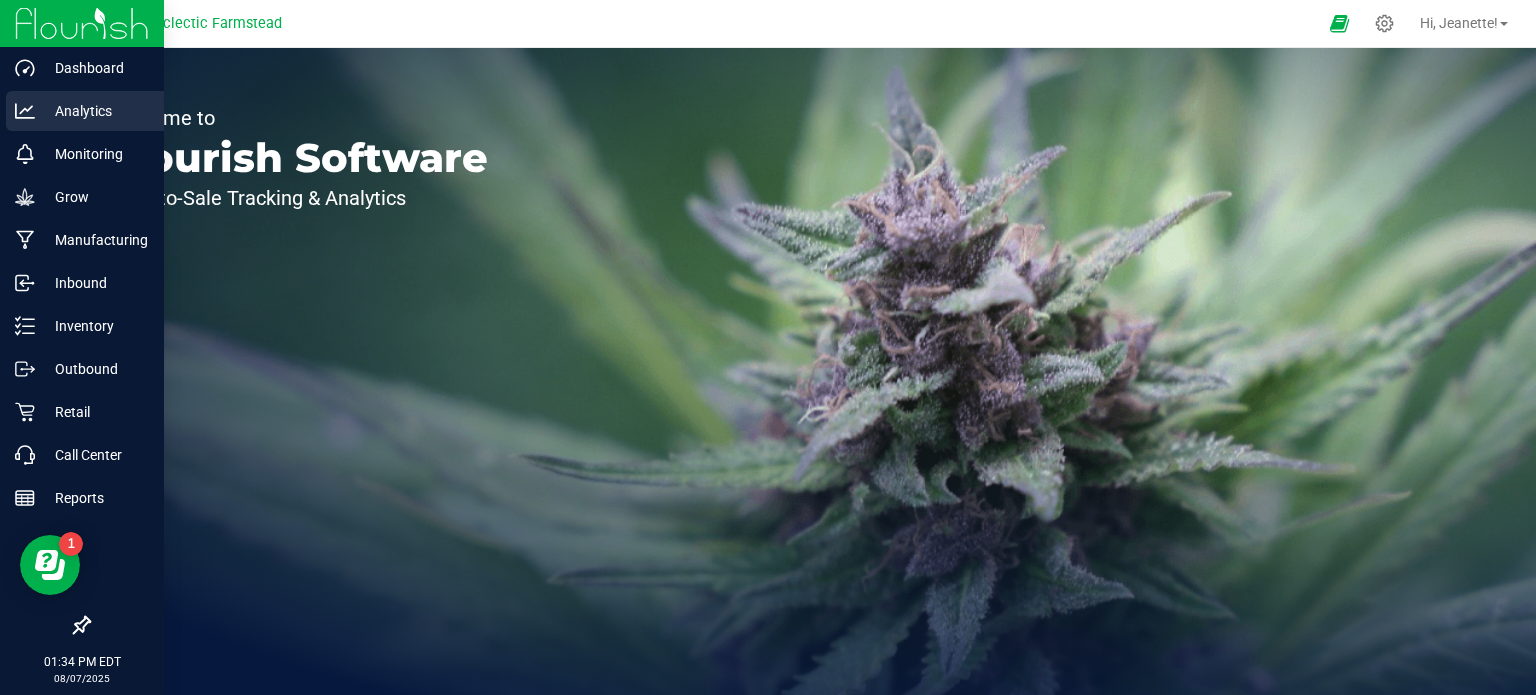 click on "Analytics" at bounding box center (95, 111) 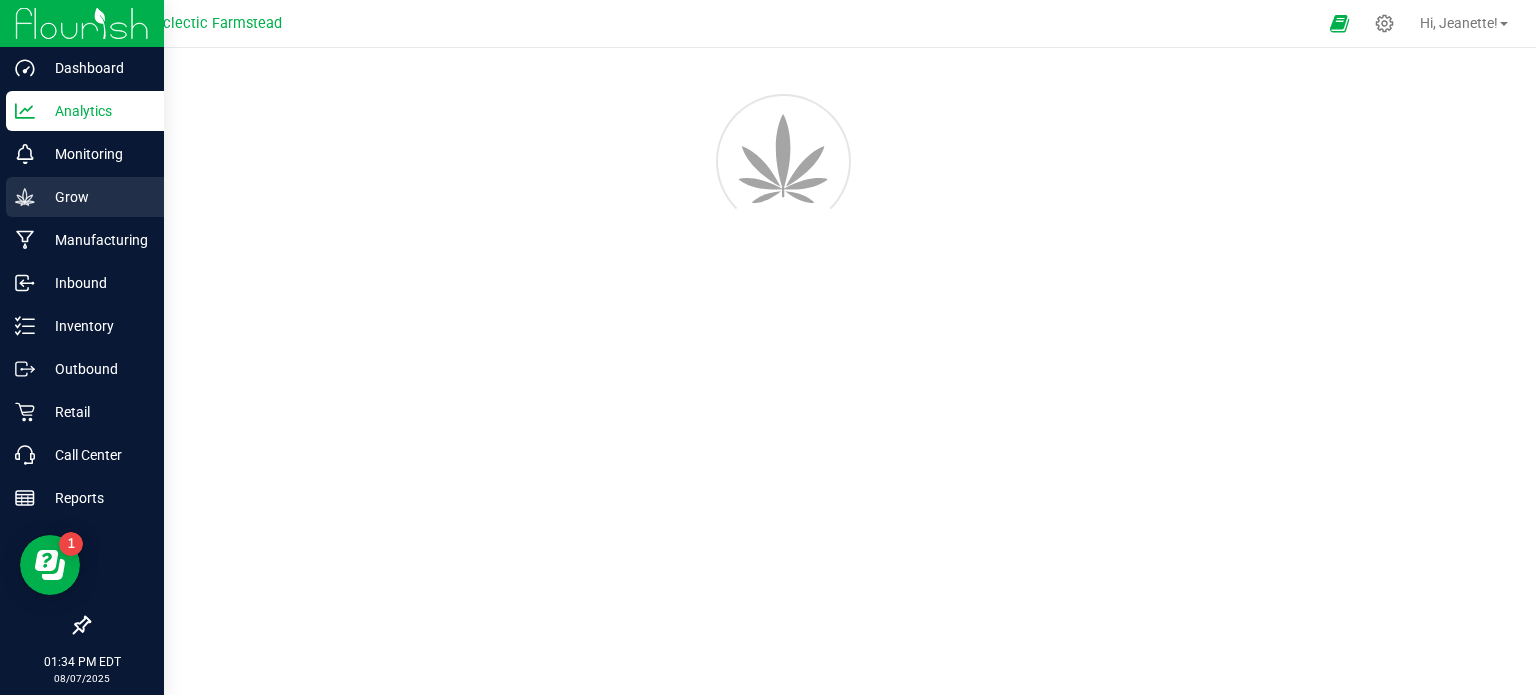 click on "Grow" at bounding box center [95, 197] 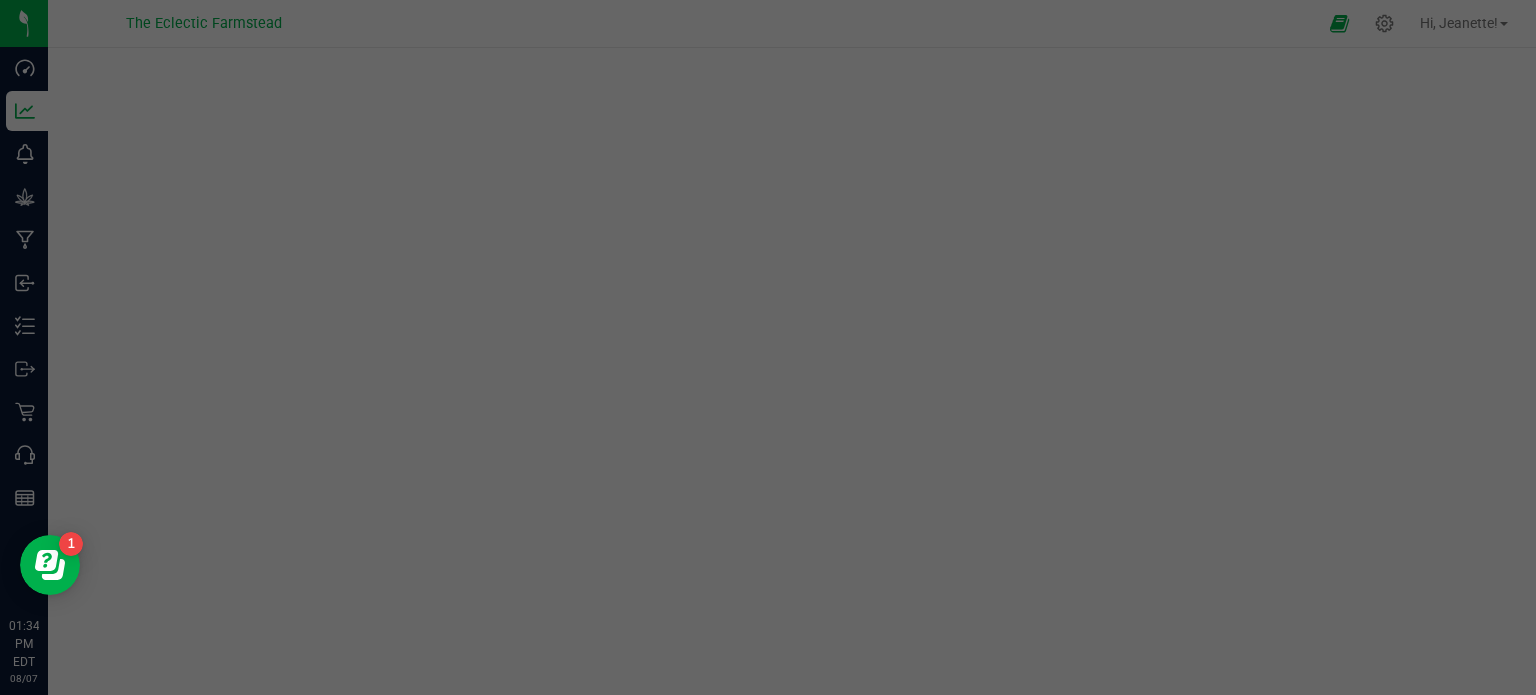 click at bounding box center [768, 347] 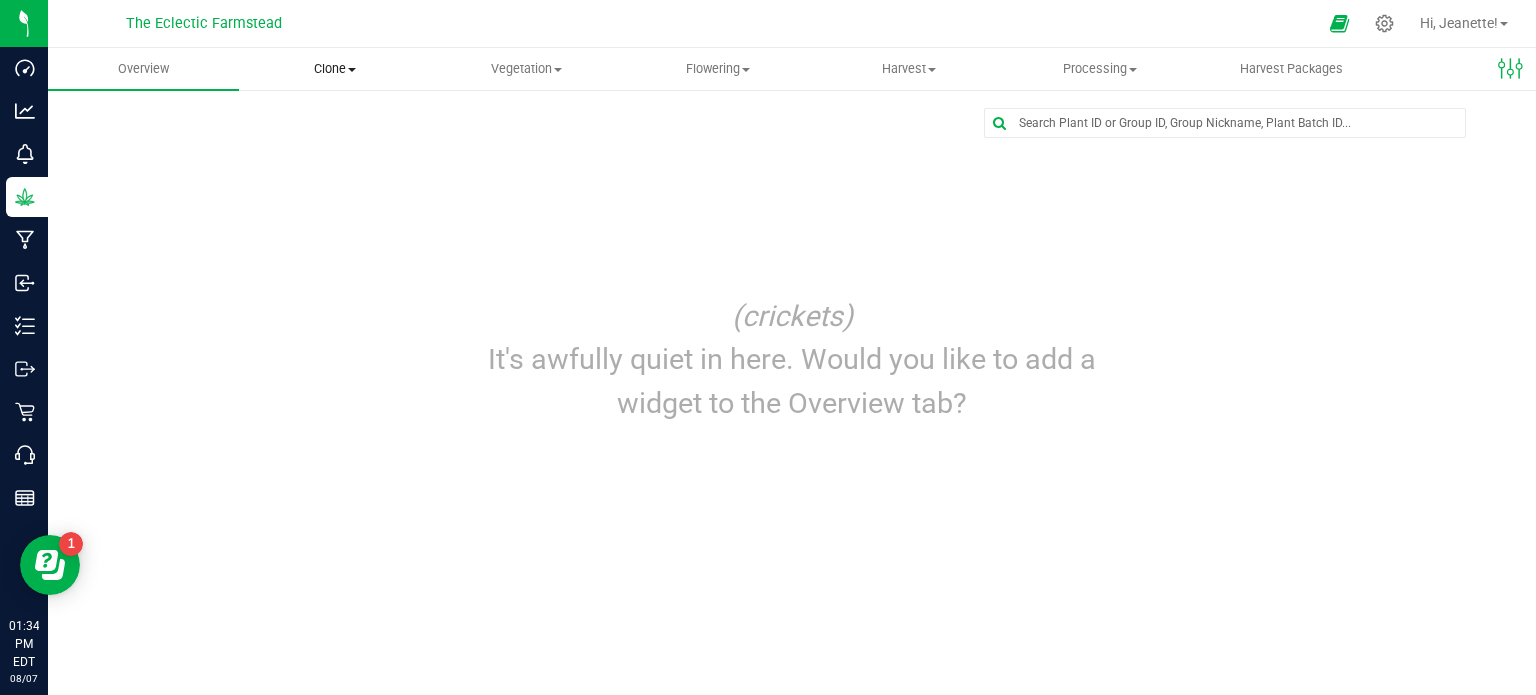 click on "Clone" at bounding box center [334, 69] 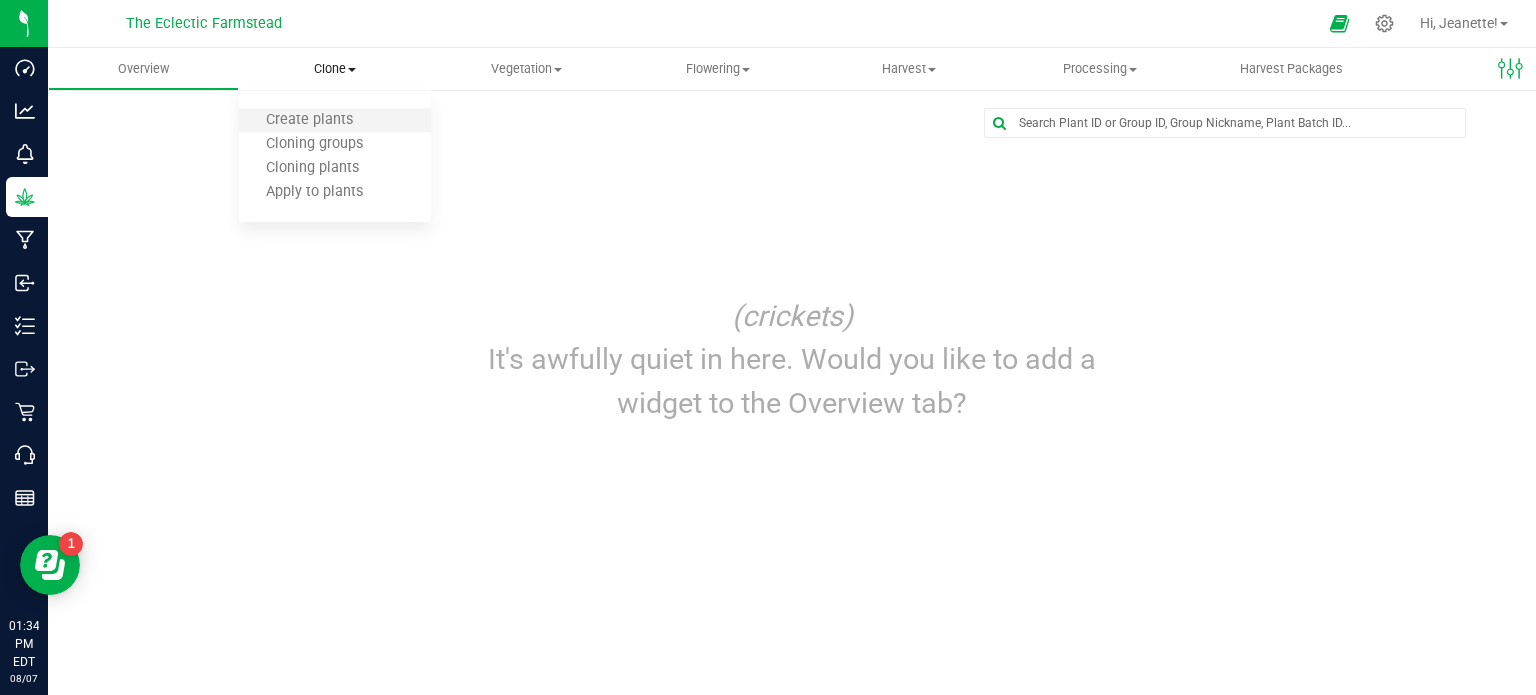 click on "Create plants" at bounding box center [334, 121] 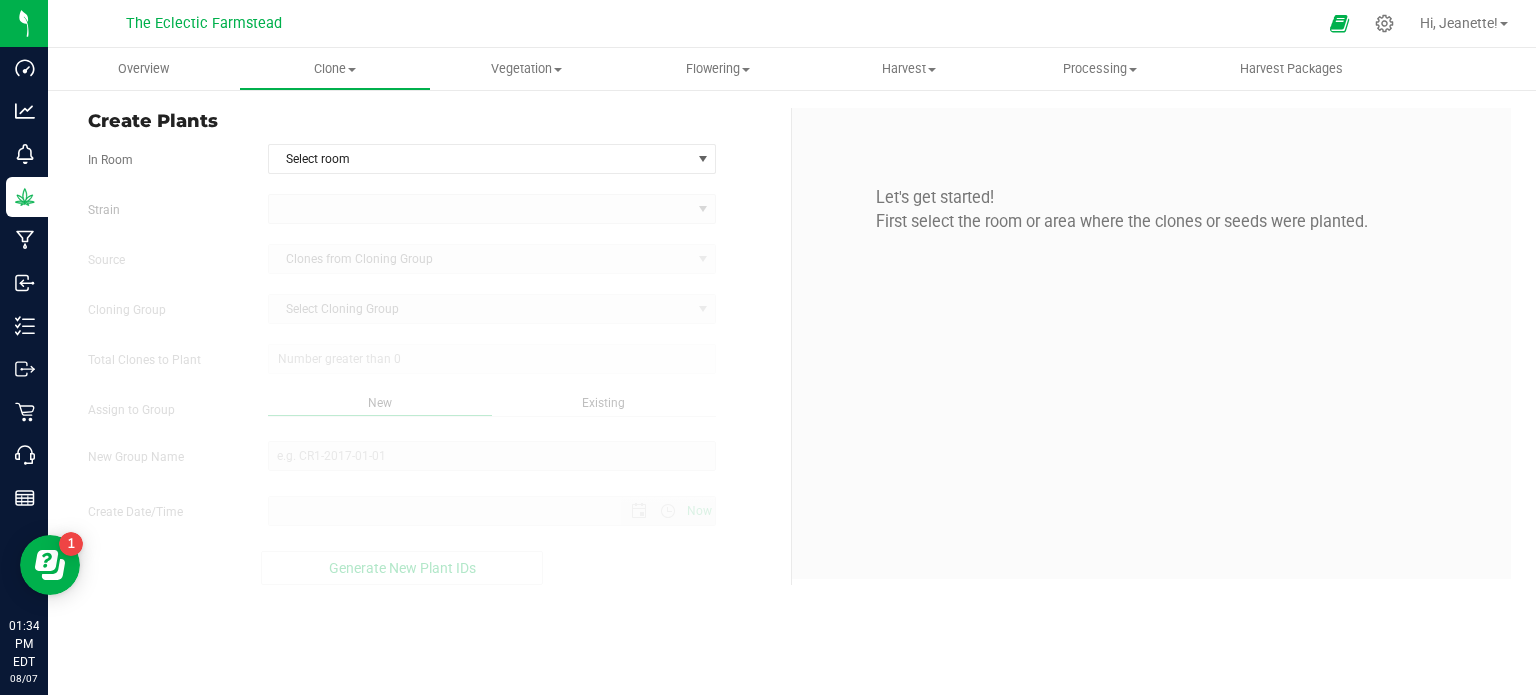 type on "[DATE] [TIME] [AMPM]" 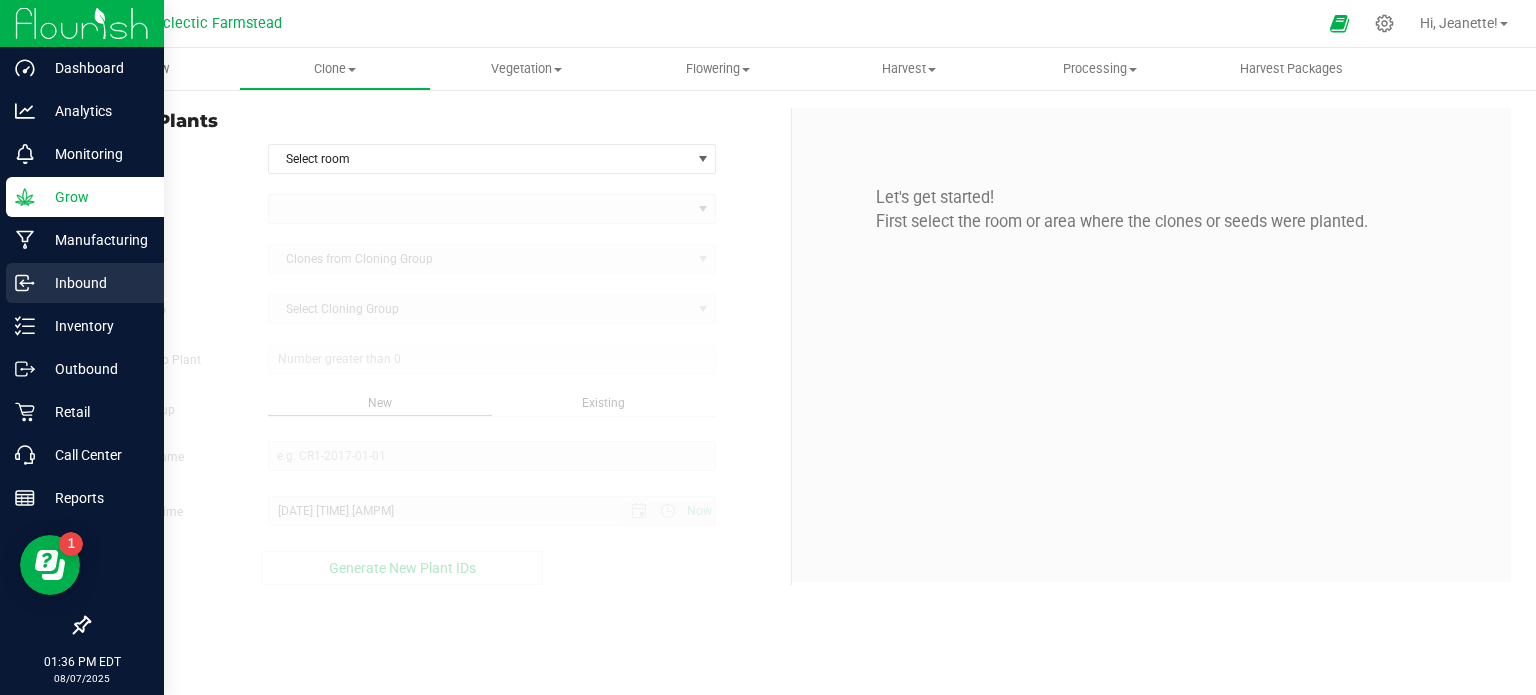click on "Inbound" at bounding box center [95, 283] 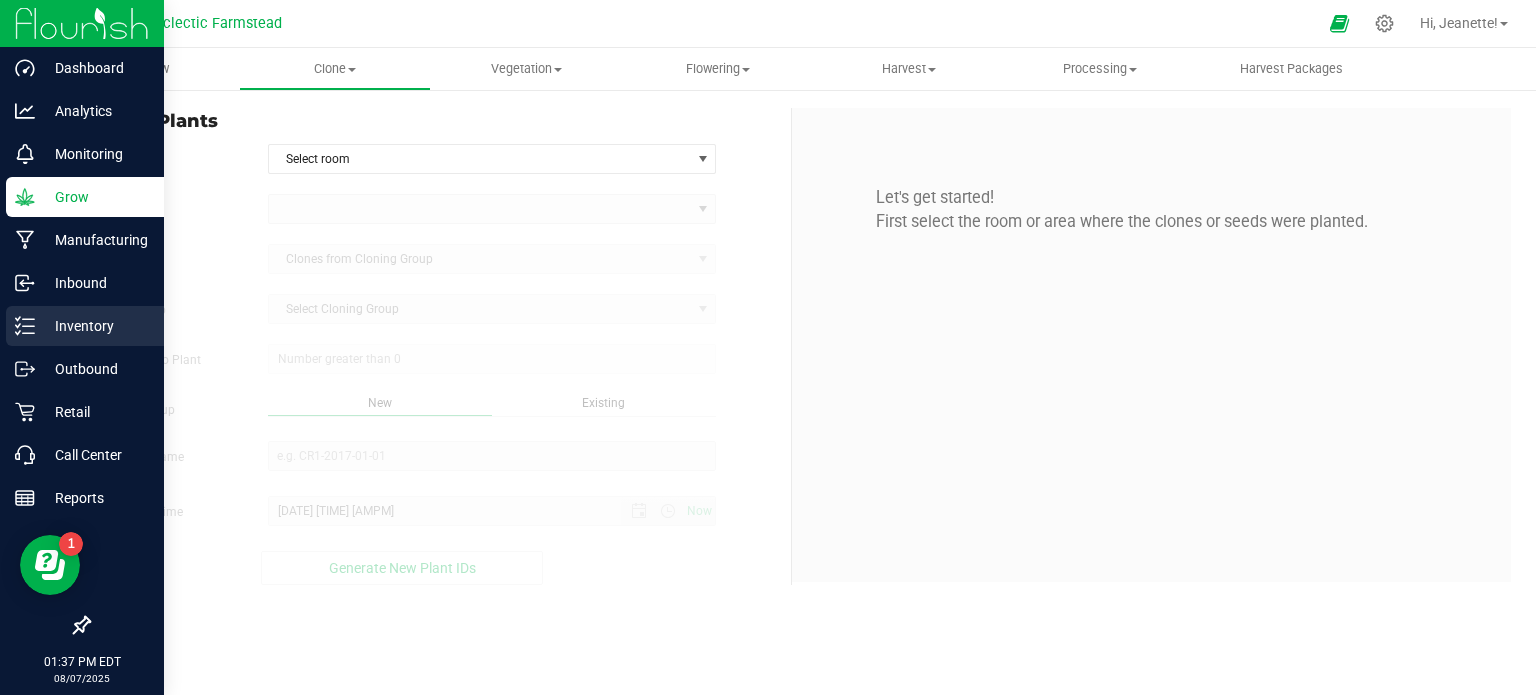 click on "Inventory" at bounding box center [95, 326] 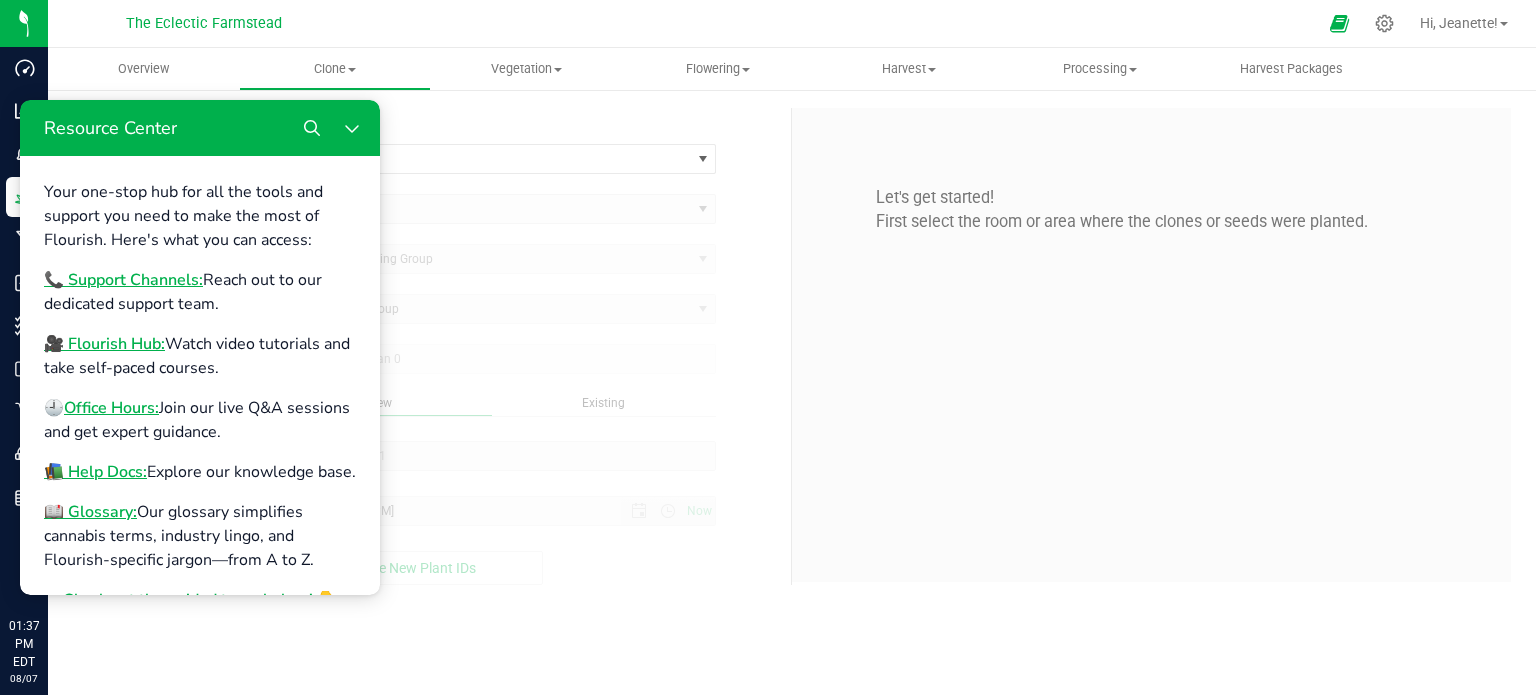 click on "🎥 Flourish Hub:  Watch video tutorials and take self-paced courses." at bounding box center (200, 356) 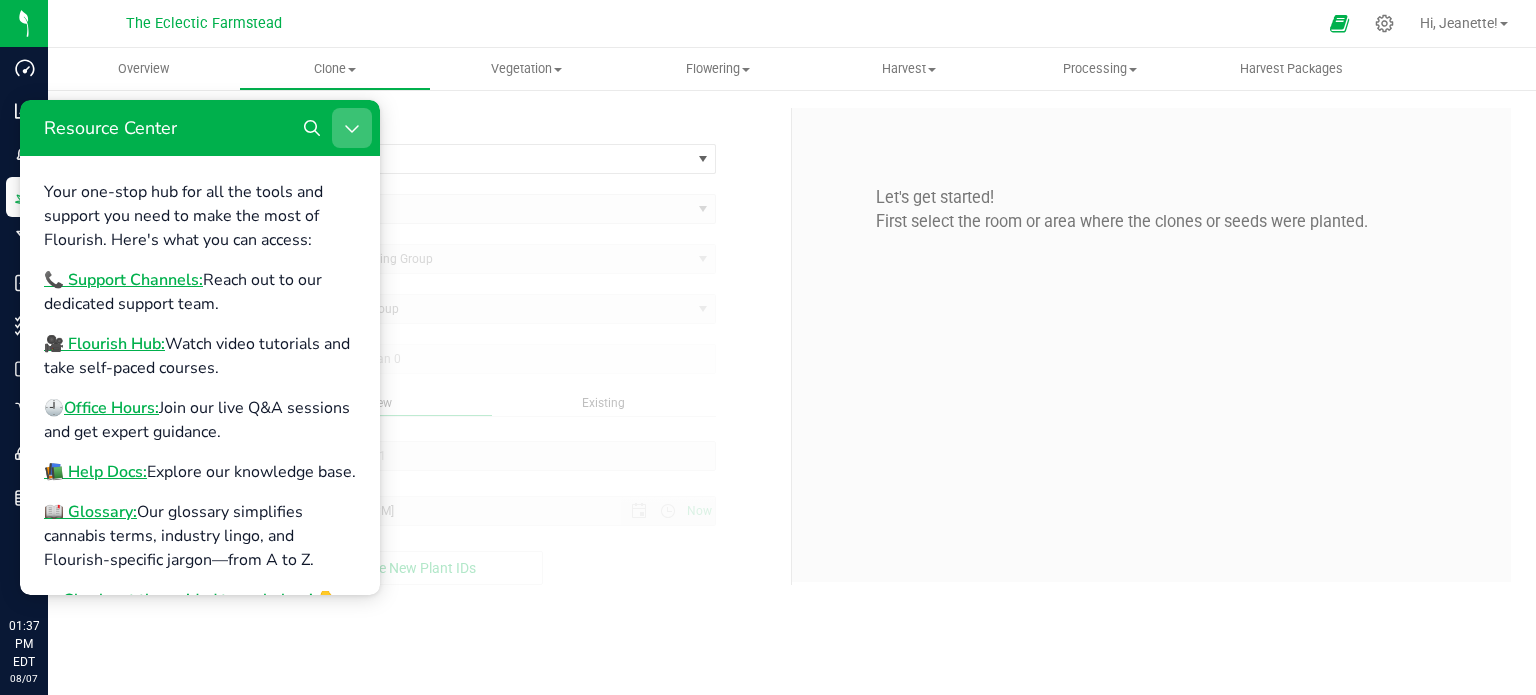 click 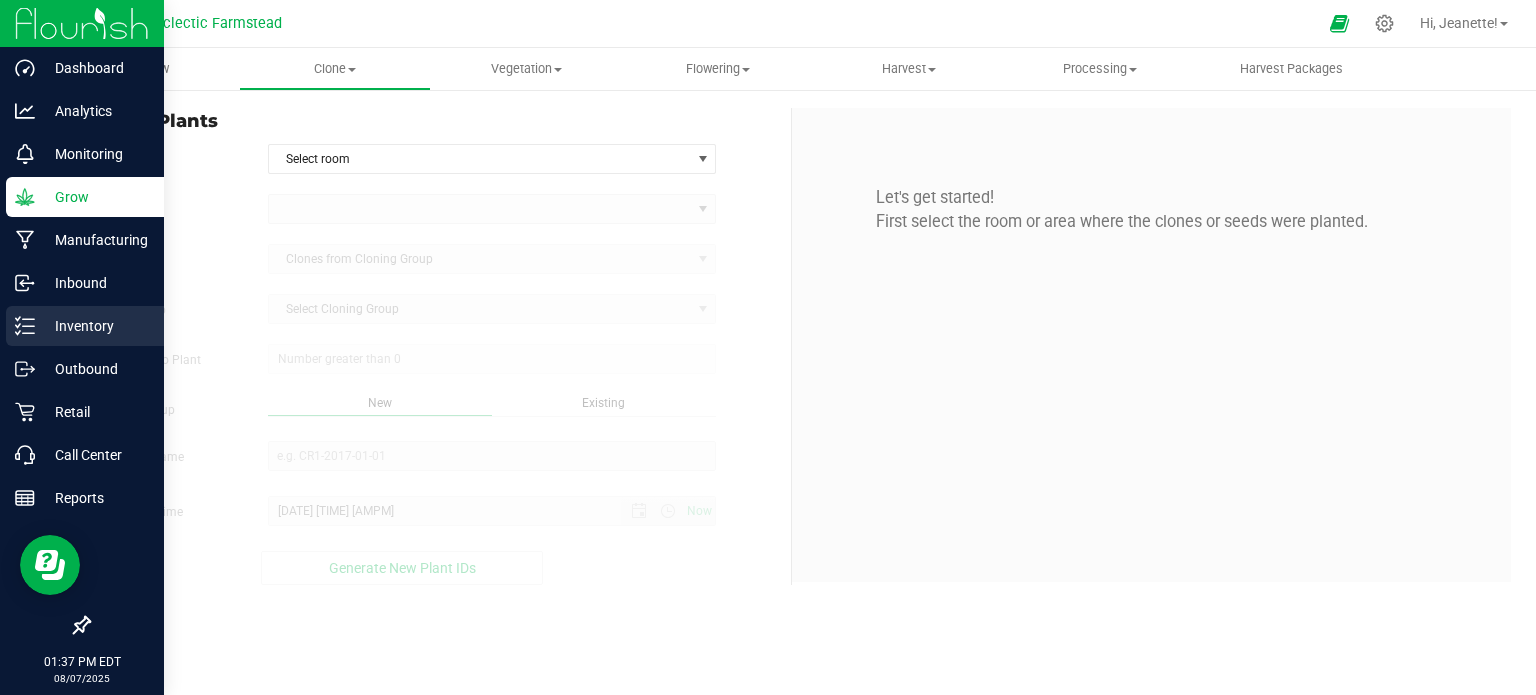 click on "Inventory" at bounding box center [95, 326] 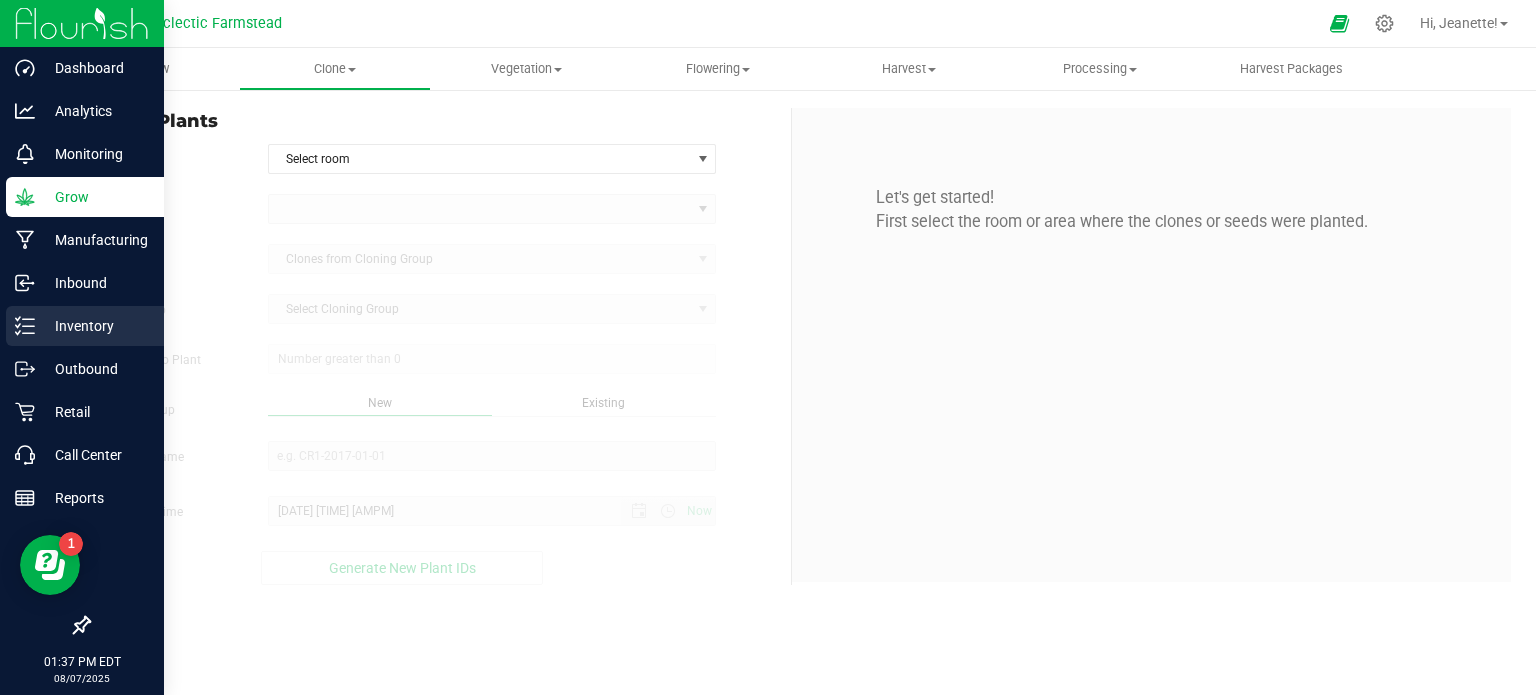 scroll, scrollTop: 0, scrollLeft: 0, axis: both 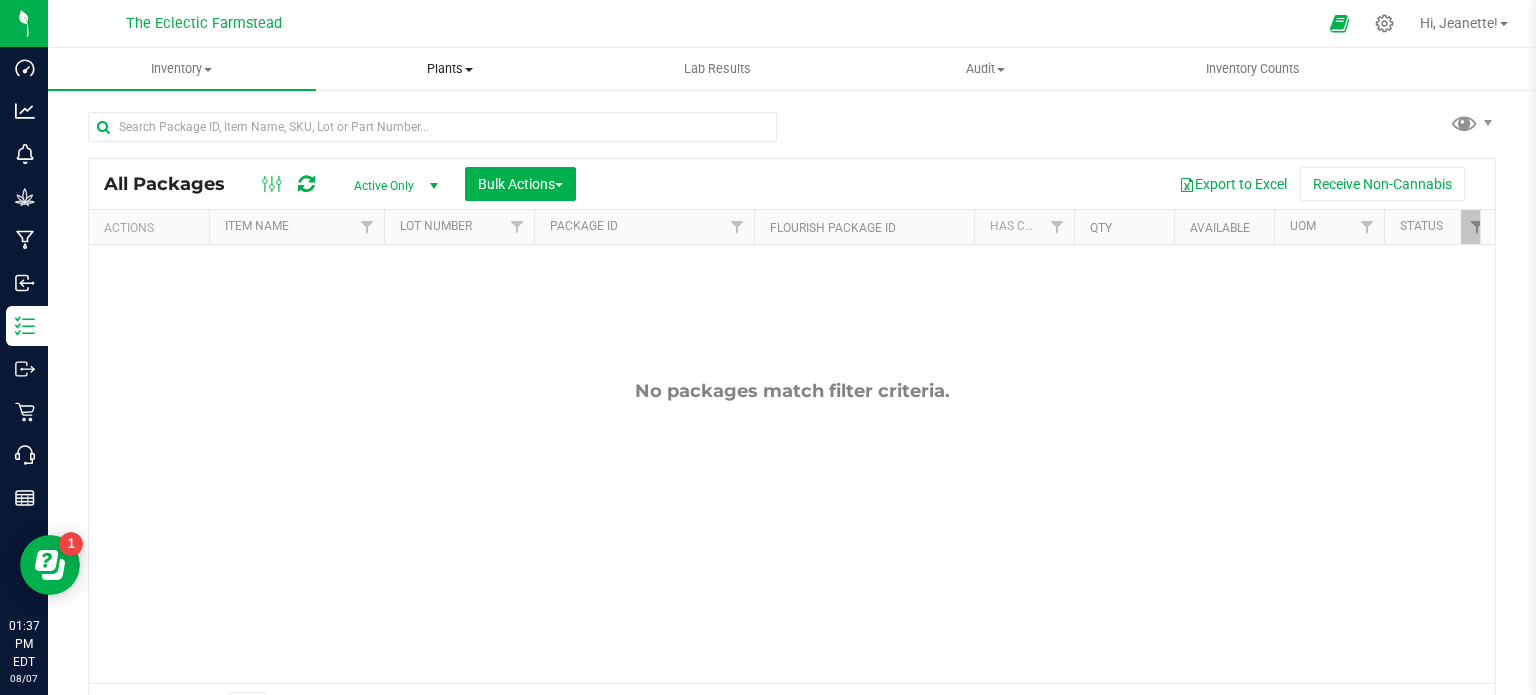 click on "Plants" at bounding box center (450, 69) 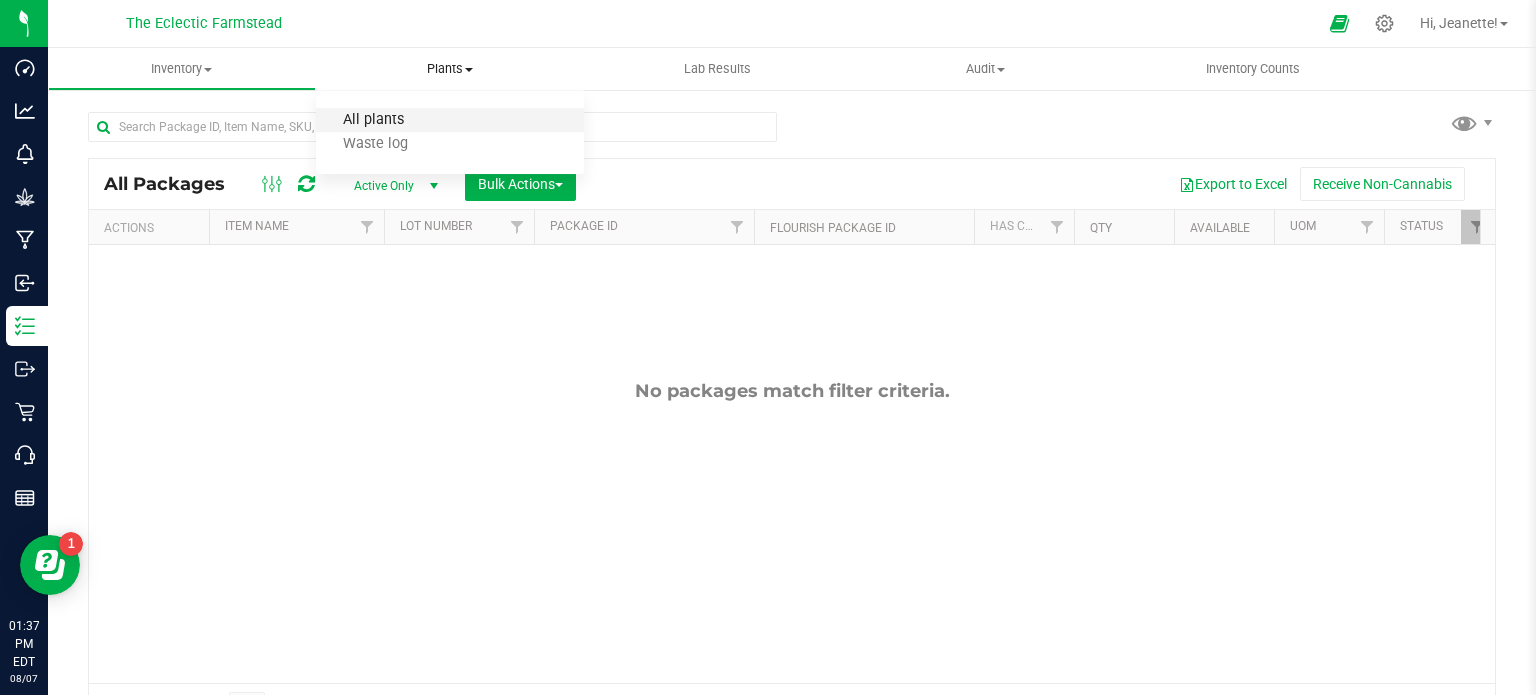 click on "All plants" at bounding box center (373, 120) 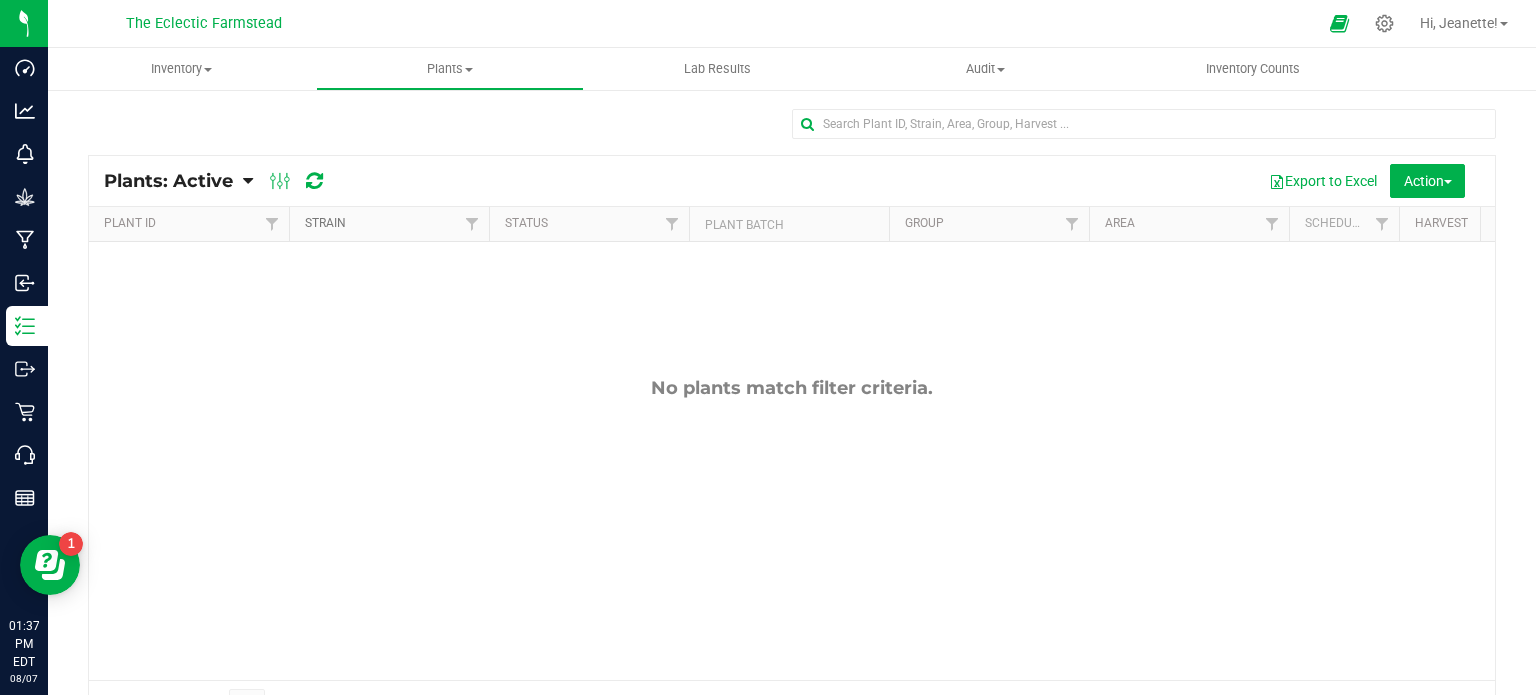 click on "Strain" at bounding box center [325, 223] 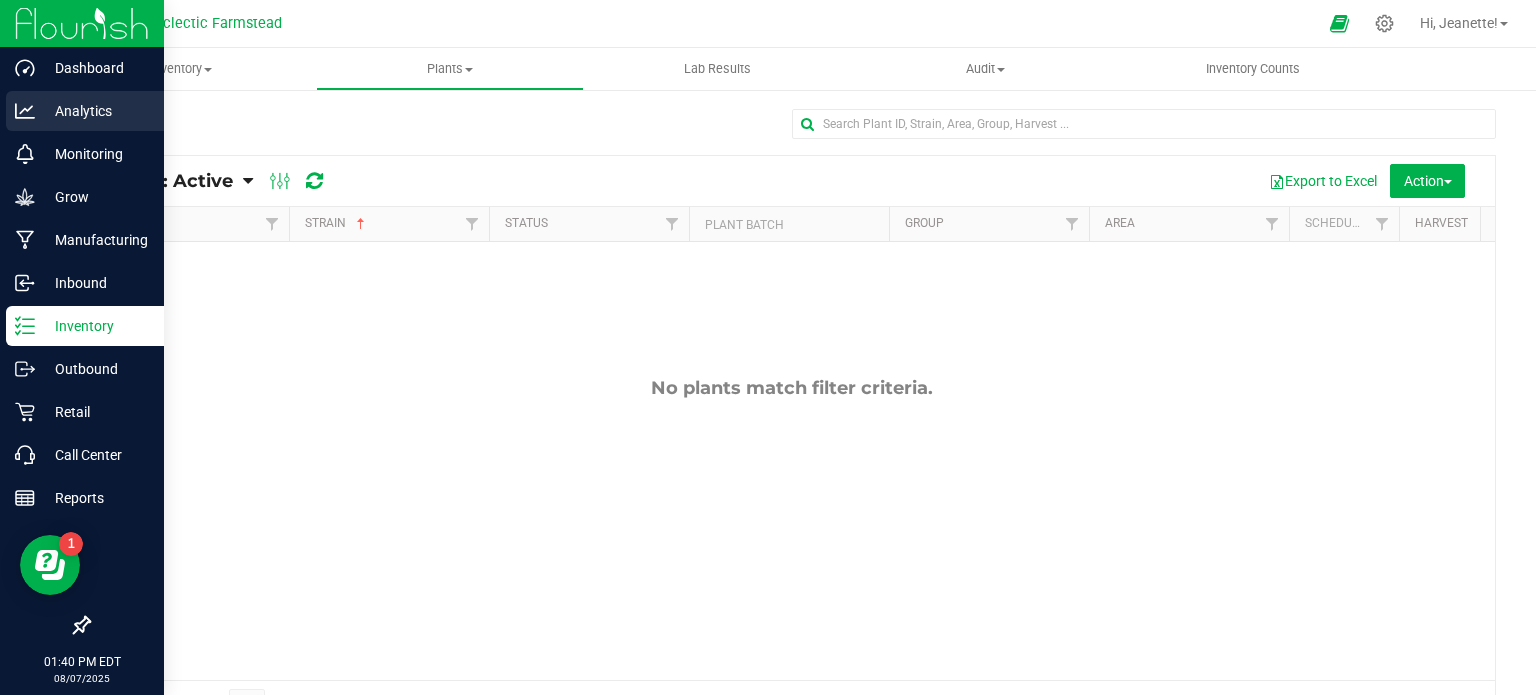 click on "Analytics" at bounding box center (95, 111) 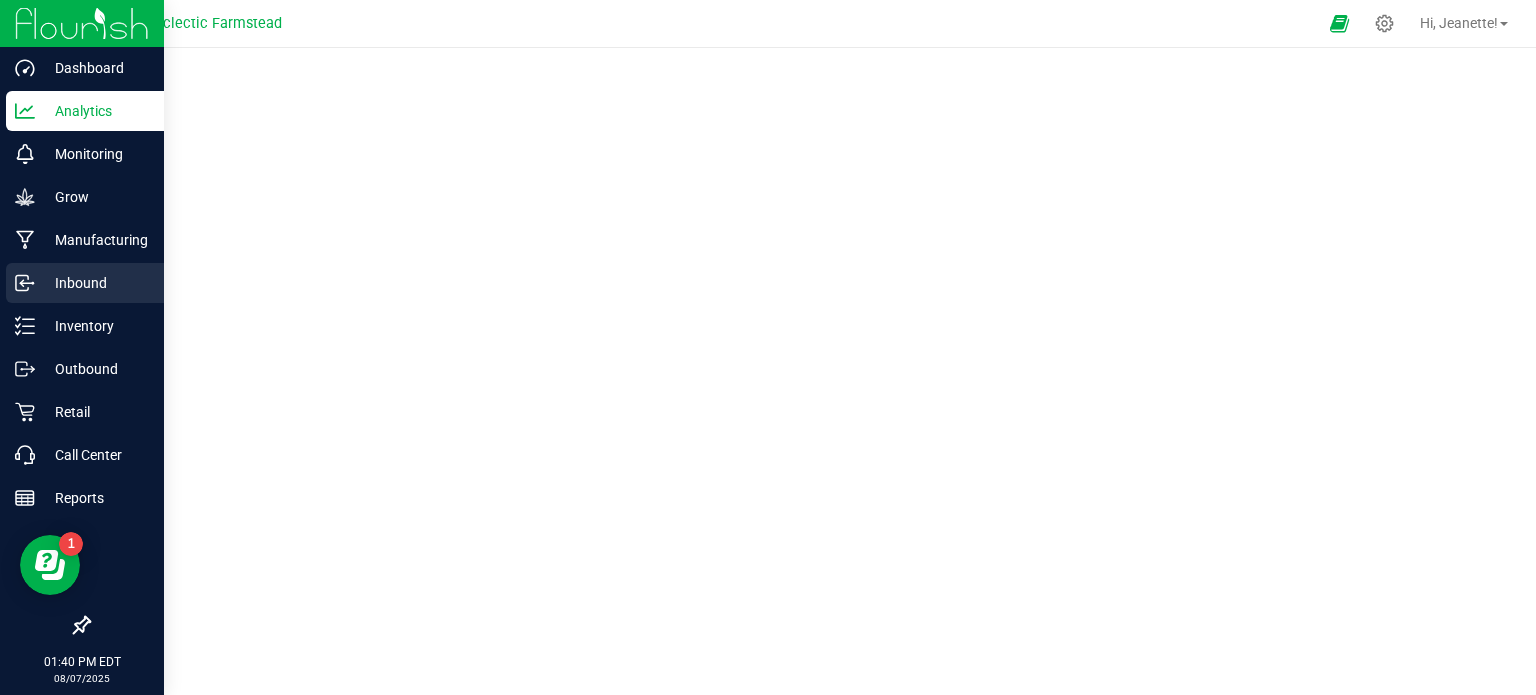 click on "Inbound" at bounding box center [95, 283] 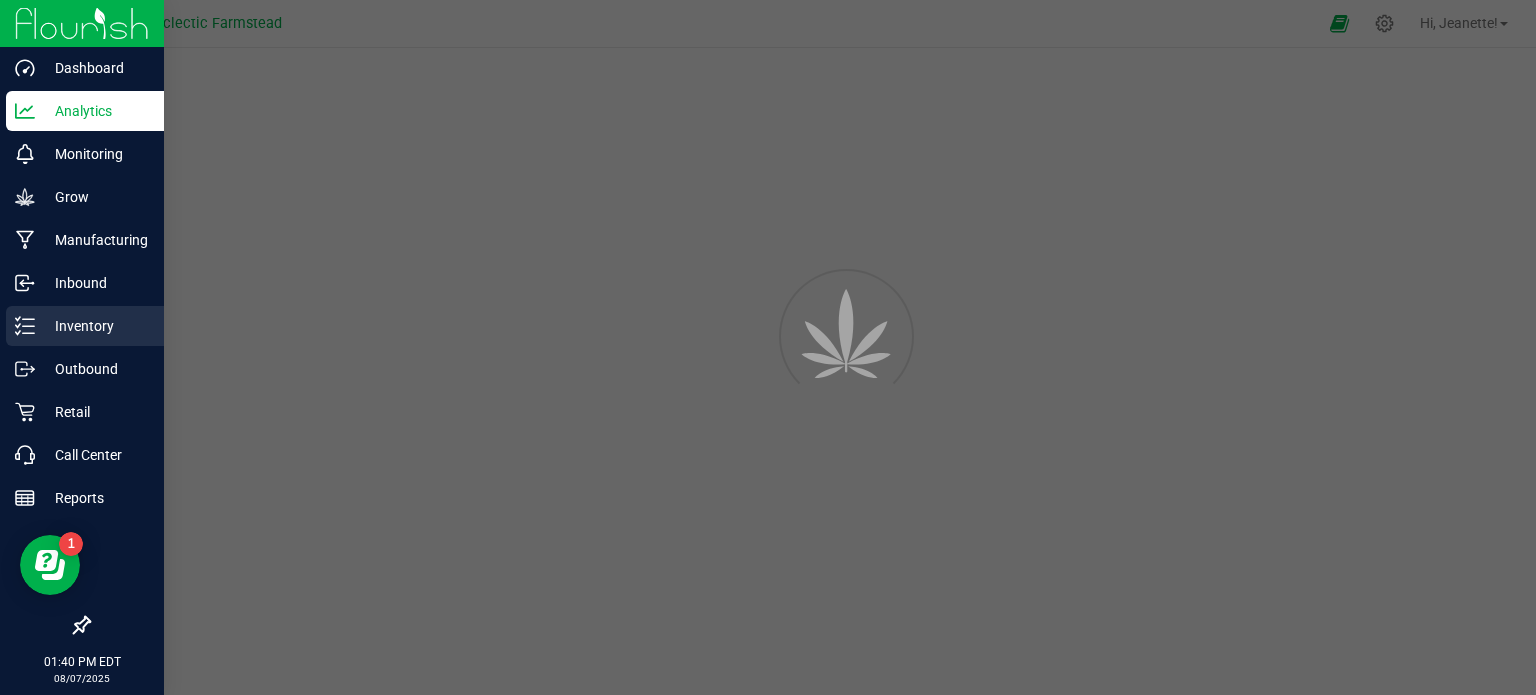 click on "Inventory" at bounding box center [95, 326] 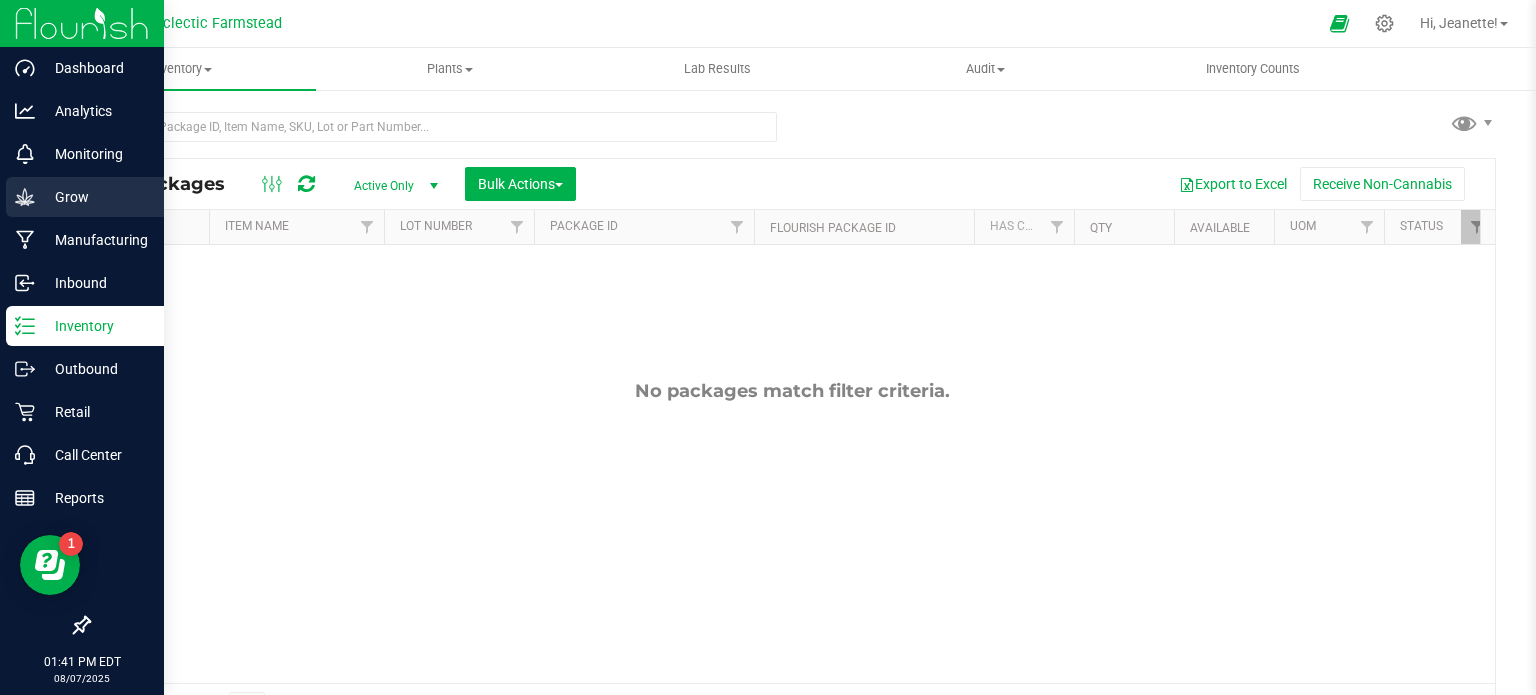 click on "Grow" at bounding box center (95, 197) 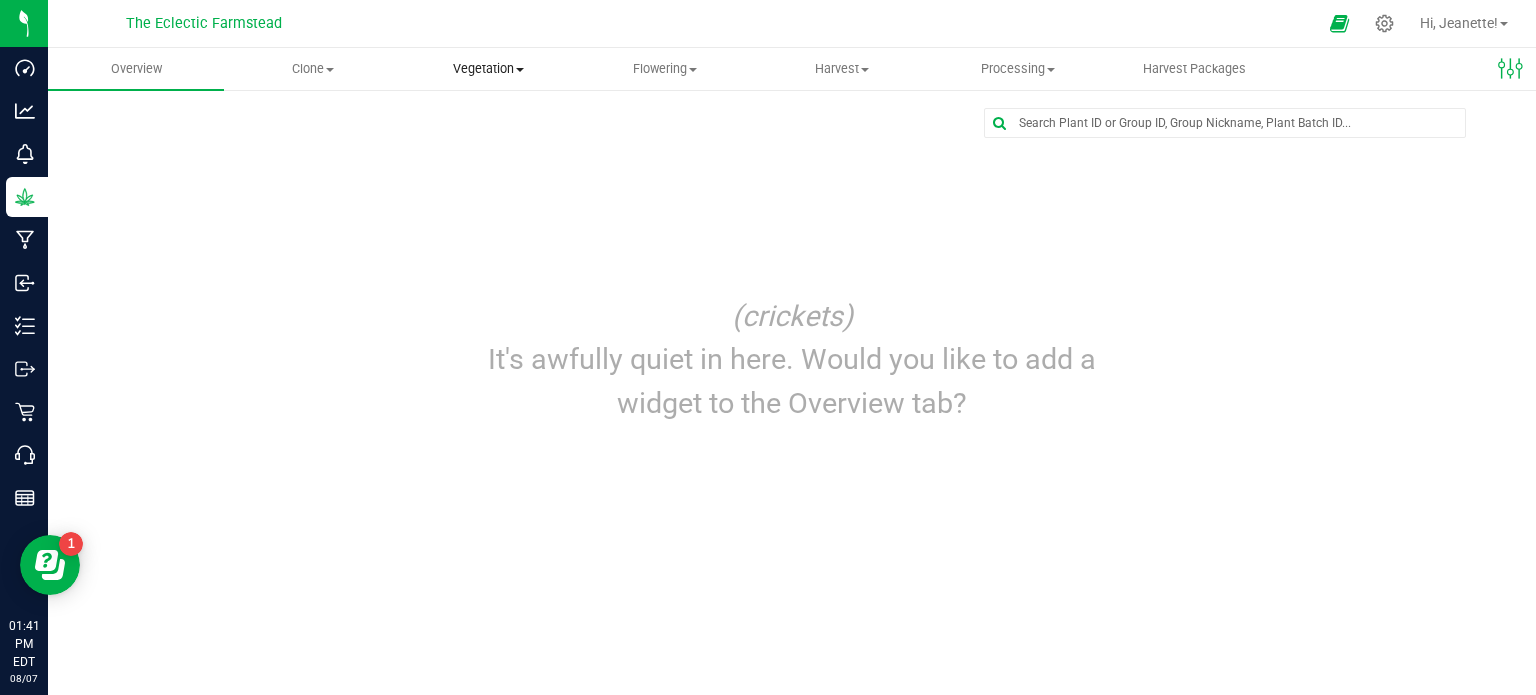 click on "Vegetation" at bounding box center (489, 69) 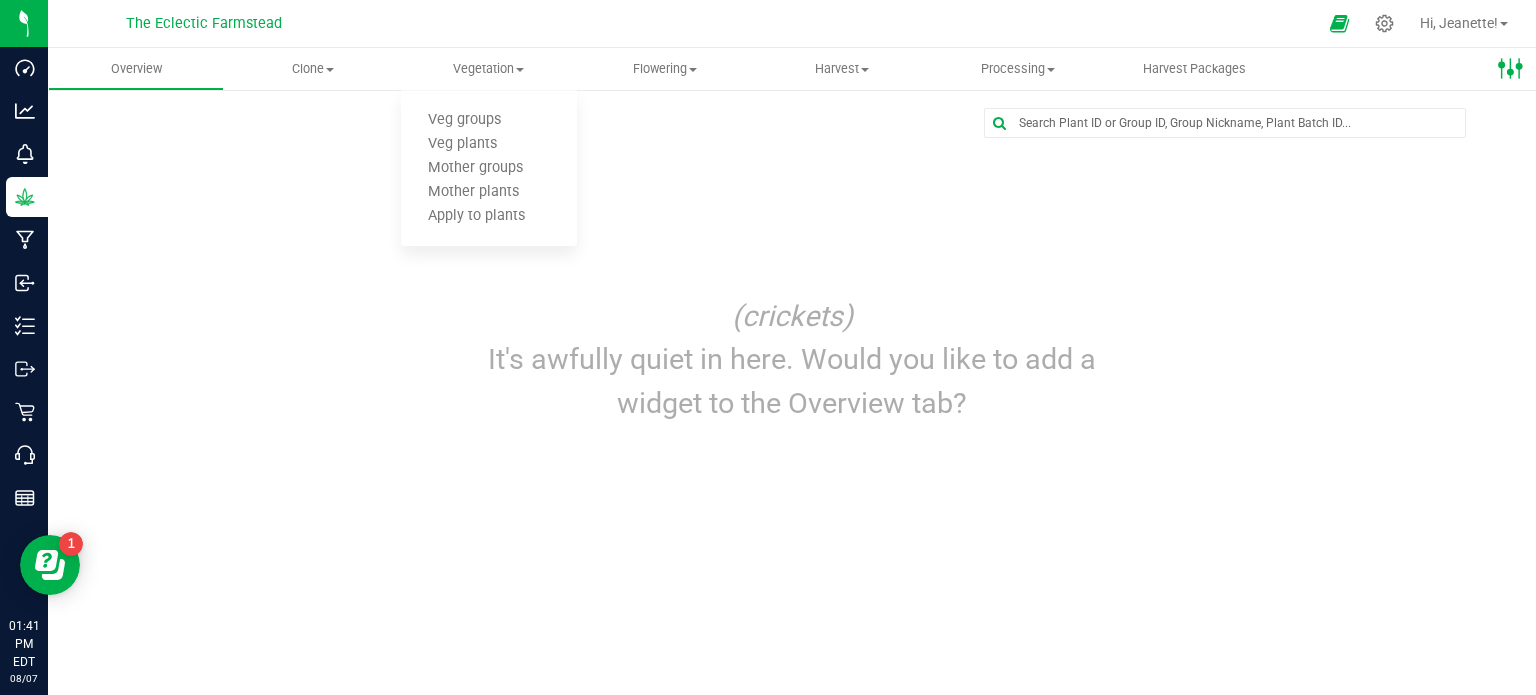 click 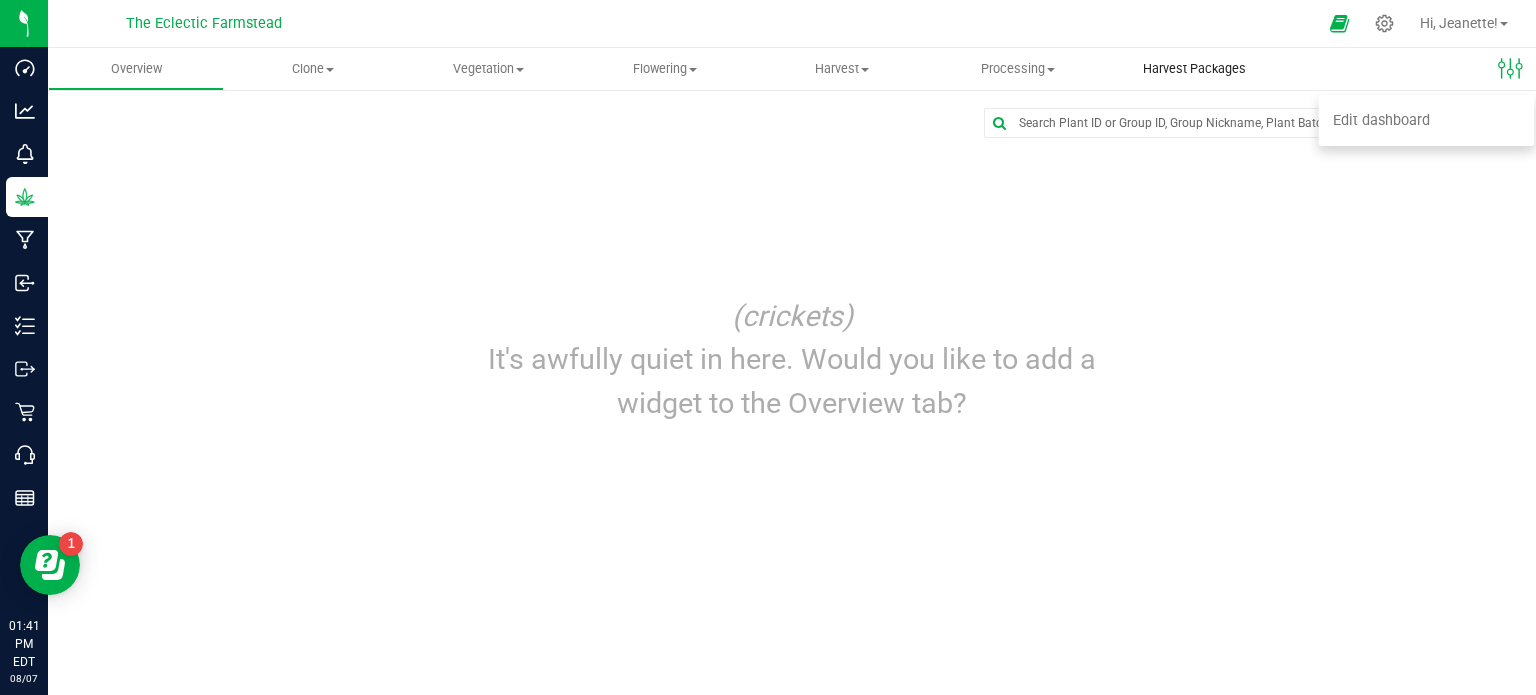 click on "Harvest Packages" at bounding box center [1194, 69] 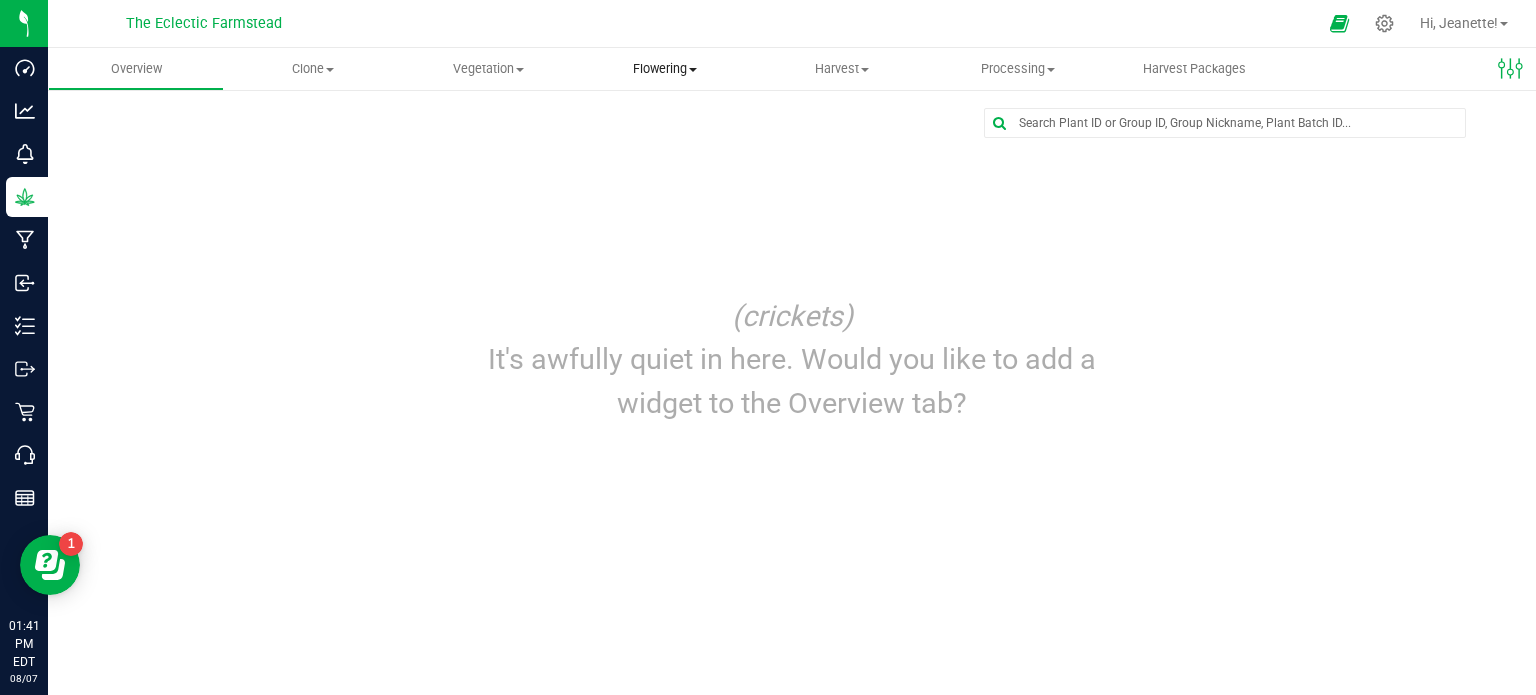 click on "Flowering" at bounding box center (665, 69) 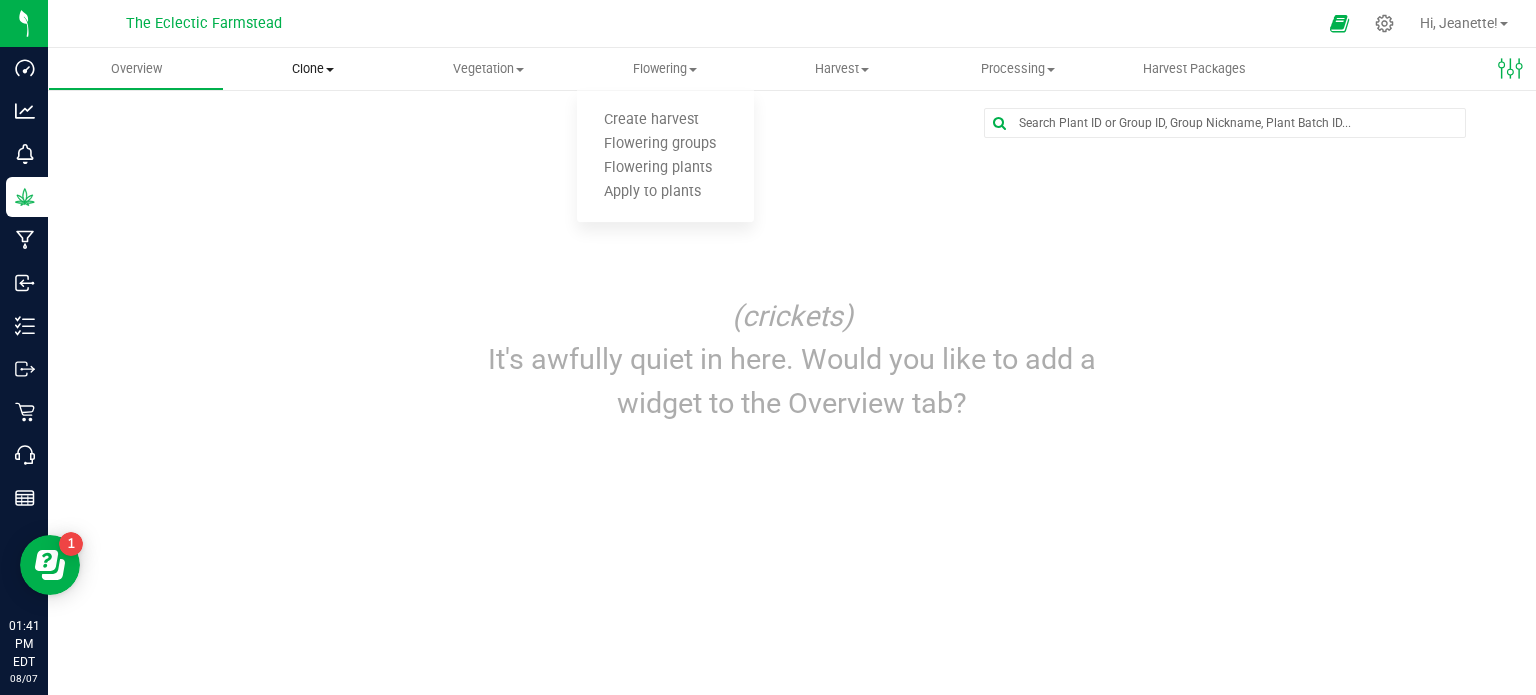click on "Clone
Create plants
Cloning groups
Cloning plants
Apply to plants" at bounding box center (312, 69) 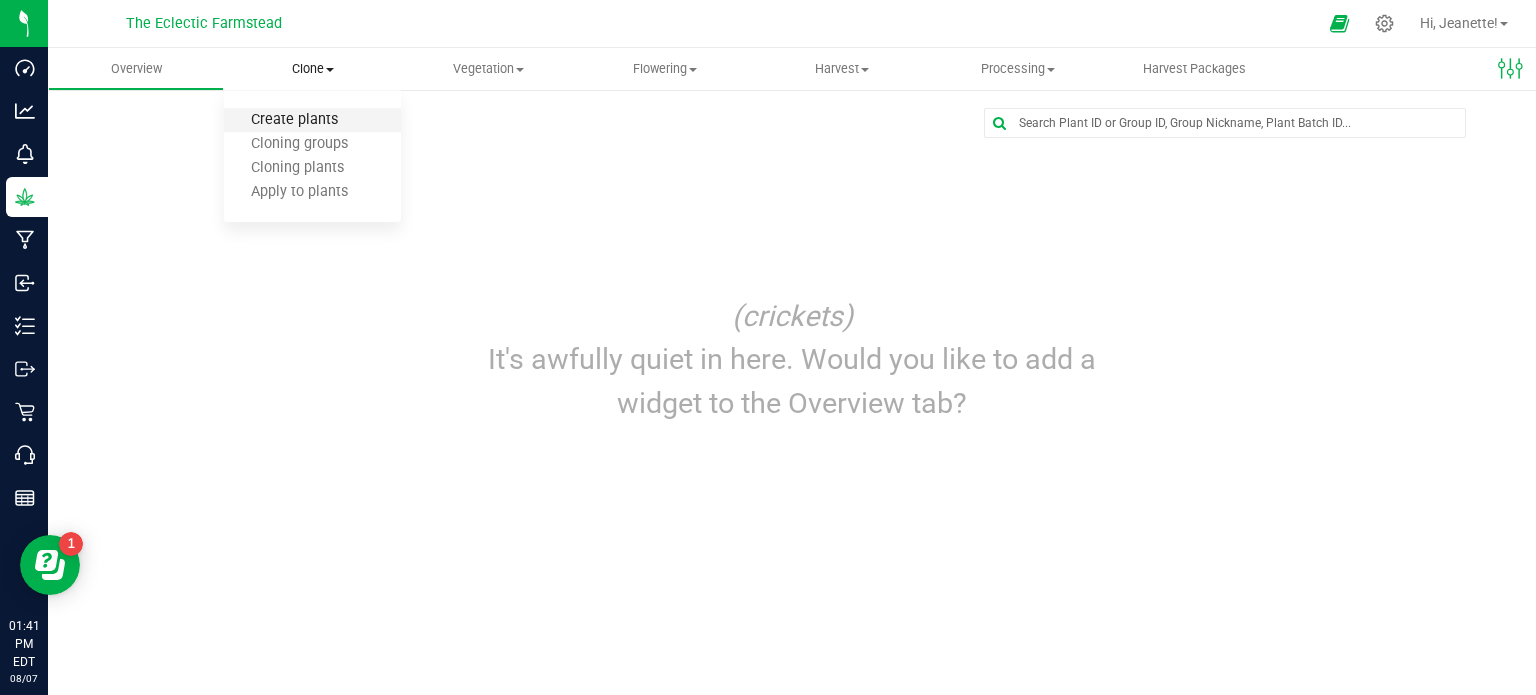 click on "Create plants" at bounding box center (294, 120) 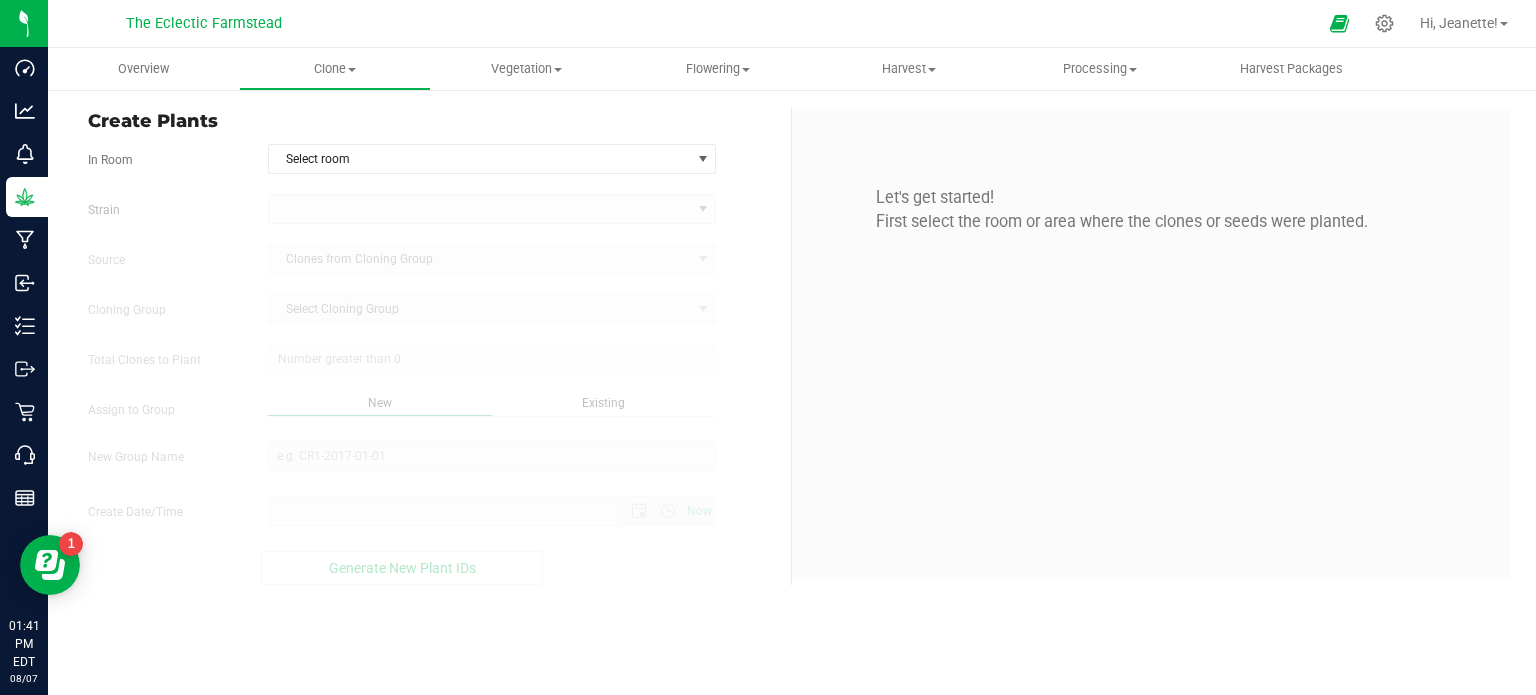 type on "8/7/2025 1:41 PM" 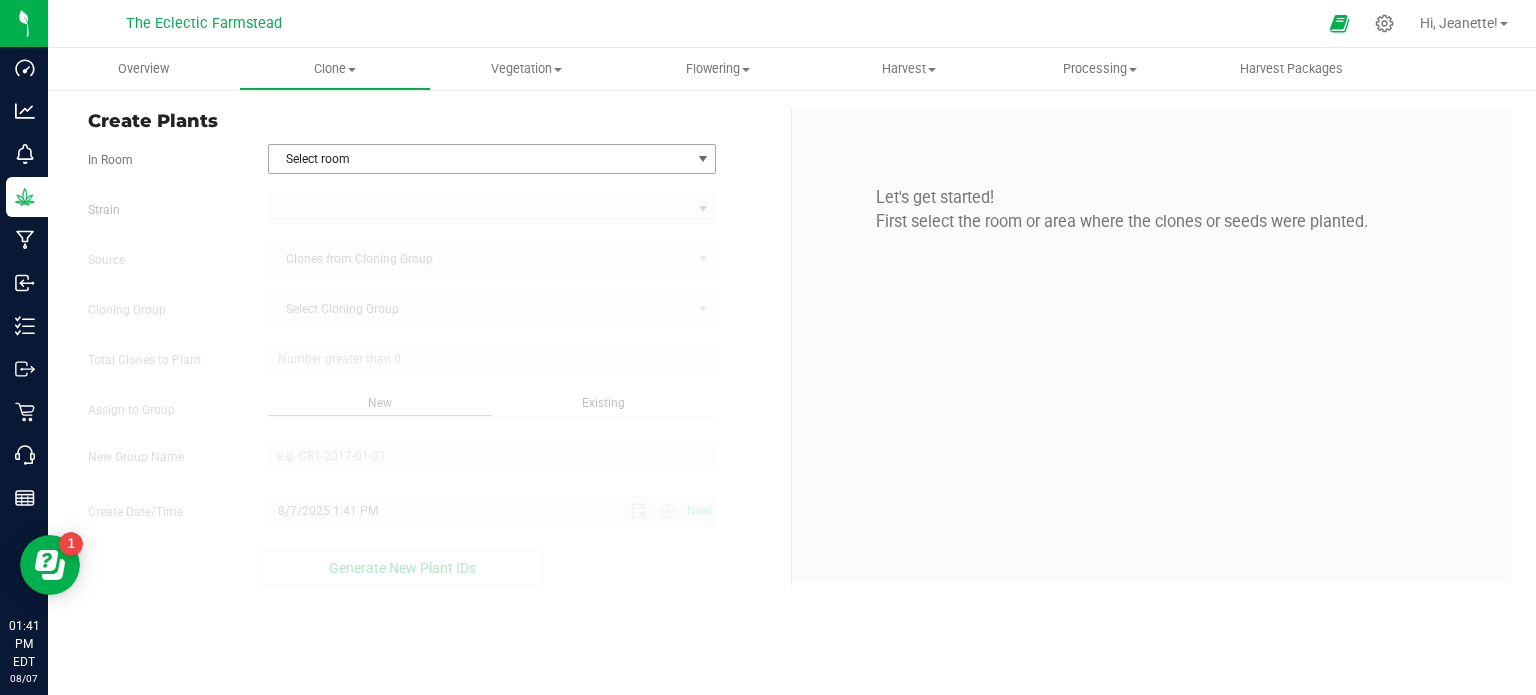click on "Select room" at bounding box center [480, 159] 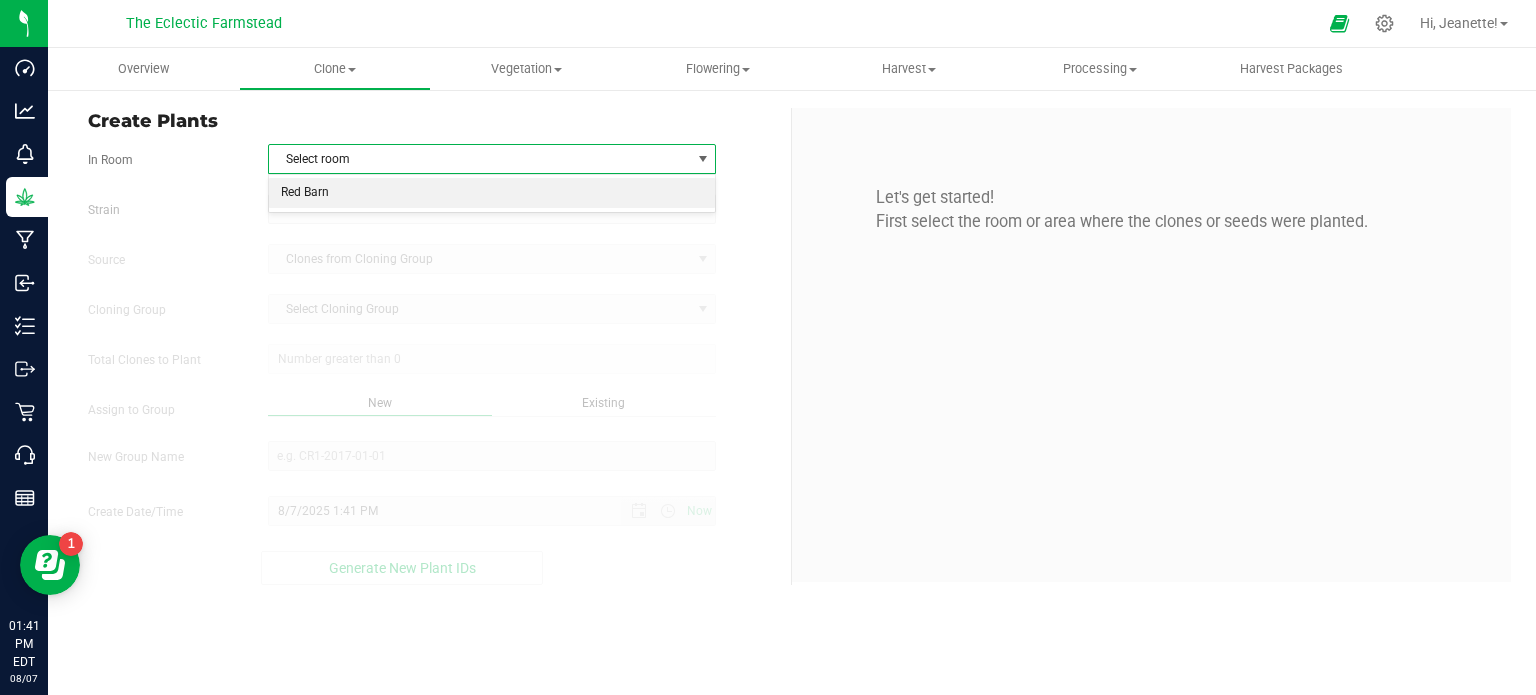 click on "Red Barn" at bounding box center [492, 193] 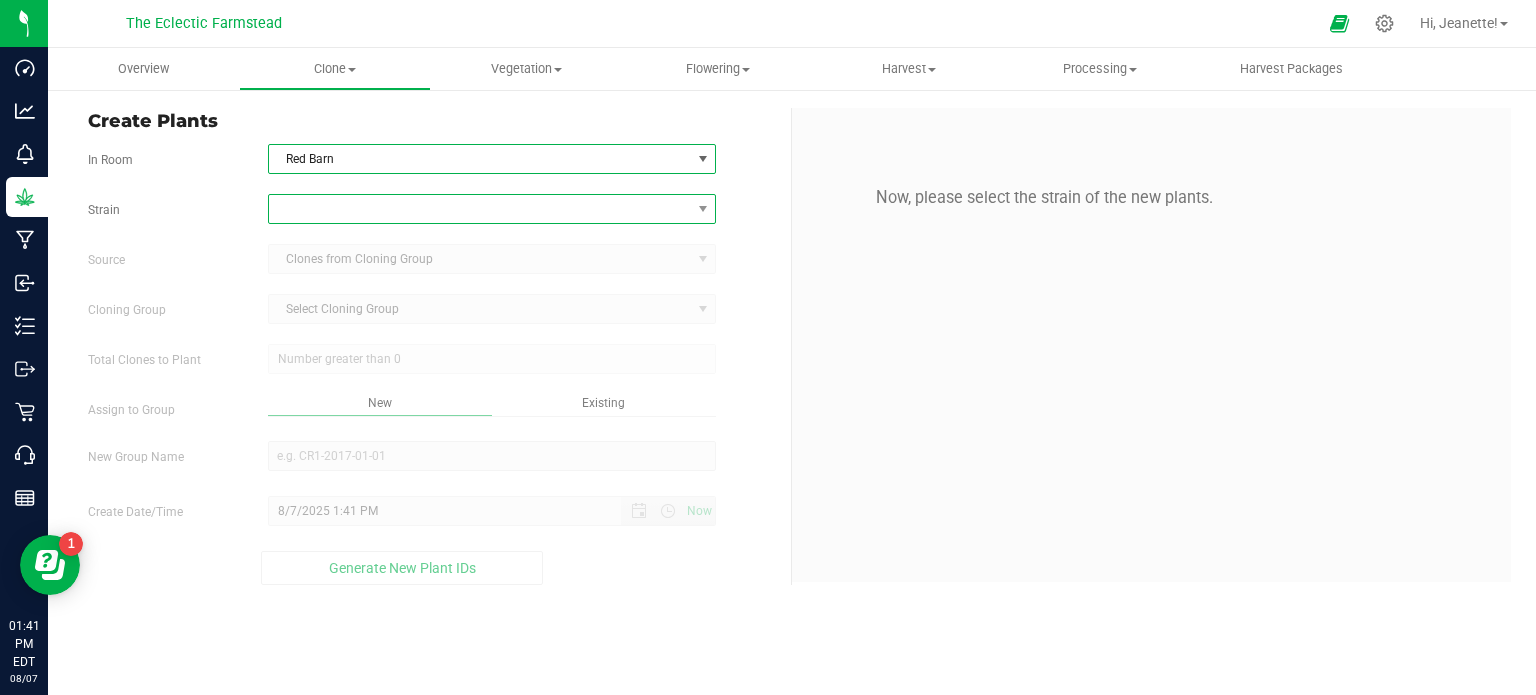 click at bounding box center (480, 209) 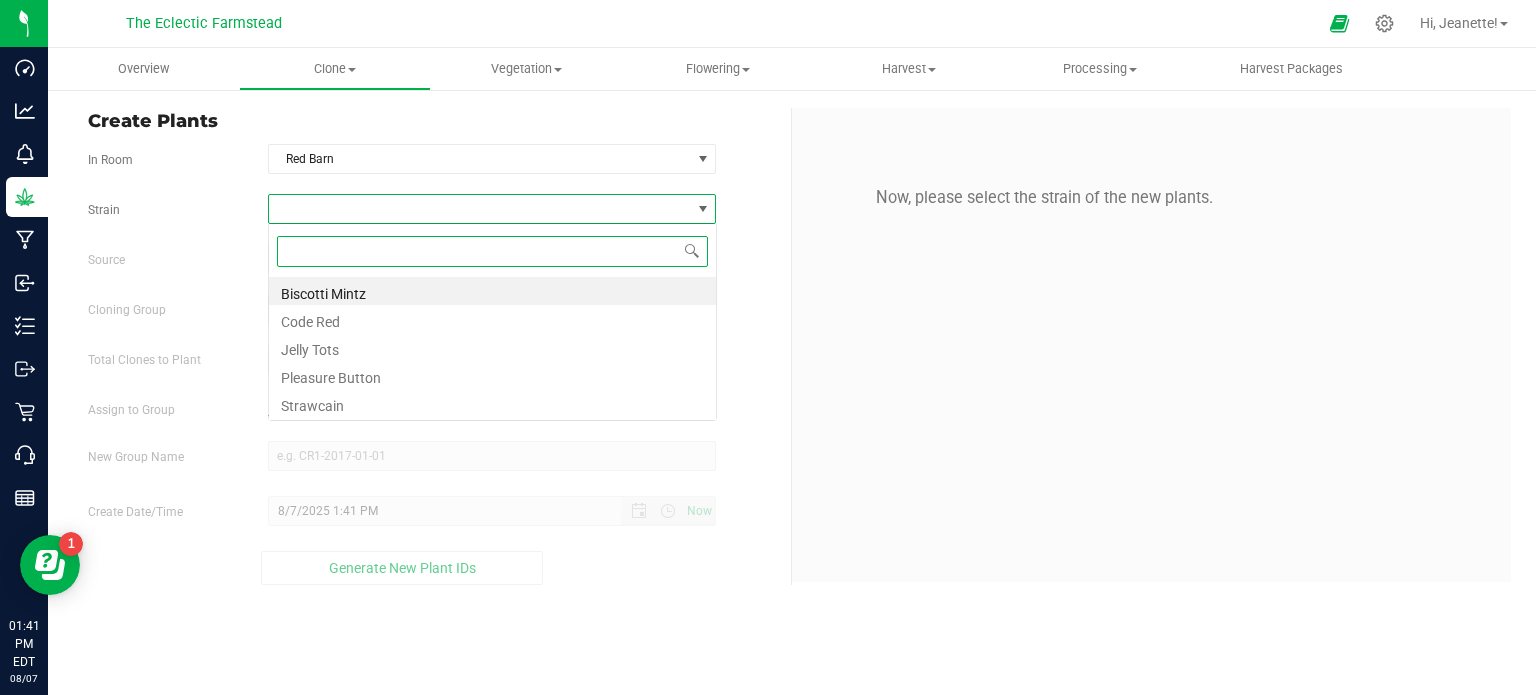 scroll, scrollTop: 99970, scrollLeft: 99551, axis: both 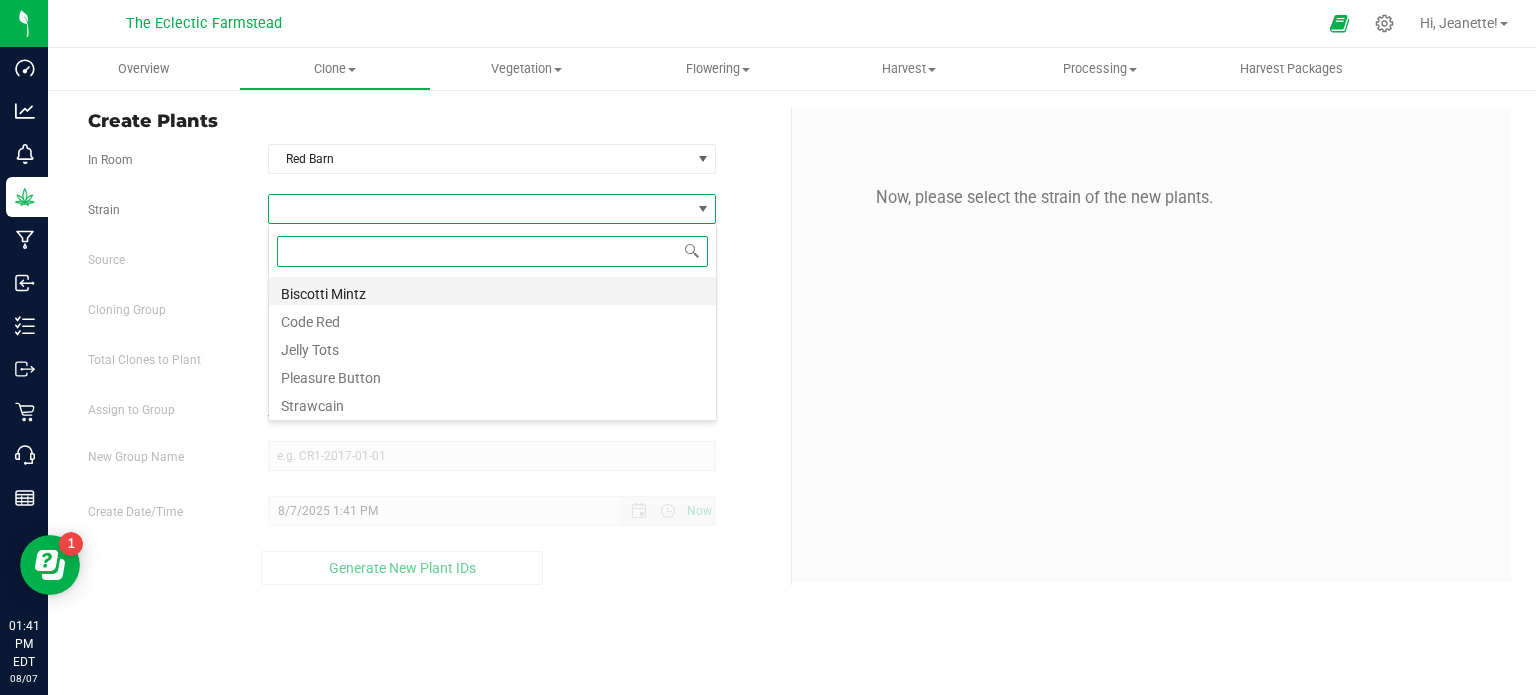 click on "Biscotti Mintz" at bounding box center [492, 291] 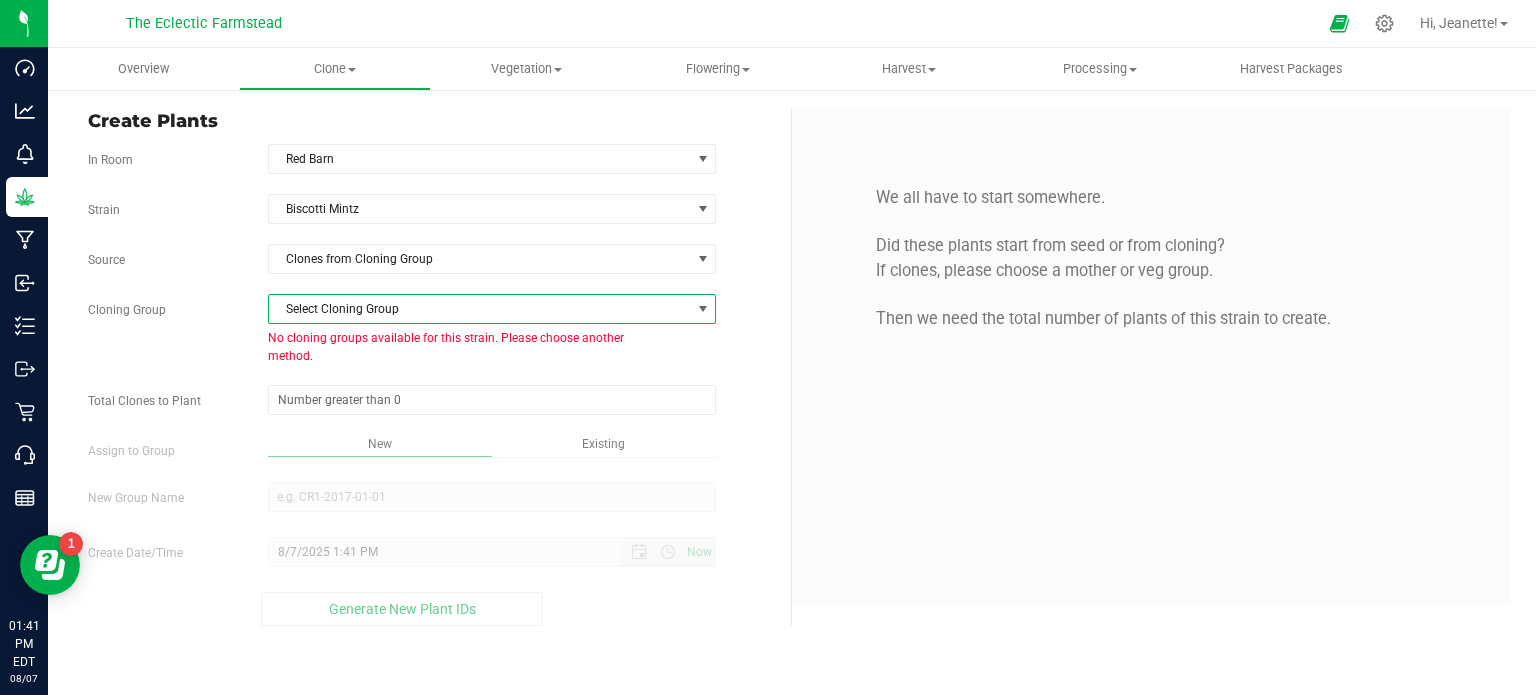 click at bounding box center (702, 309) 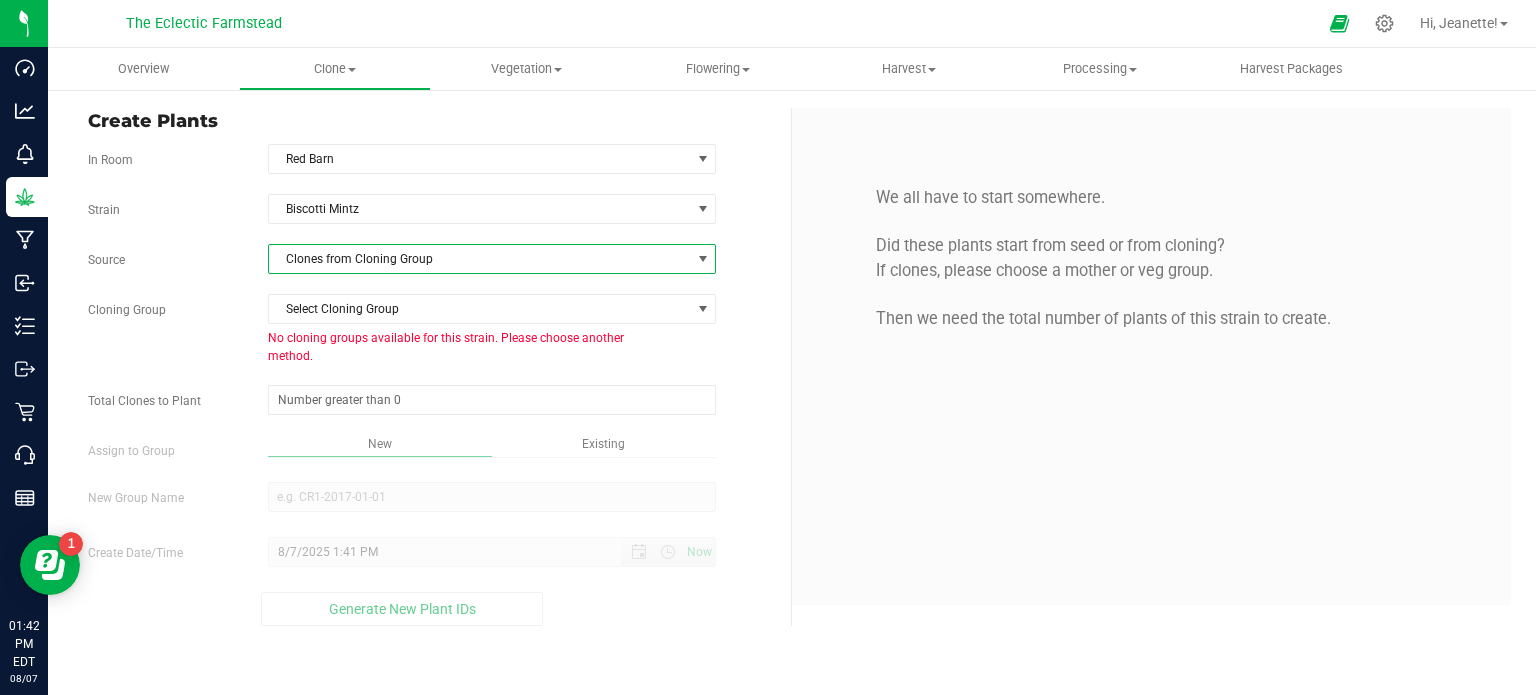 click on "Clones from Cloning Group" at bounding box center (480, 259) 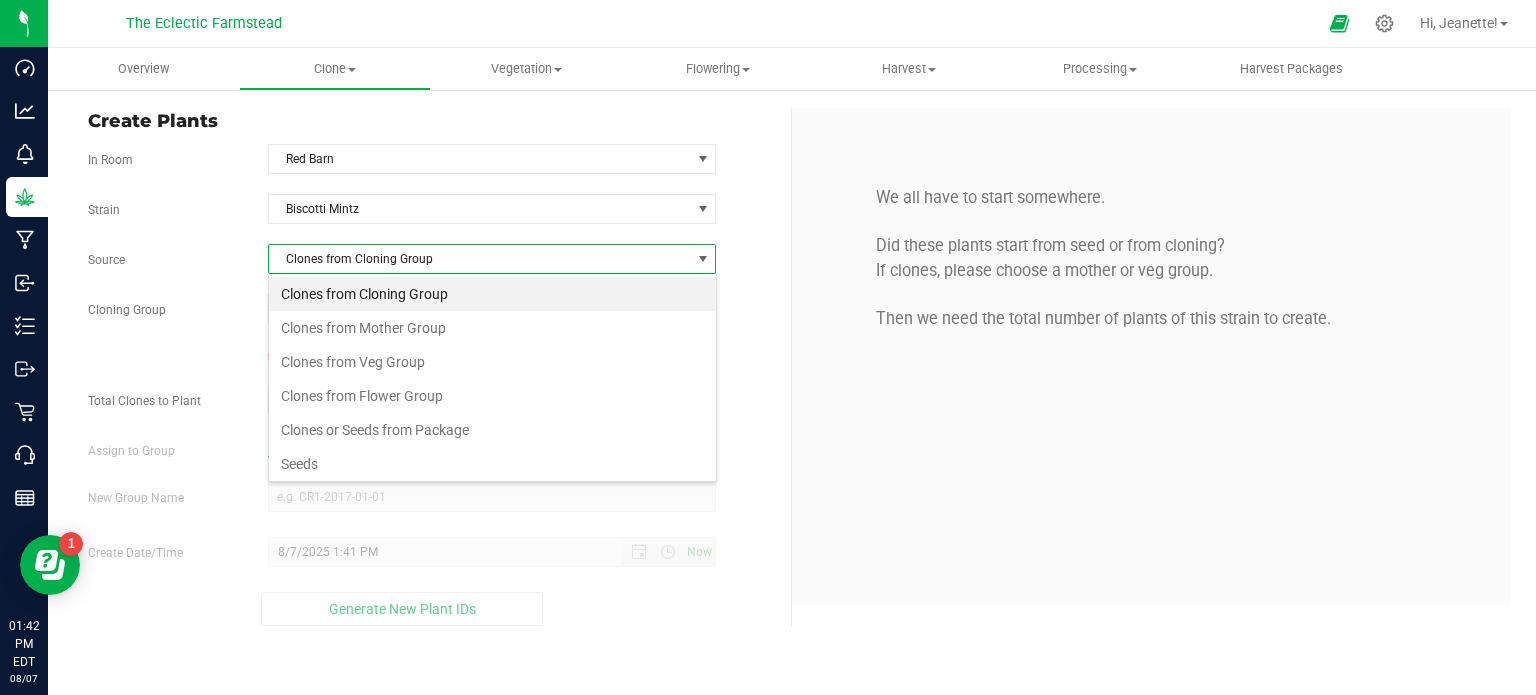 scroll, scrollTop: 99970, scrollLeft: 99551, axis: both 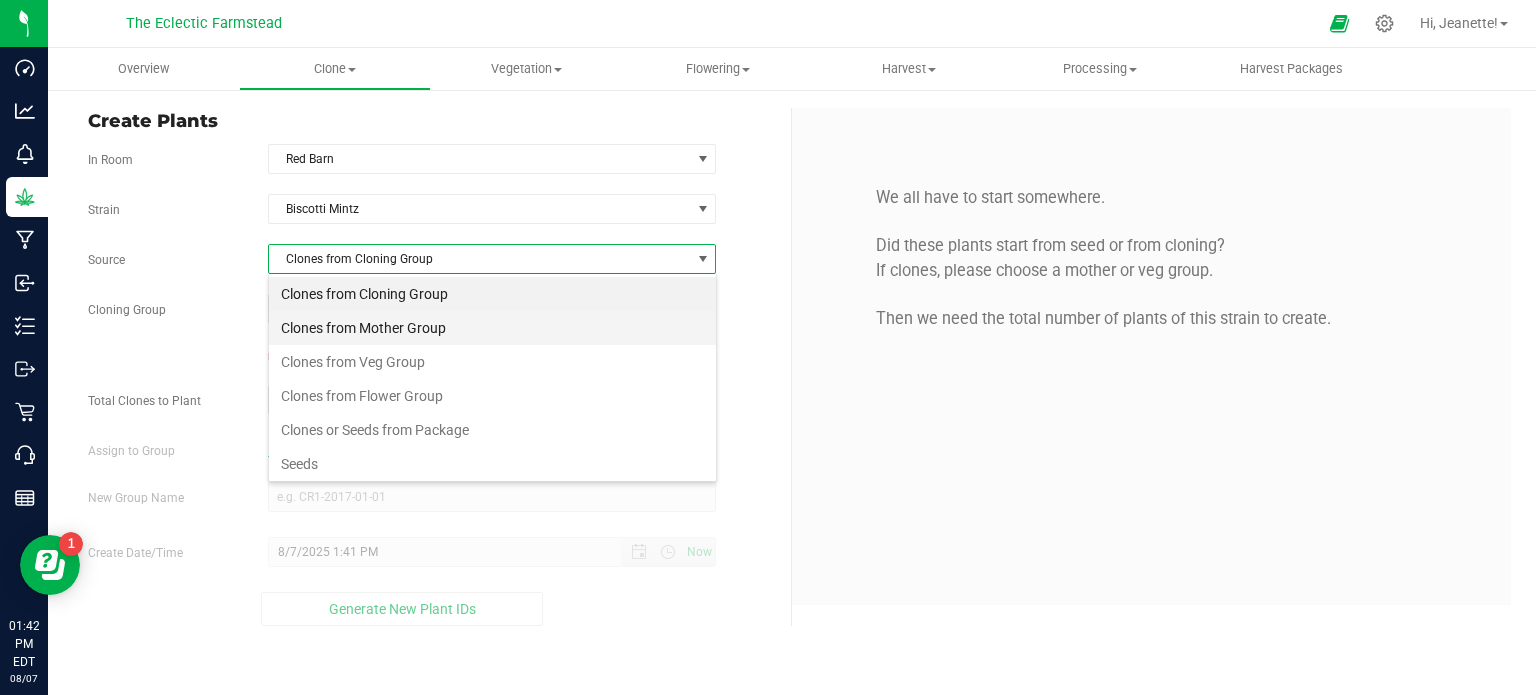 click on "Clones from Mother Group" at bounding box center [492, 328] 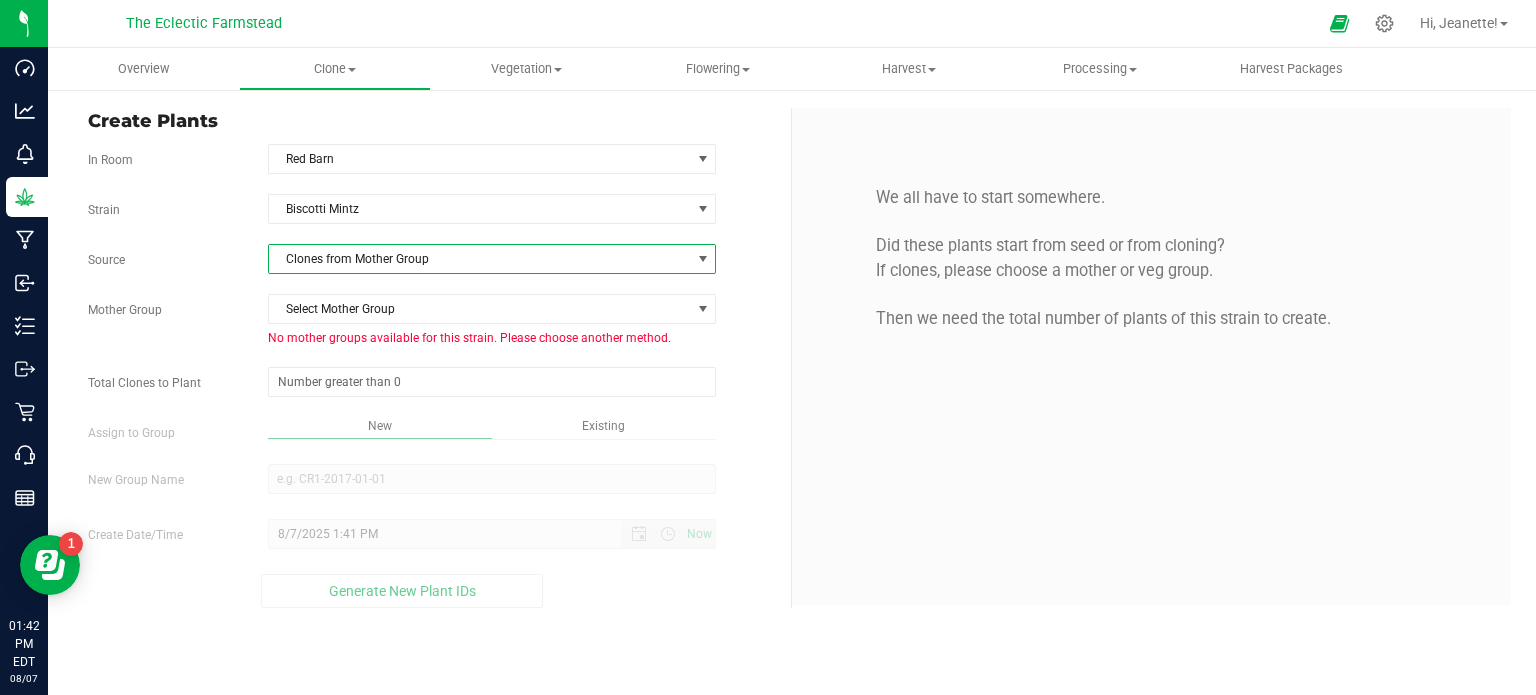 click at bounding box center (703, 259) 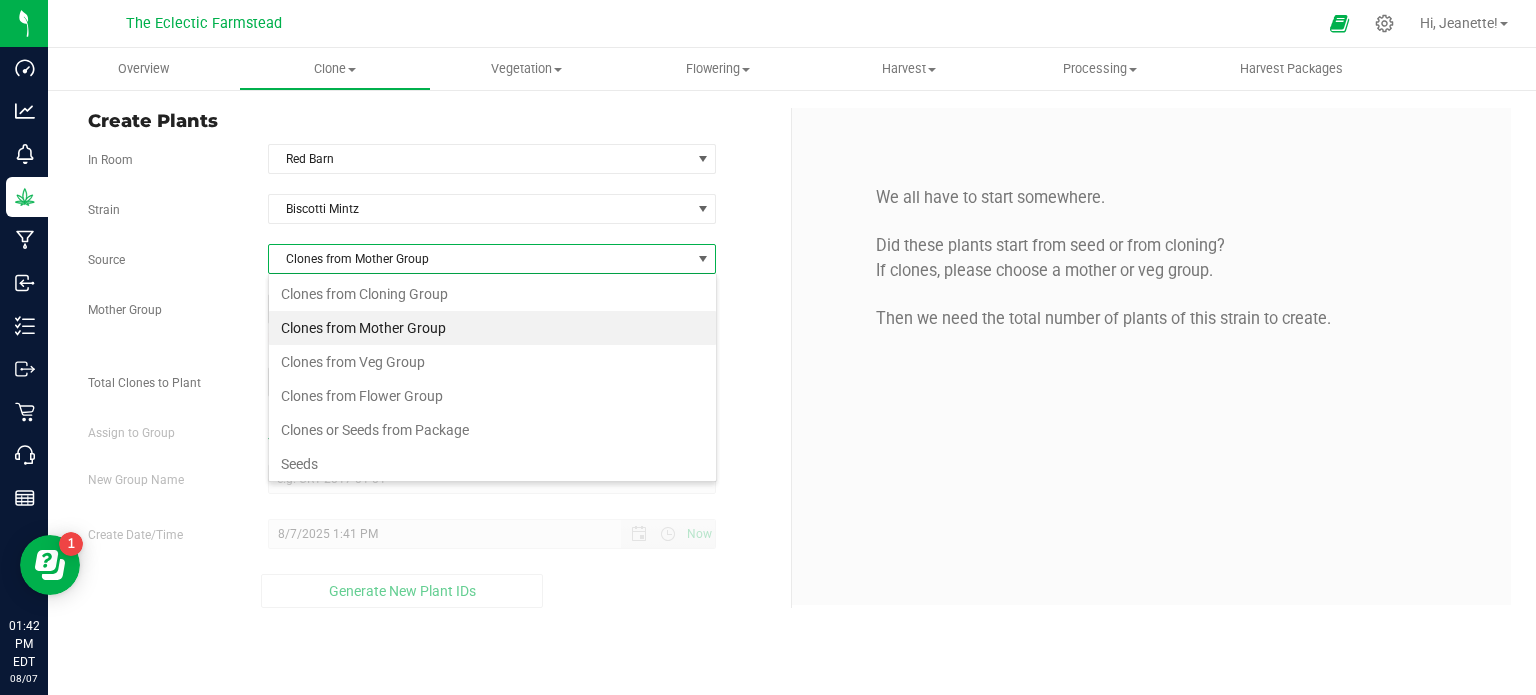 scroll, scrollTop: 99970, scrollLeft: 99551, axis: both 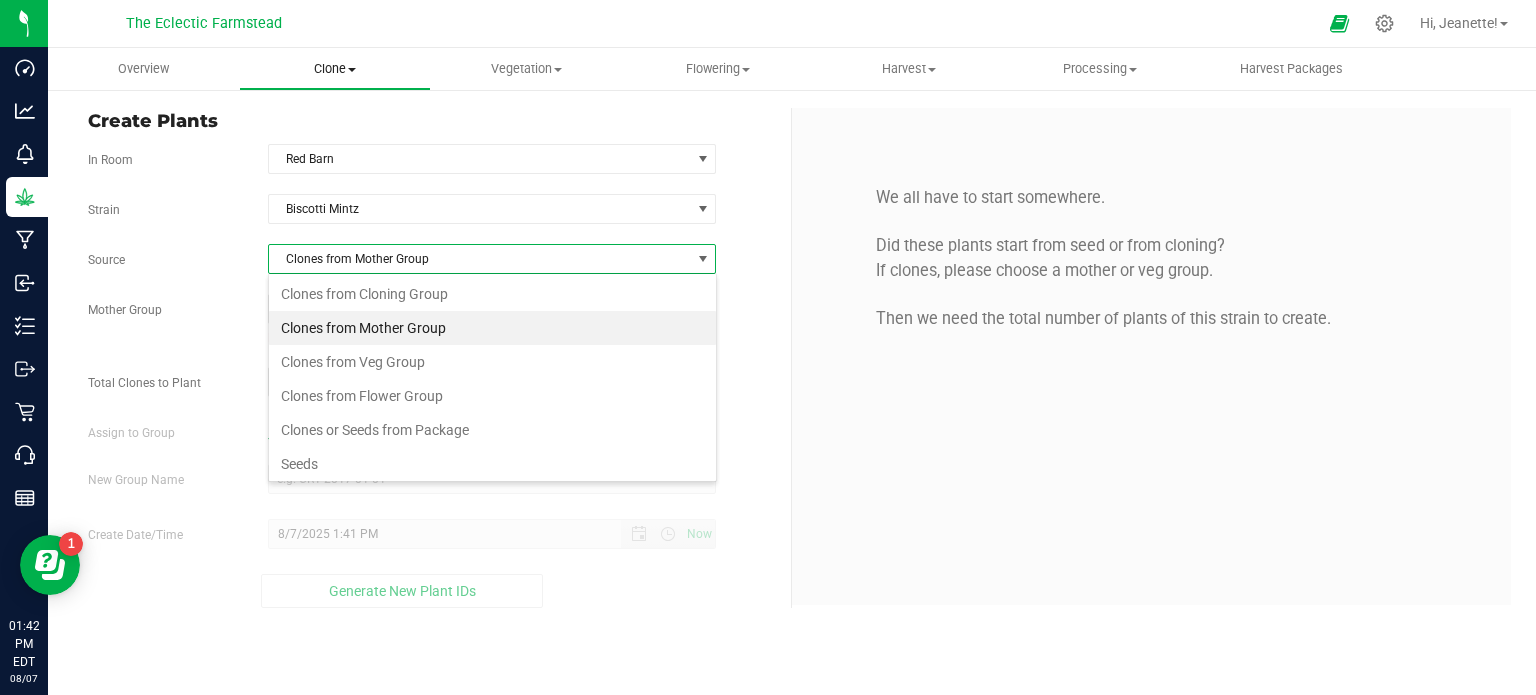 click on "Clone" at bounding box center (334, 69) 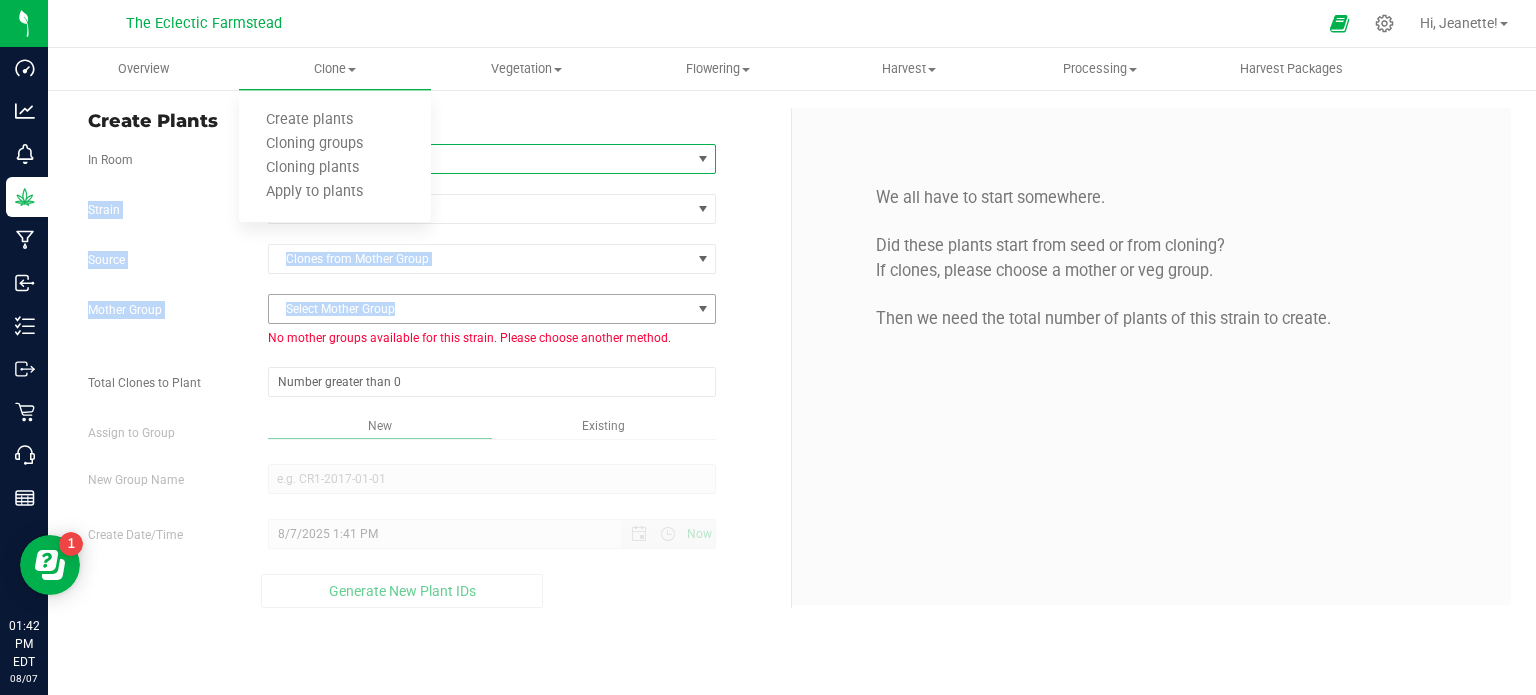 drag, startPoint x: 476, startPoint y: 165, endPoint x: 704, endPoint y: 302, distance: 265.99435 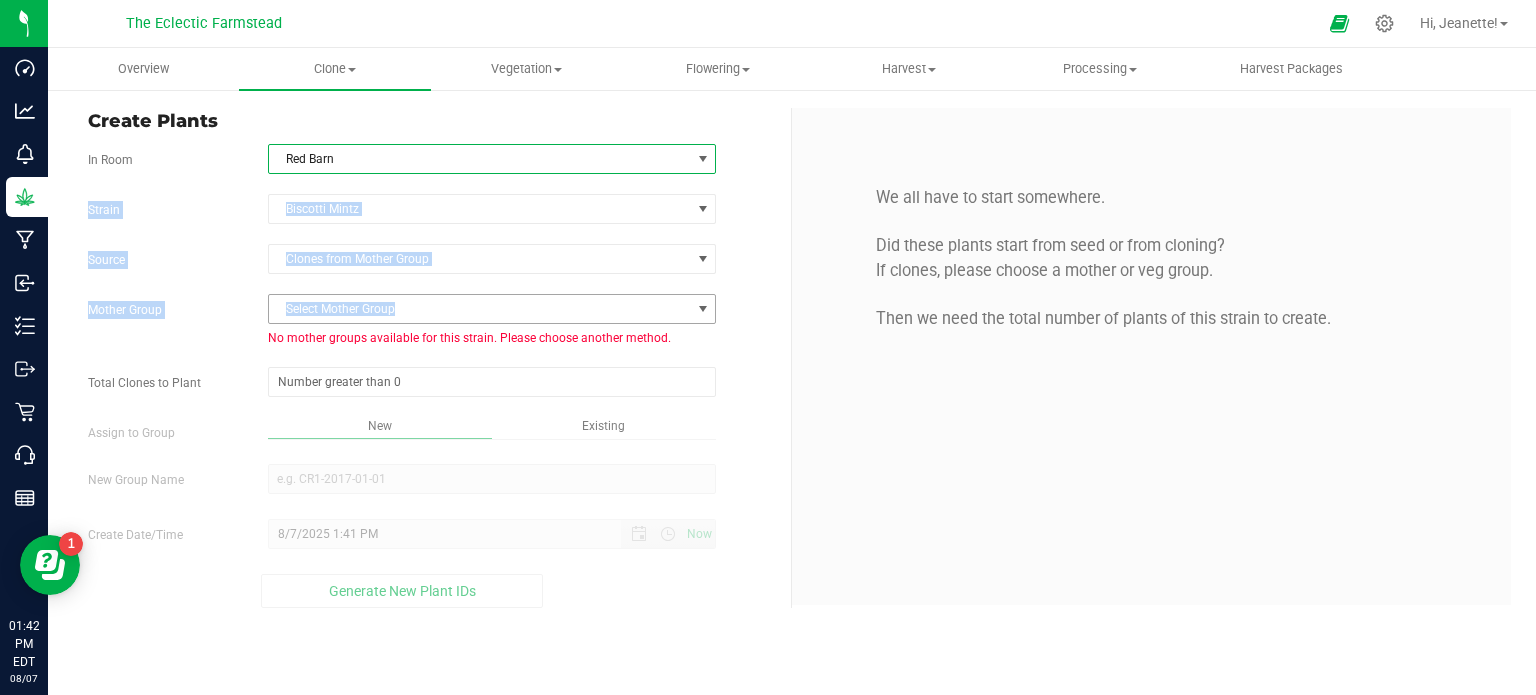 click at bounding box center [703, 309] 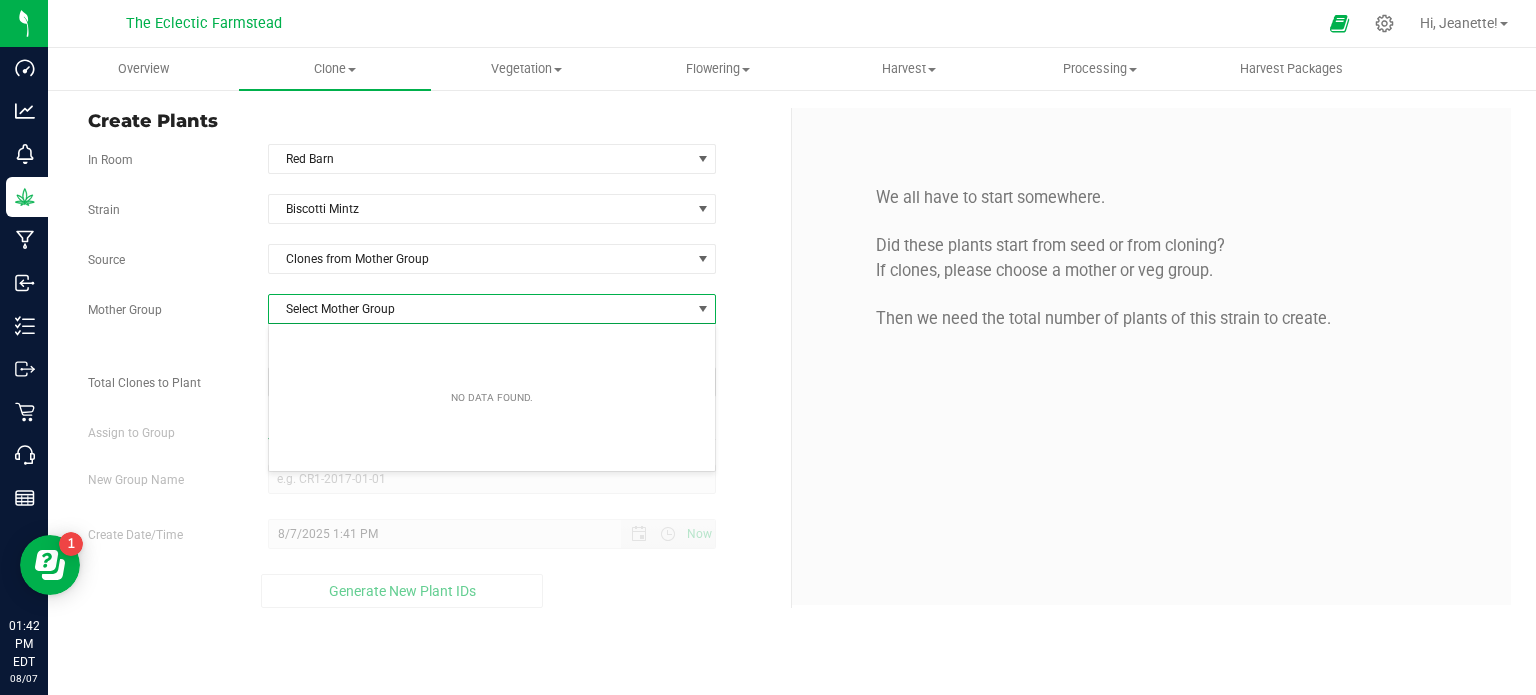 click at bounding box center (703, 309) 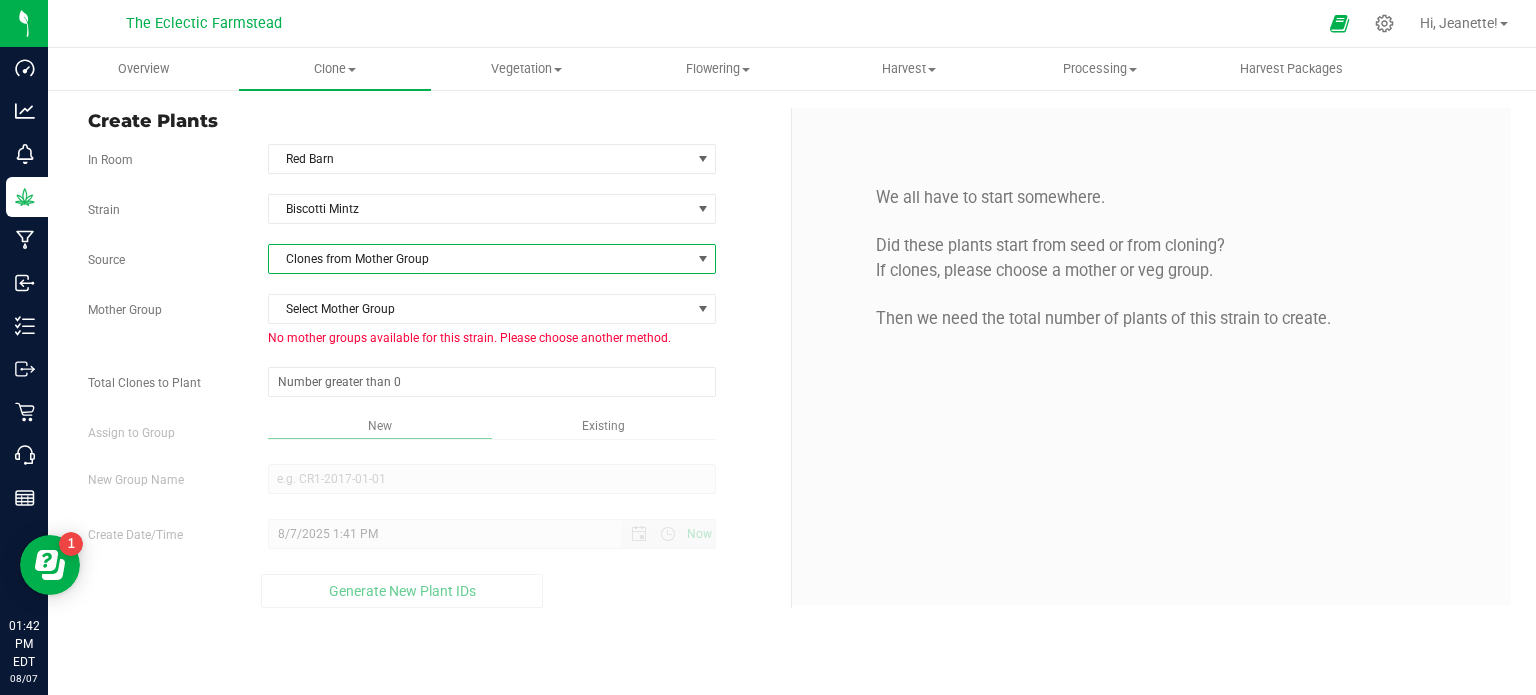 click at bounding box center (703, 259) 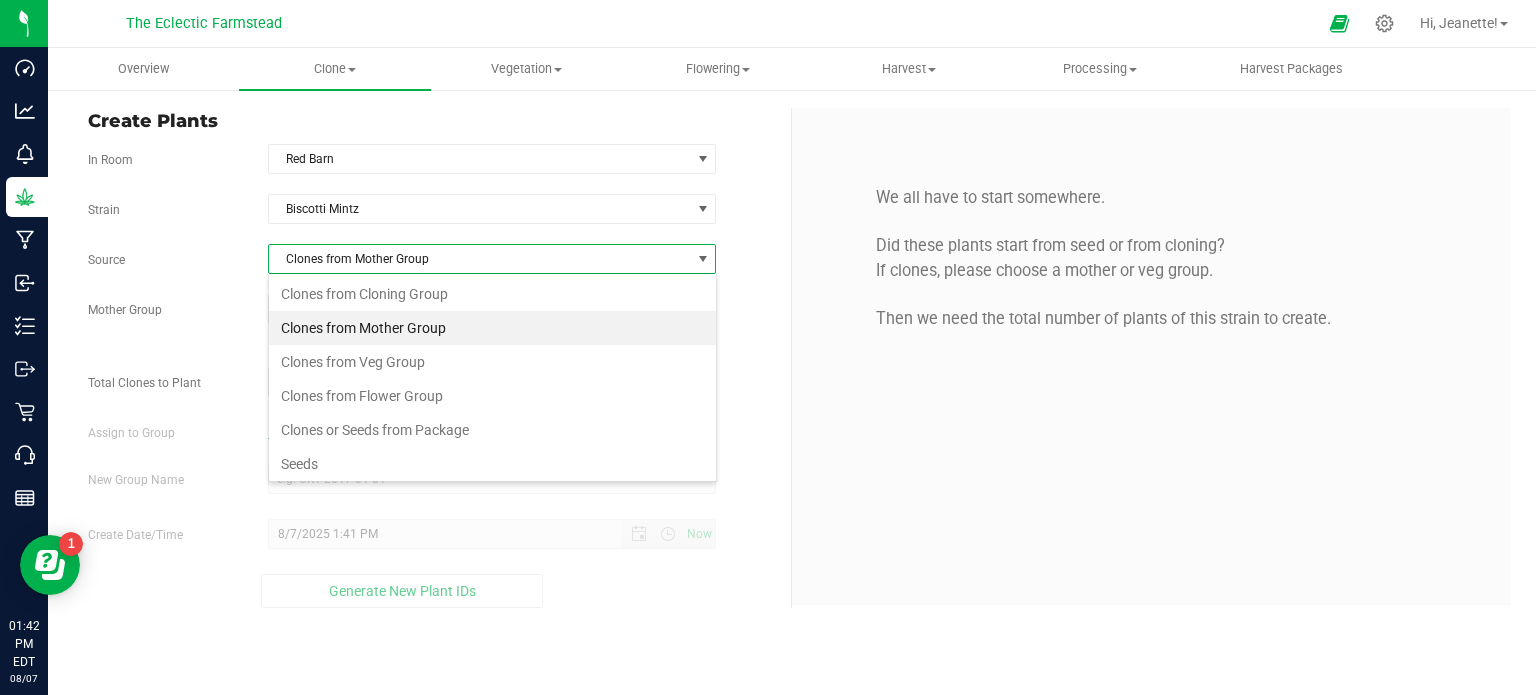 scroll, scrollTop: 99970, scrollLeft: 99551, axis: both 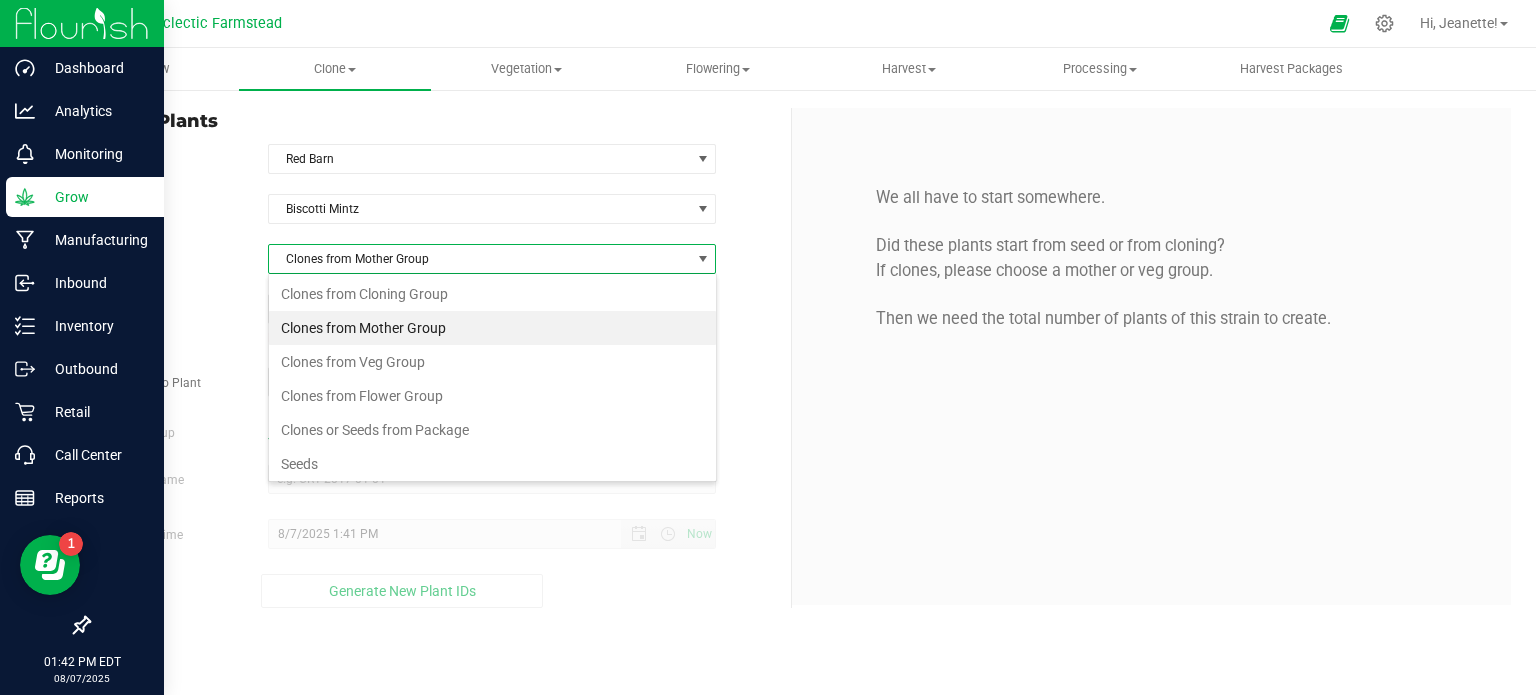 click on "Grow" at bounding box center (95, 197) 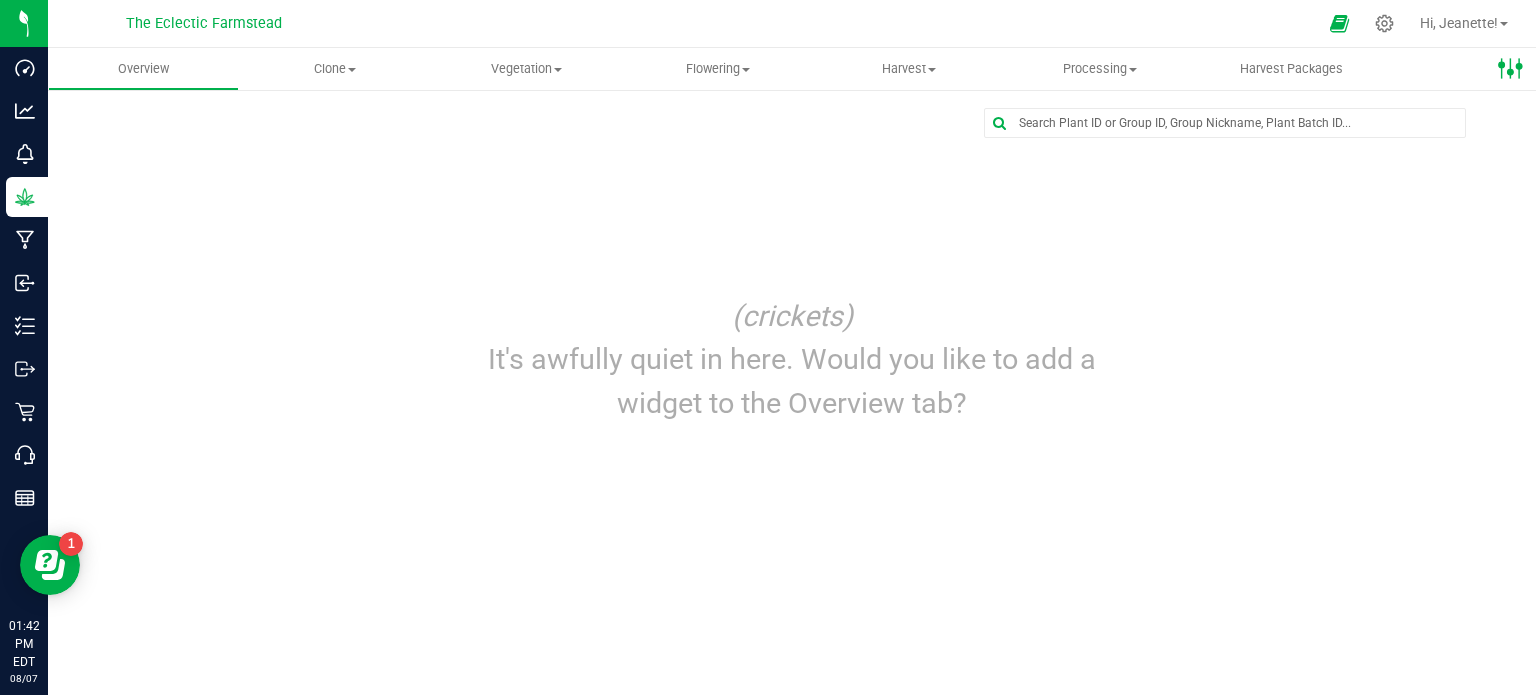 click 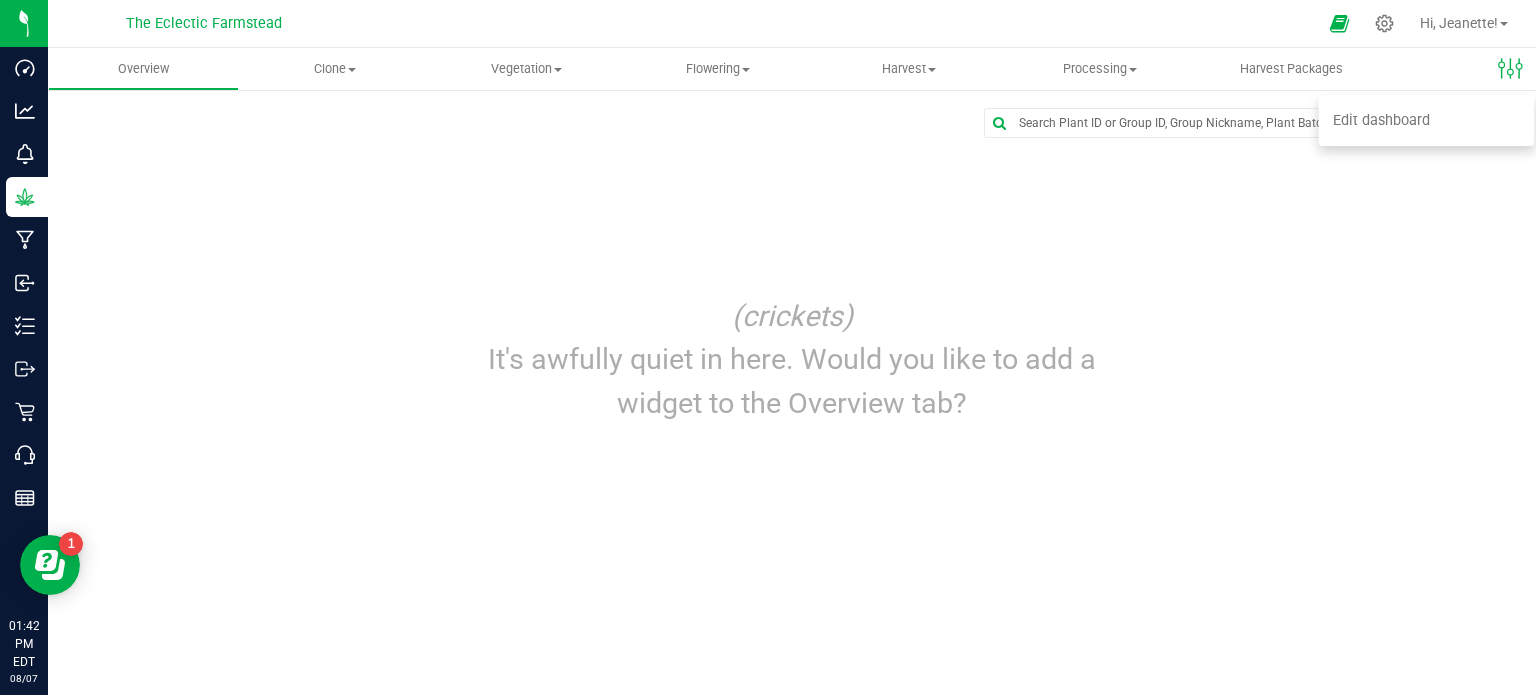 click on "Overview
Clone
Create plants
Cloning groups
Cloning plants
Apply to plants
Vegetation
Veg groups" at bounding box center [816, 69] 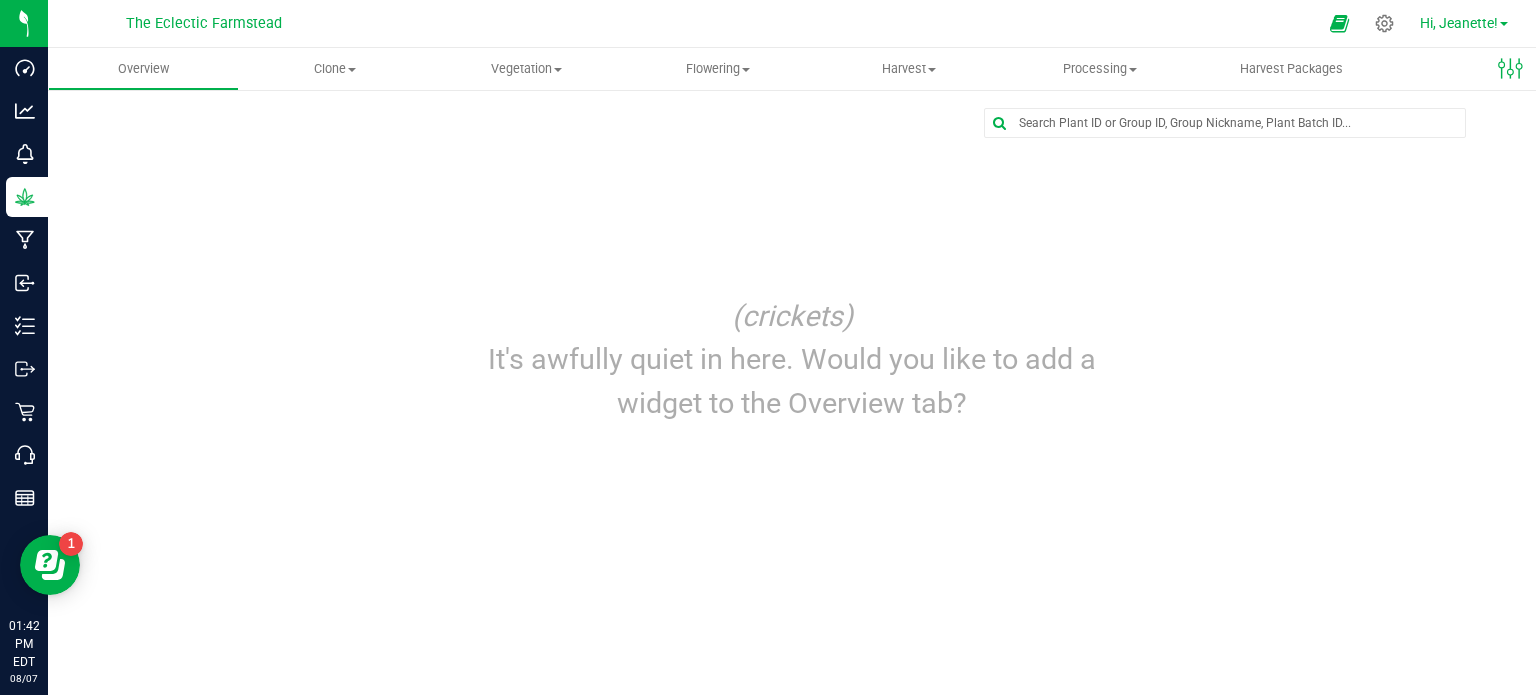 click on "Hi, Jeanette!" at bounding box center (1459, 23) 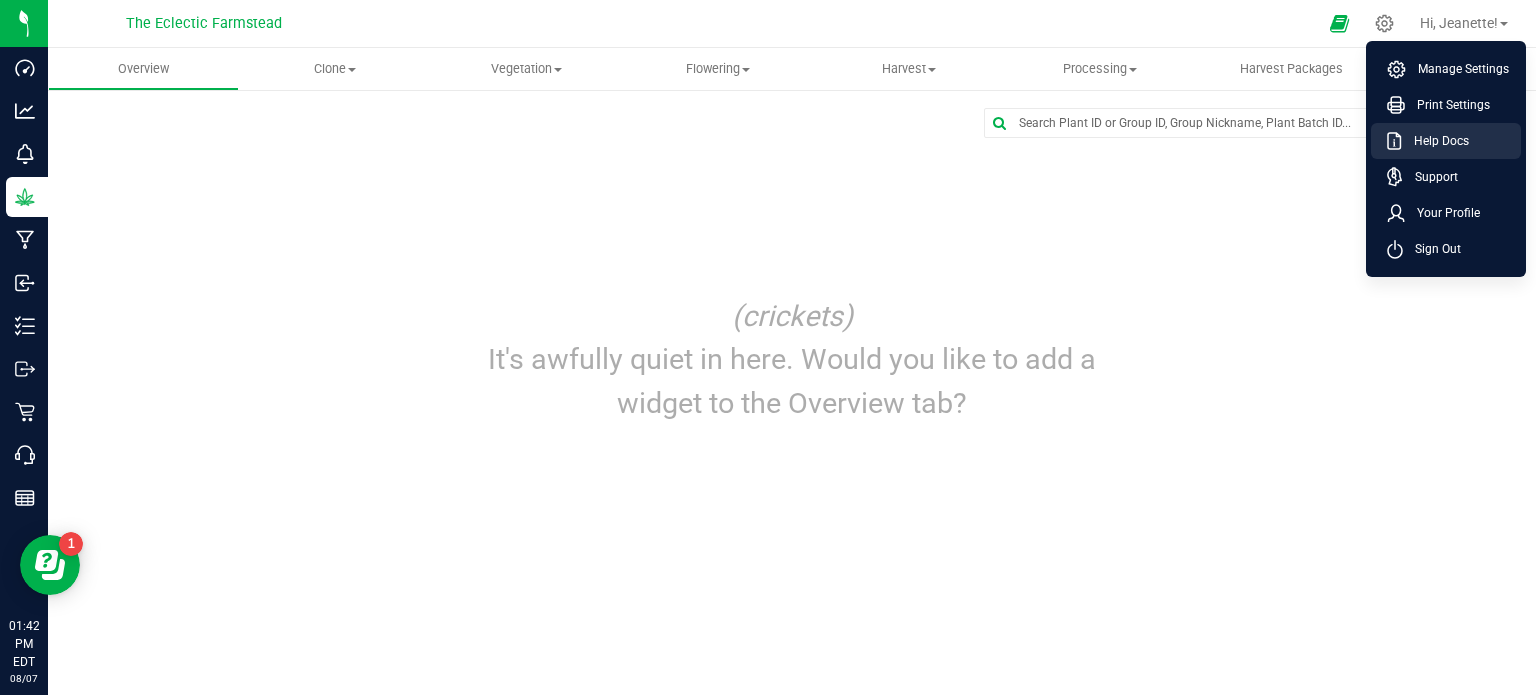 click on "Help Docs" at bounding box center [1435, 141] 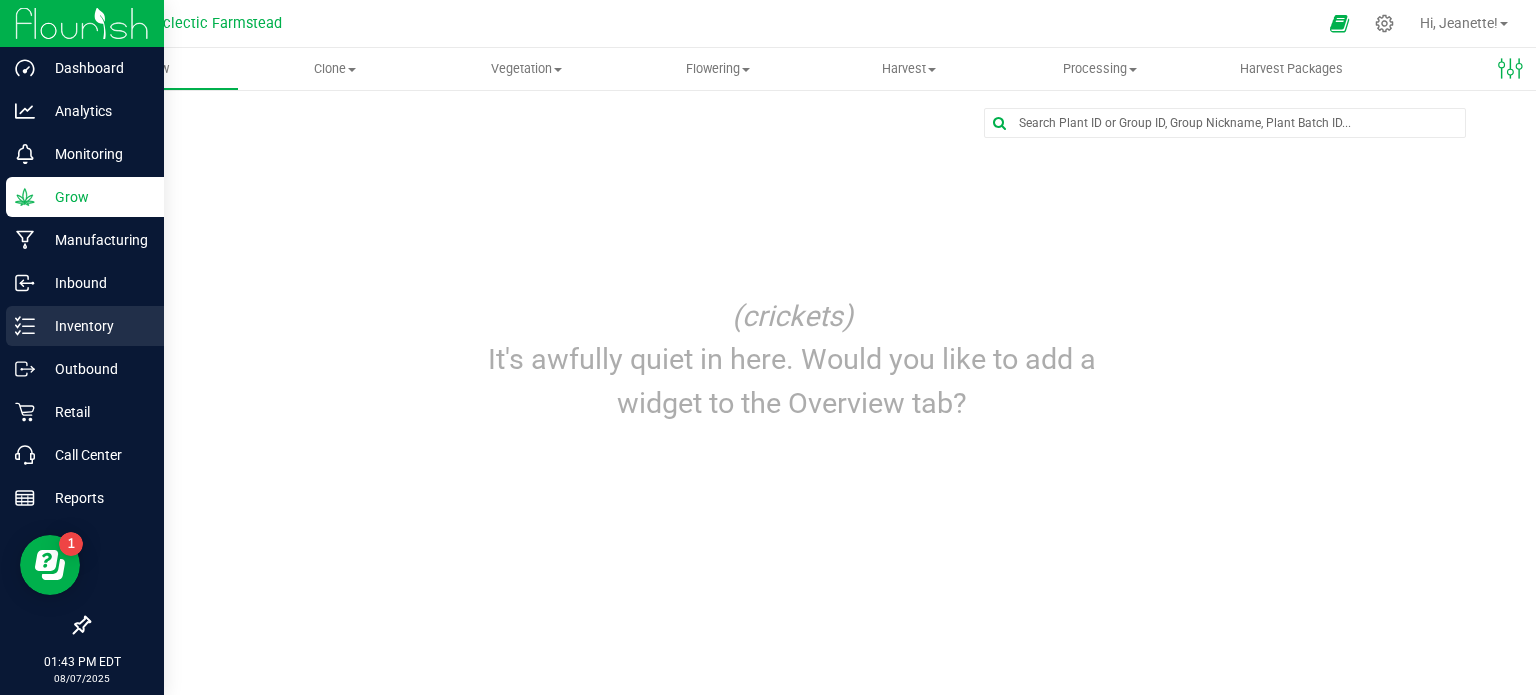 click on "Inventory" at bounding box center [95, 326] 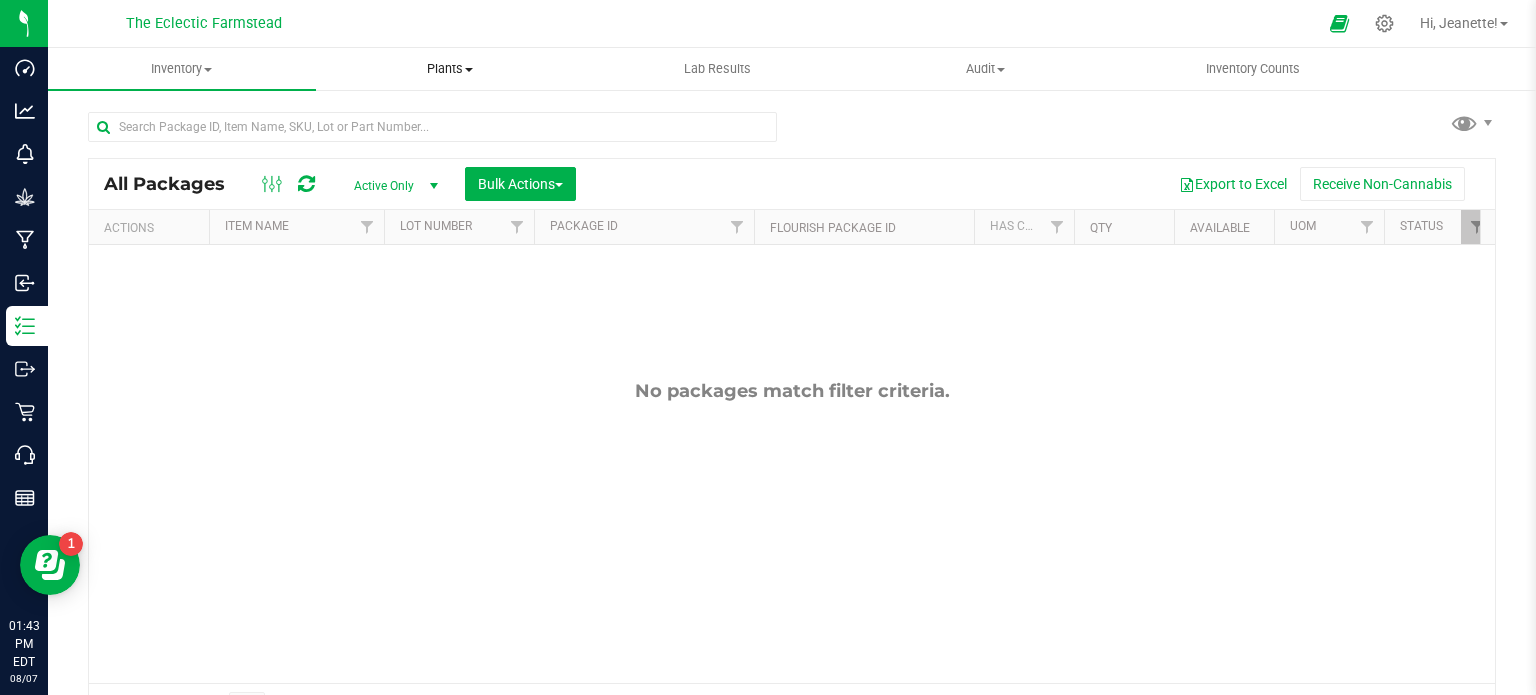 click on "Plants" at bounding box center (450, 69) 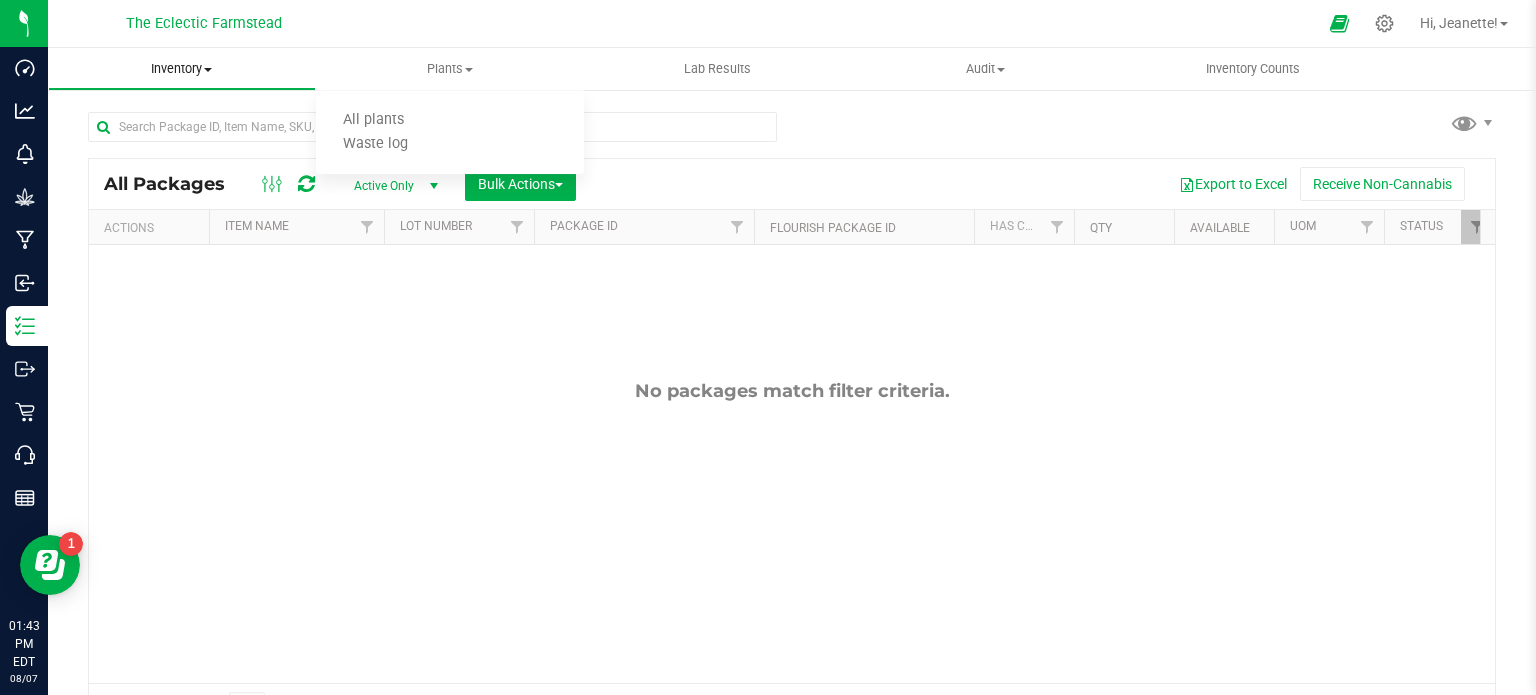 click on "Inventory" at bounding box center [182, 69] 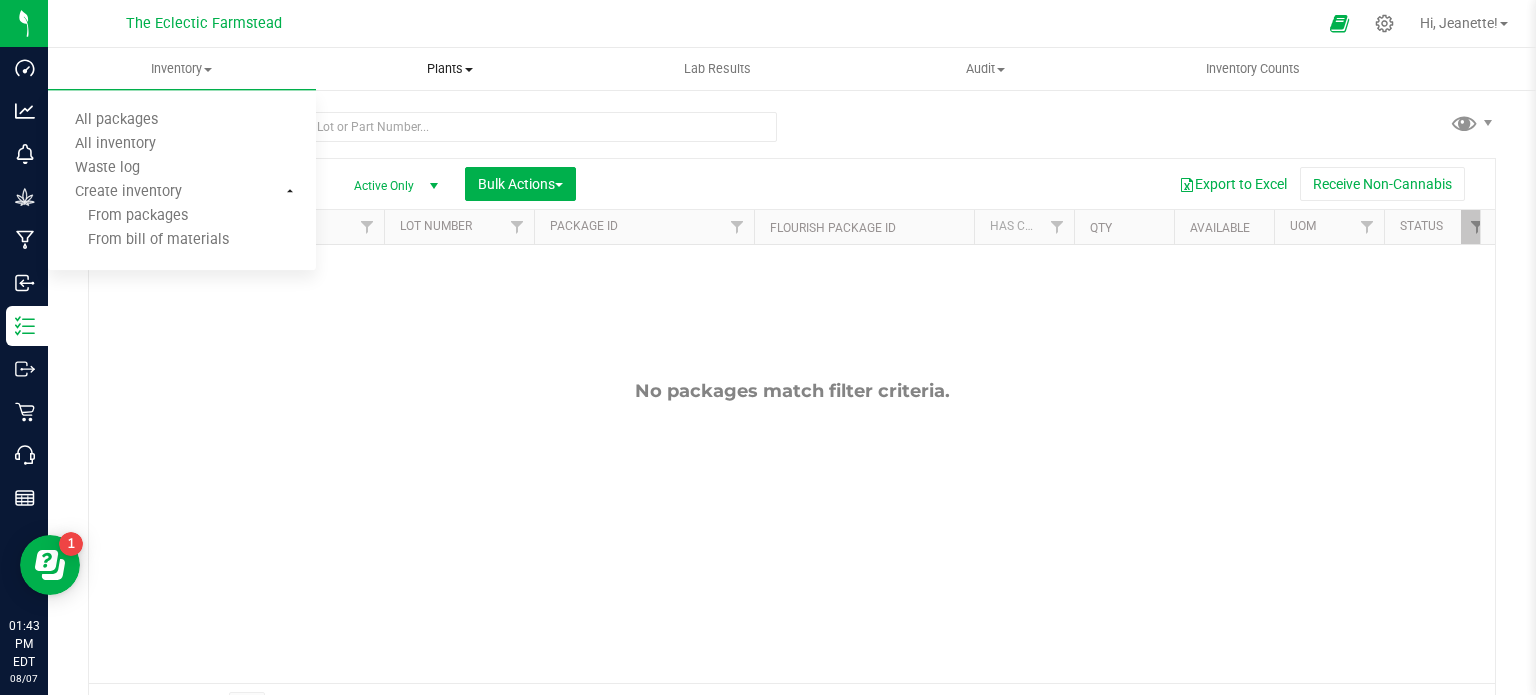 click on "Plants" at bounding box center [450, 69] 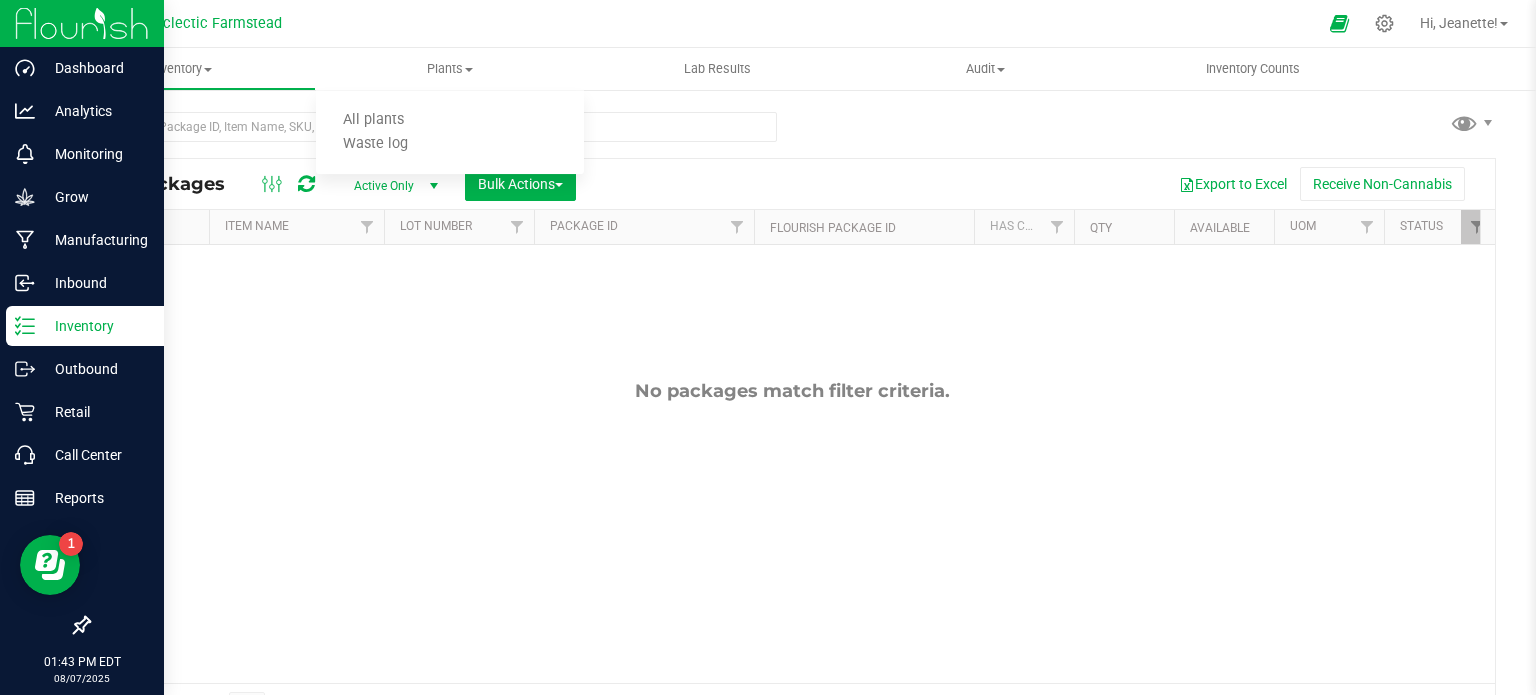 click on "Inventory" at bounding box center [95, 326] 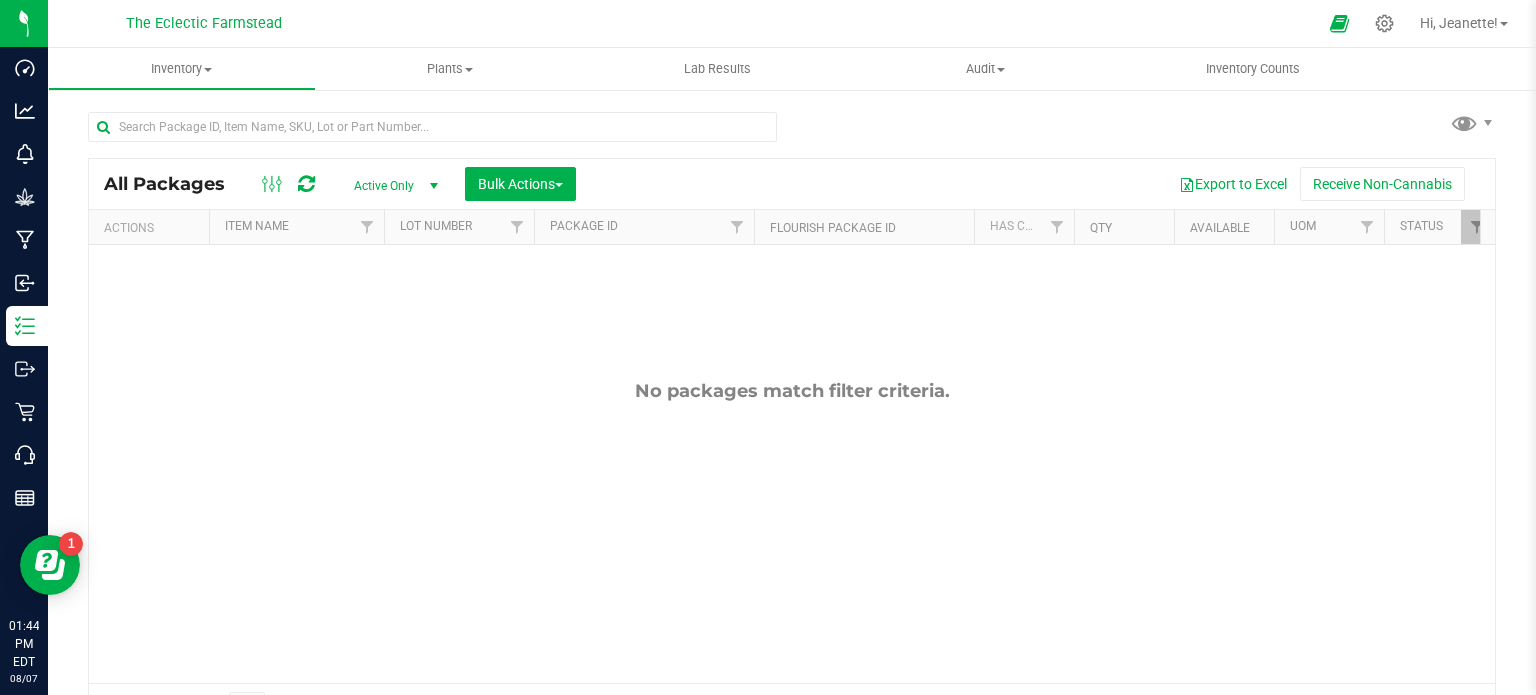 click on "The Eclectic Farmstead" at bounding box center (204, 24) 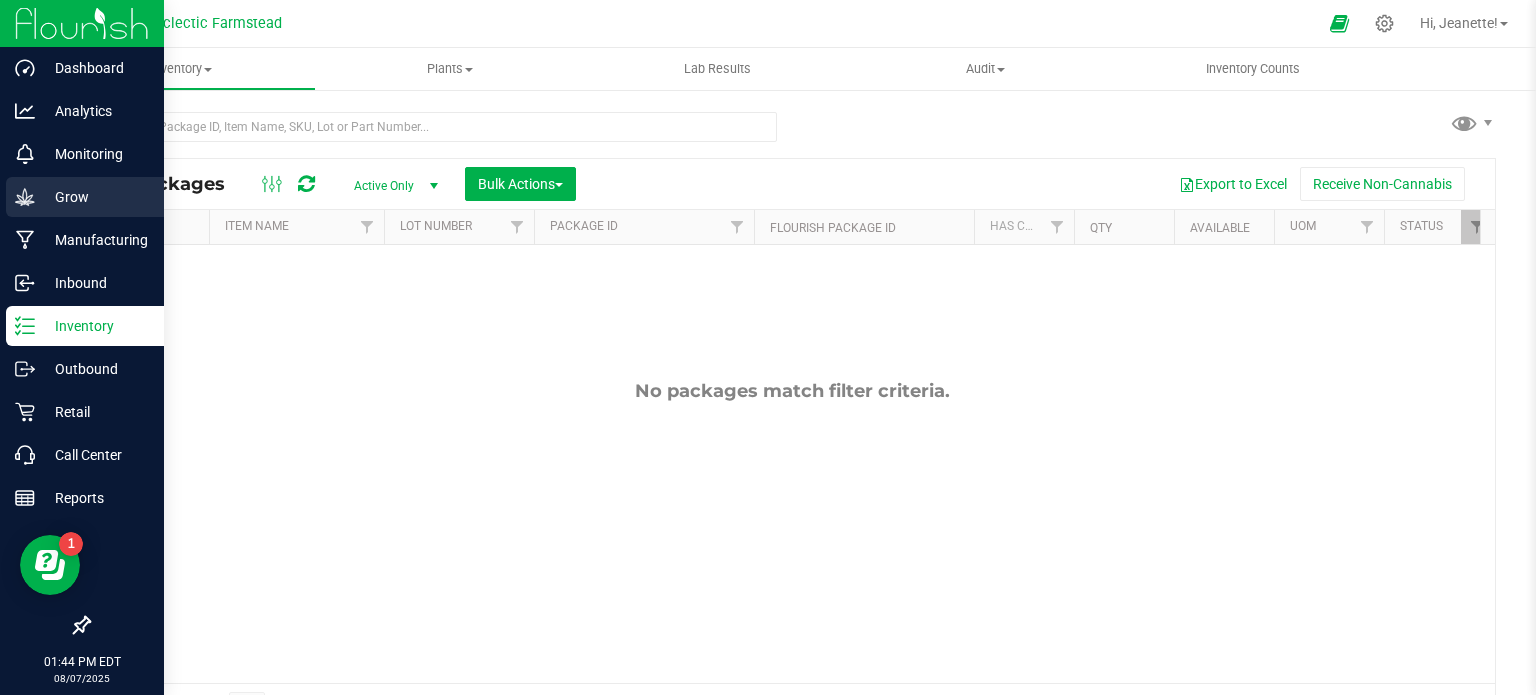 click on "Grow" at bounding box center [95, 197] 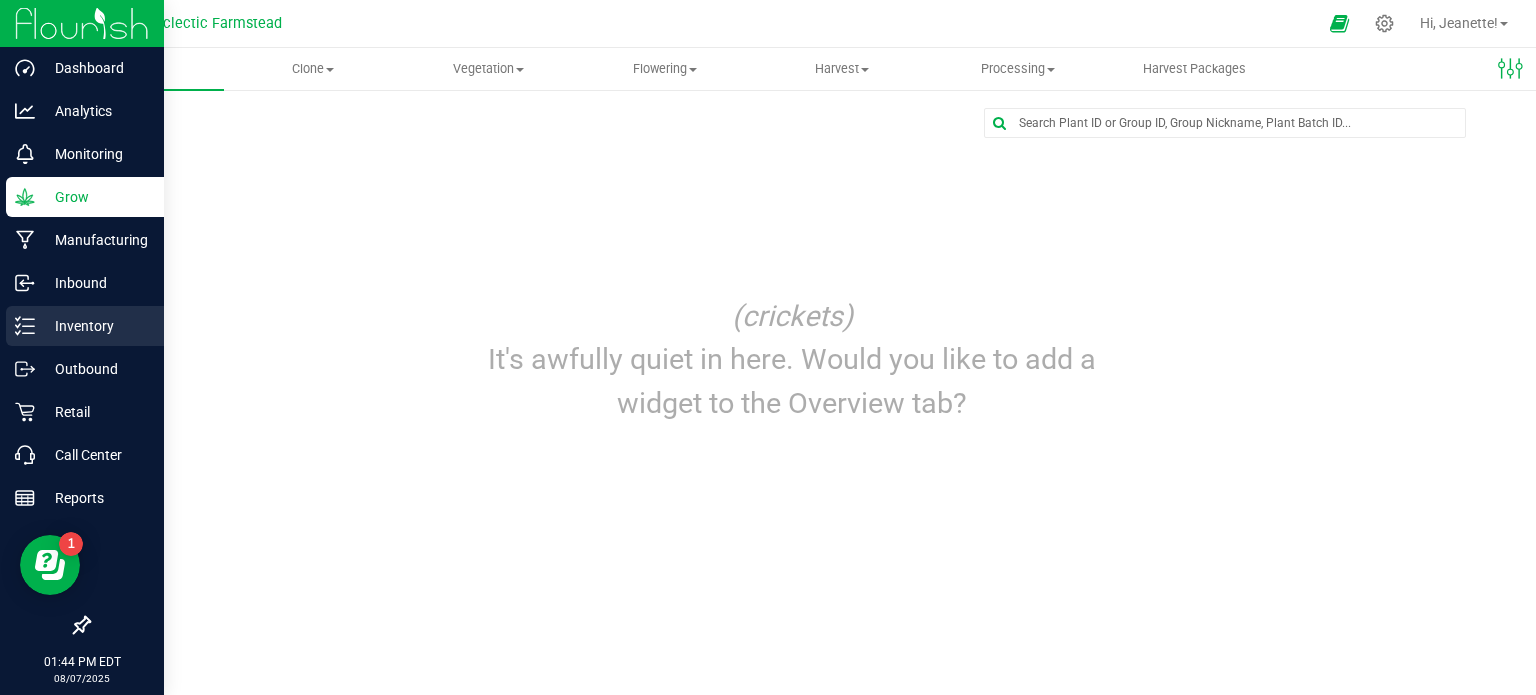 click on "Inventory" at bounding box center [95, 326] 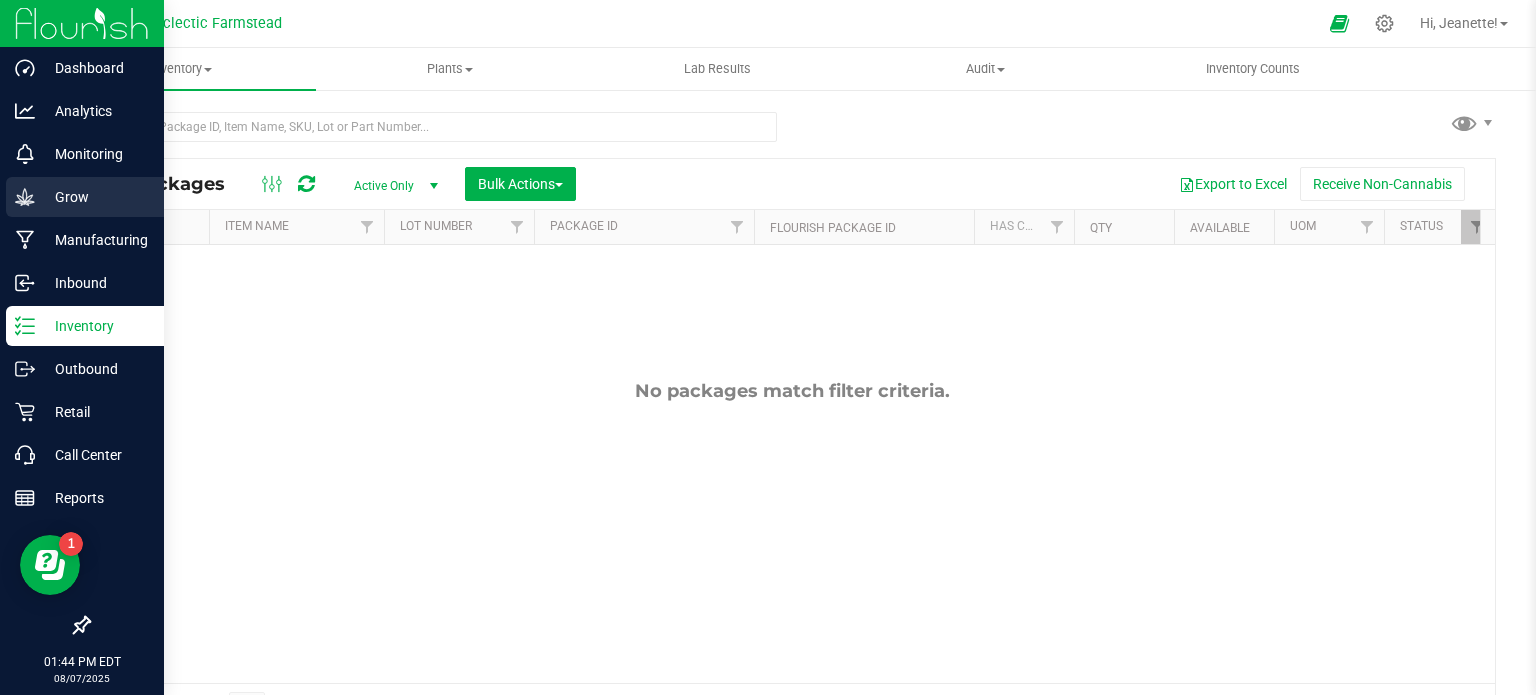 click on "Grow" at bounding box center (95, 197) 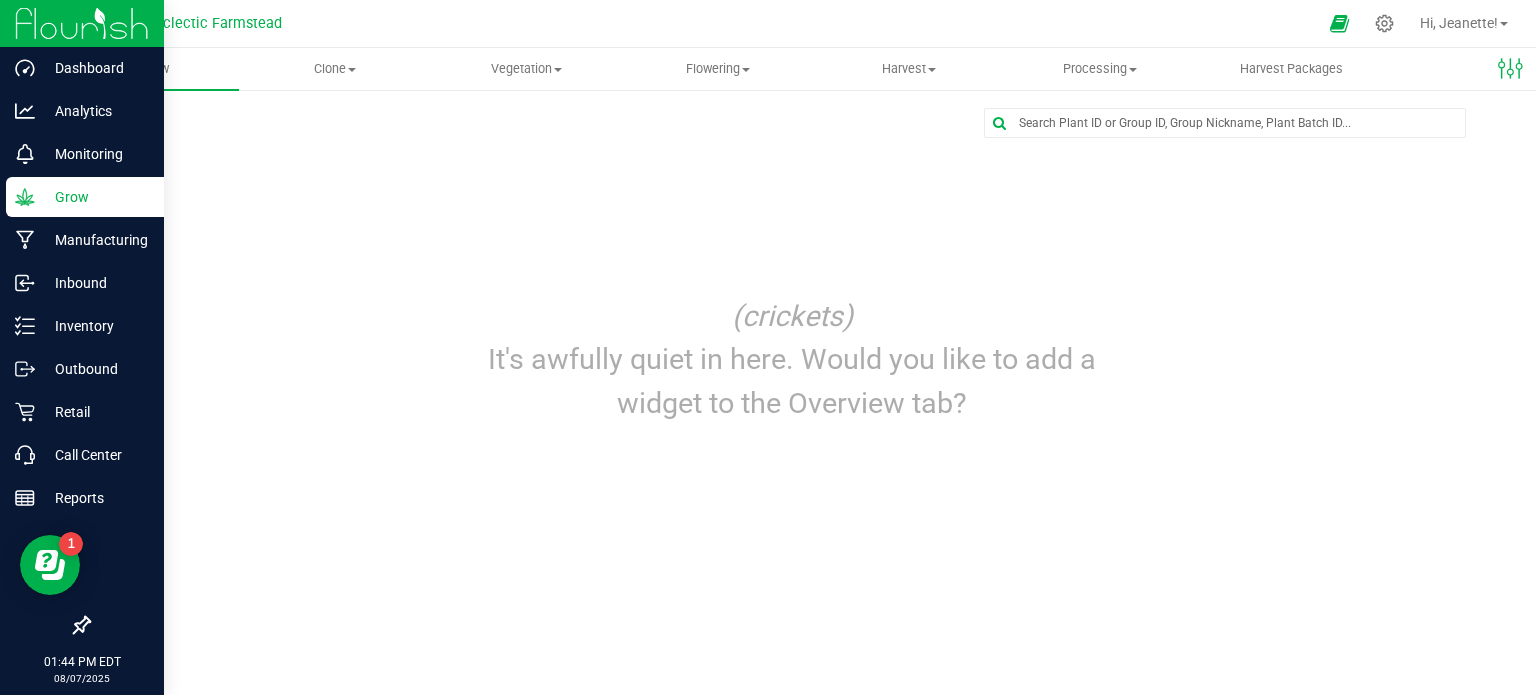 click at bounding box center (82, 23) 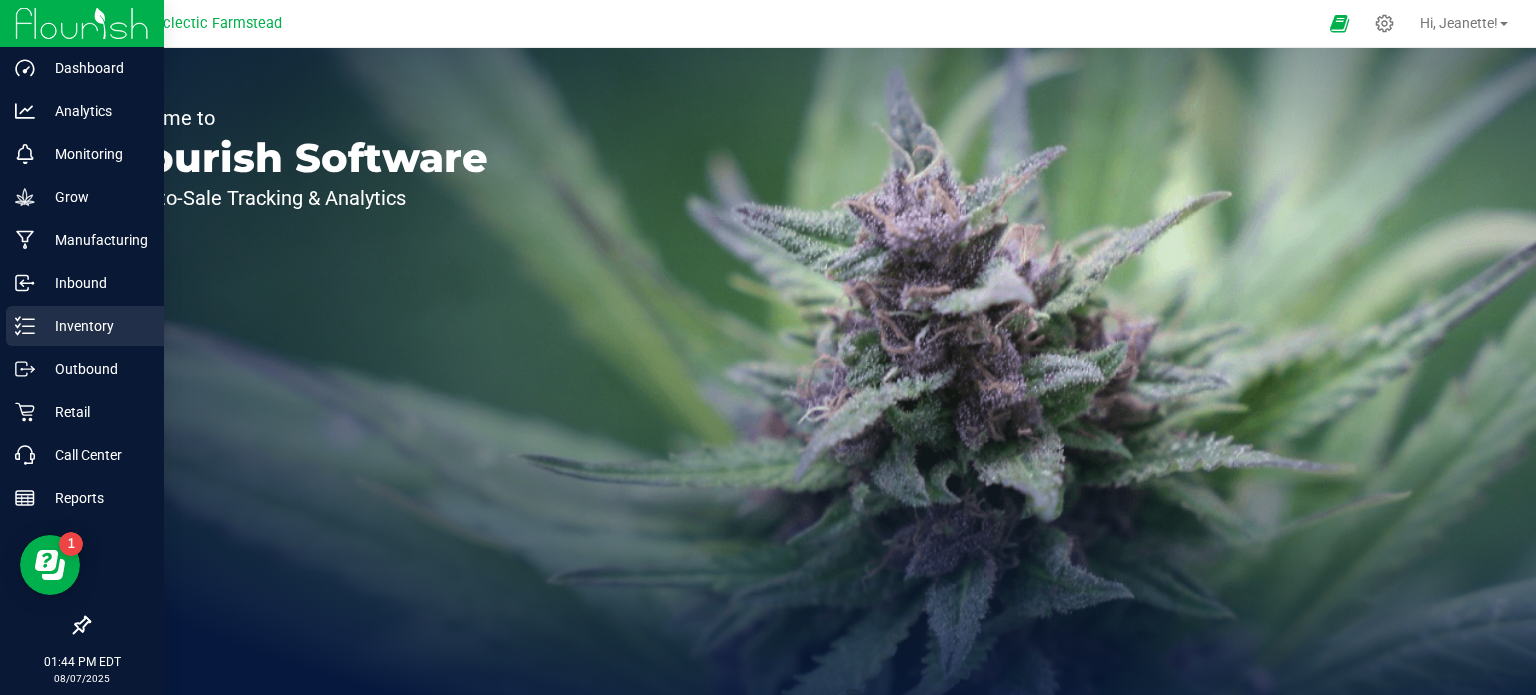 click on "Inventory" at bounding box center (95, 326) 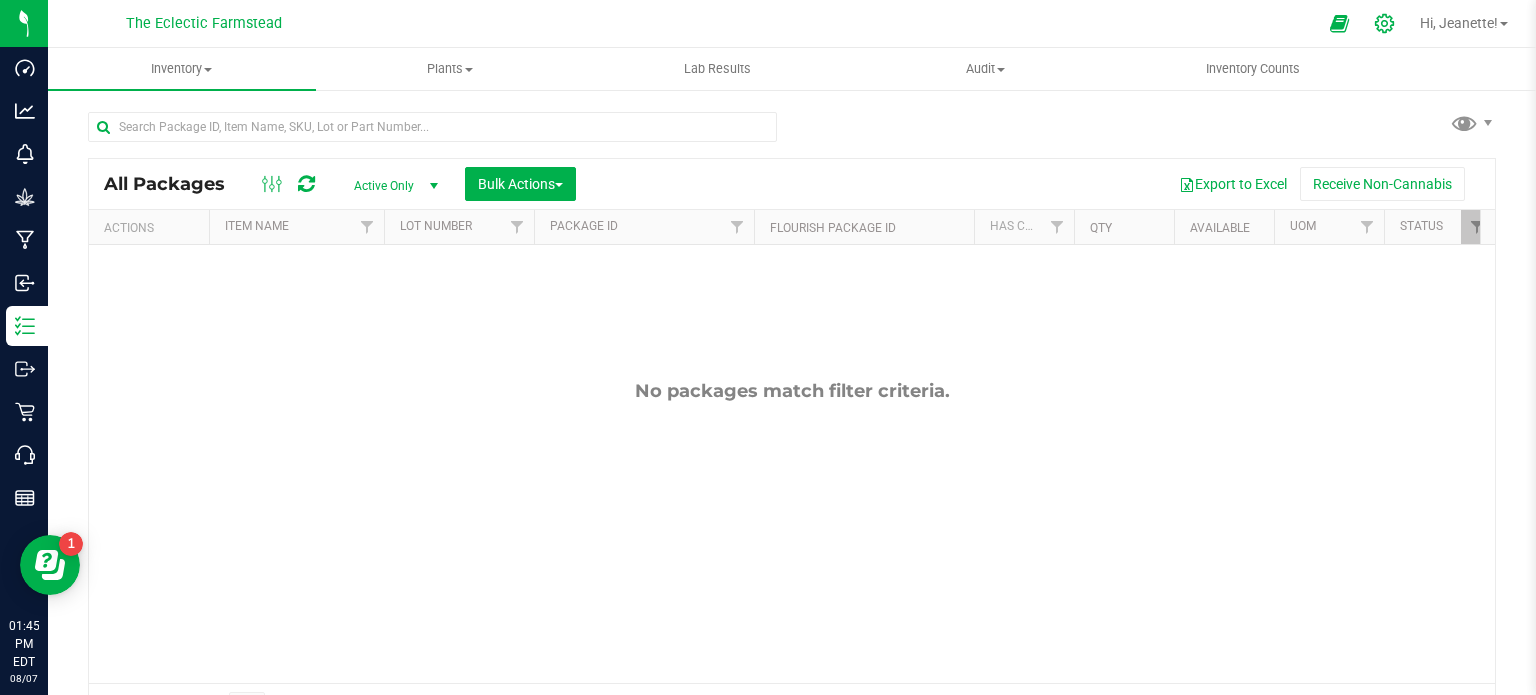 click at bounding box center [1385, 23] 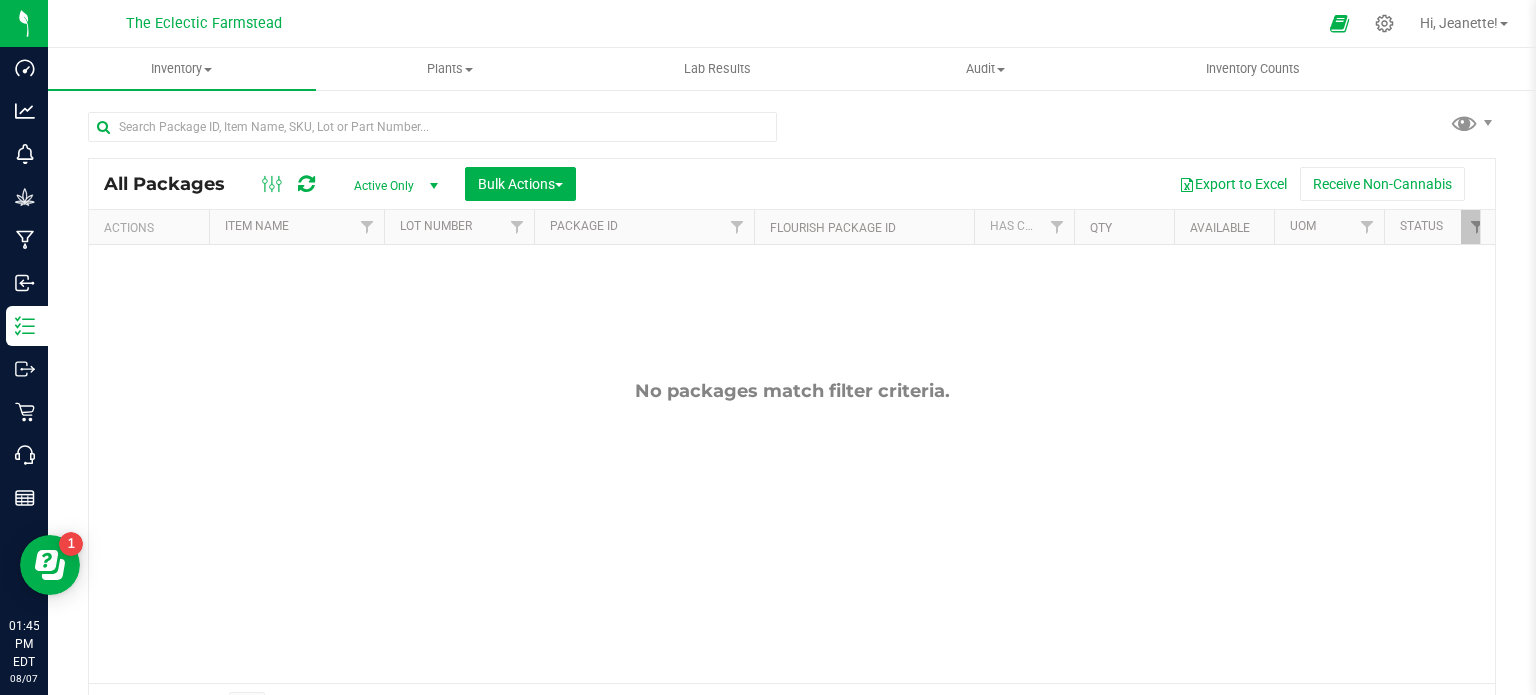 click on "Inventory
All packages
All inventory
Waste log
Create inventory" at bounding box center [182, 69] 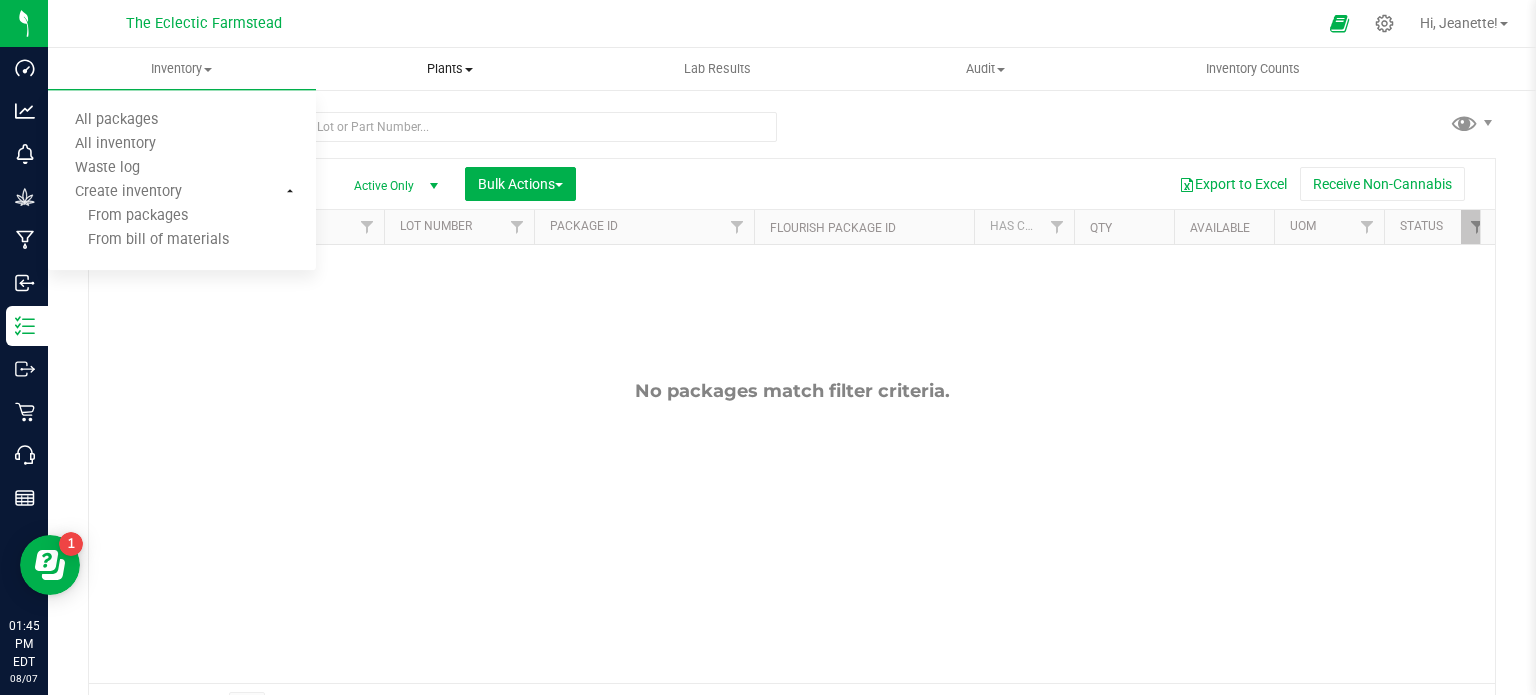 click on "Plants
All plants
Waste log" at bounding box center (450, 69) 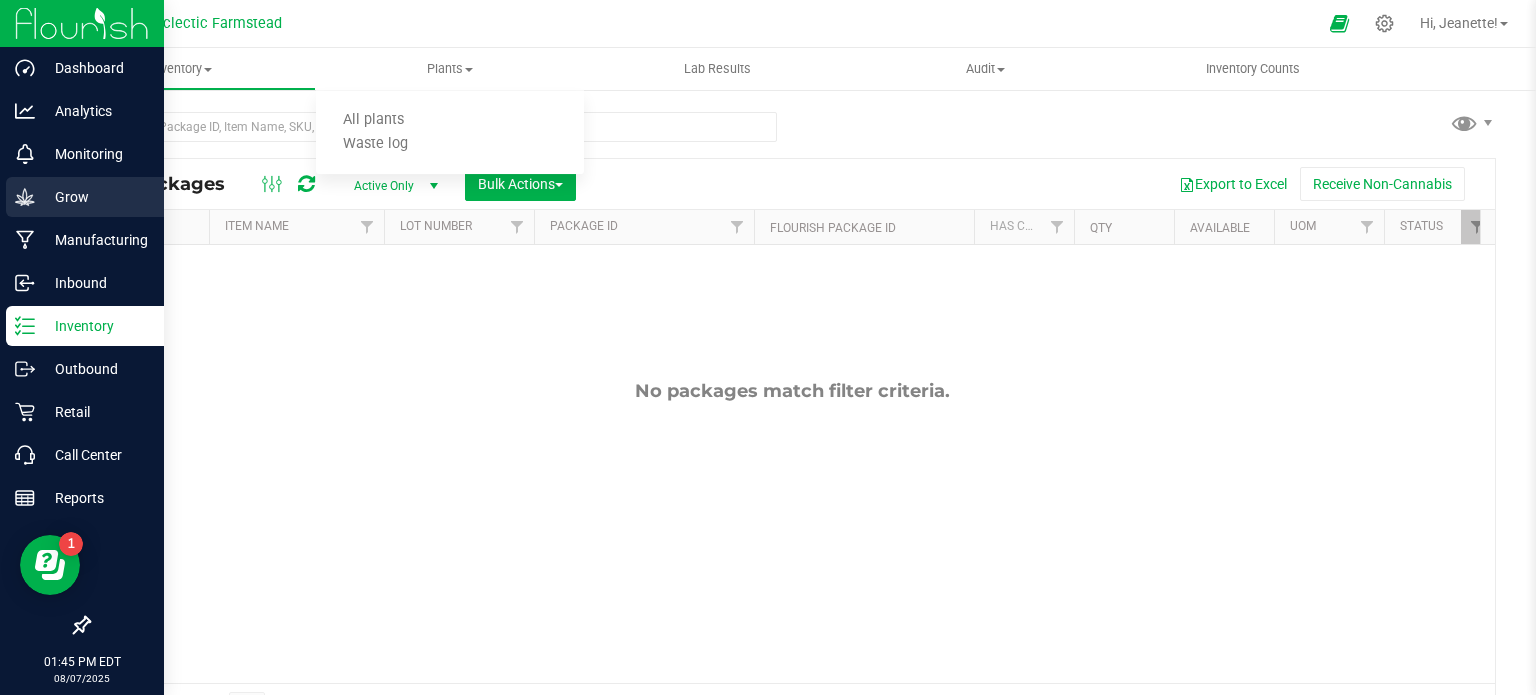 click on "Grow" at bounding box center [95, 197] 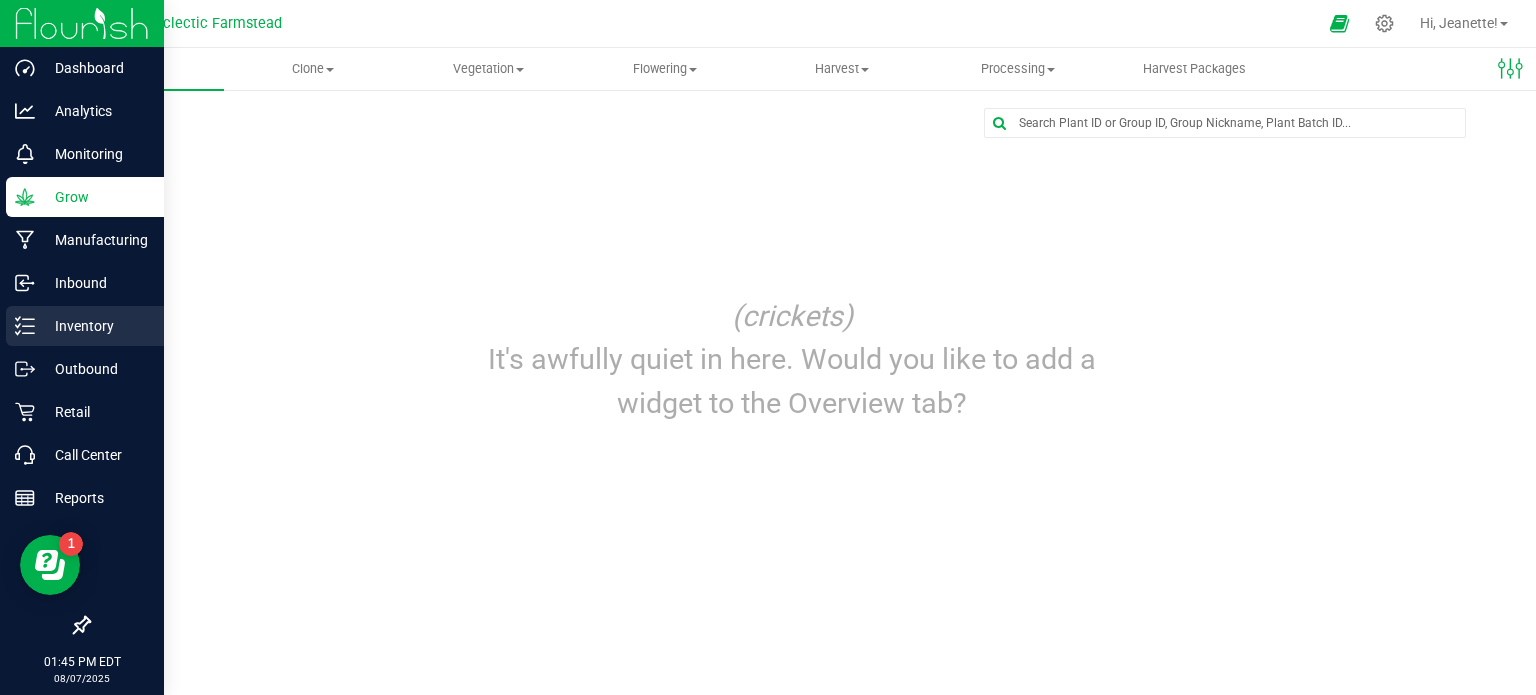 click on "Inventory" at bounding box center (95, 326) 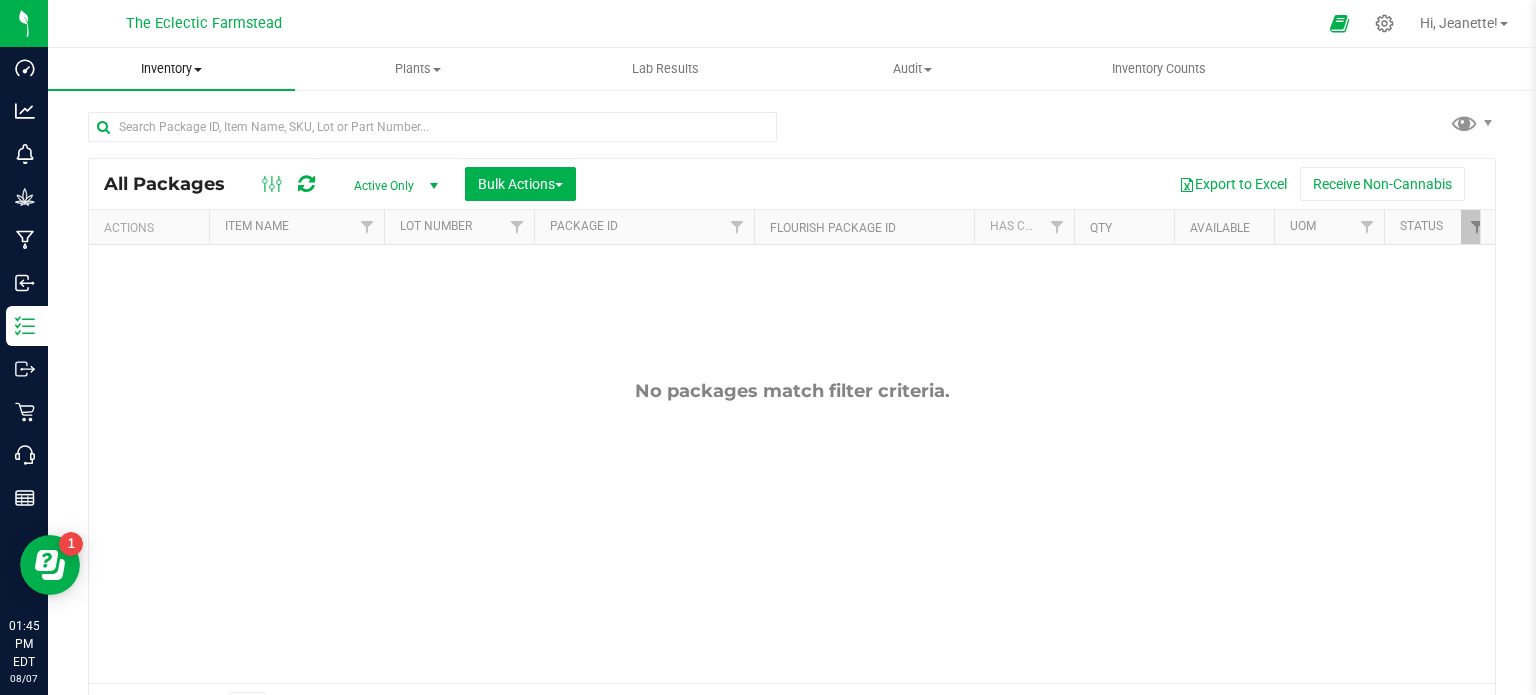 click on "Inventory
All packages
All inventory
Waste log
Create inventory" at bounding box center (171, 69) 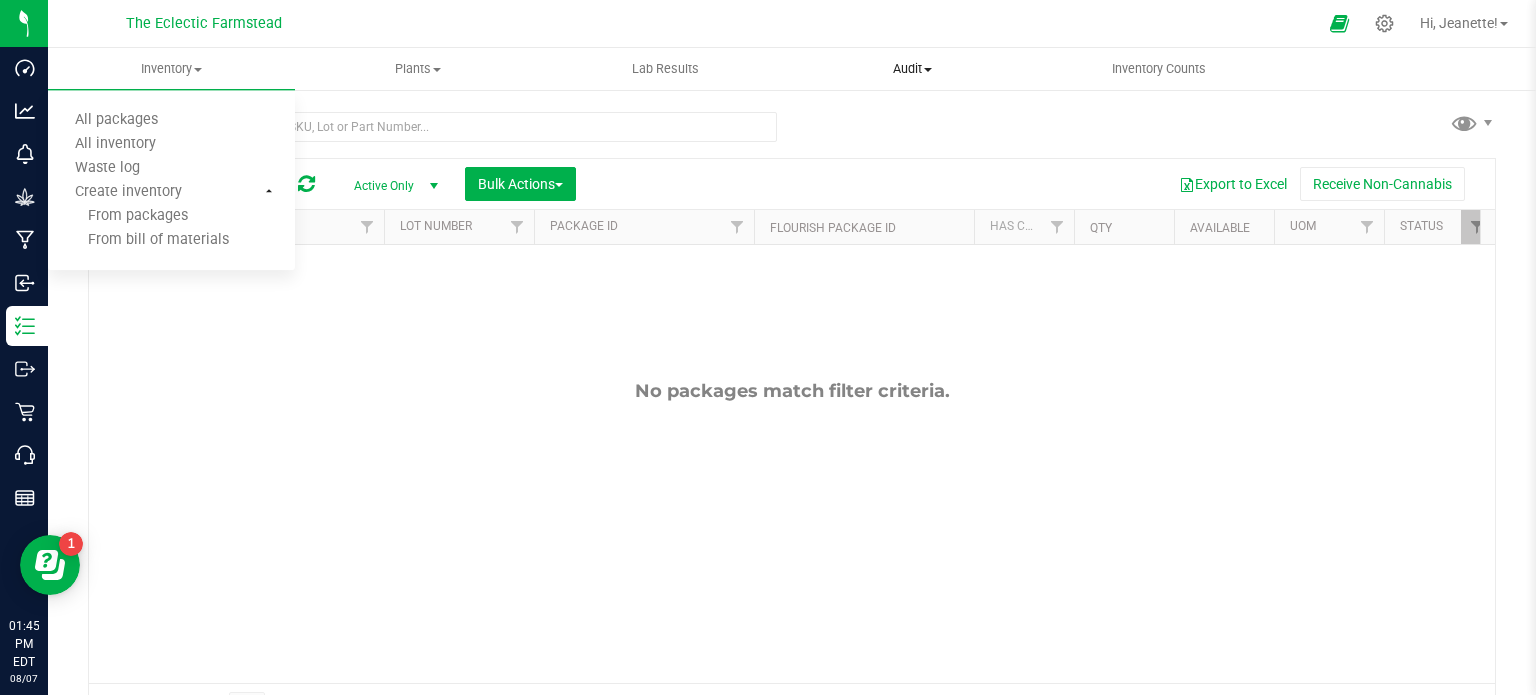 click on "Audit" at bounding box center (912, 69) 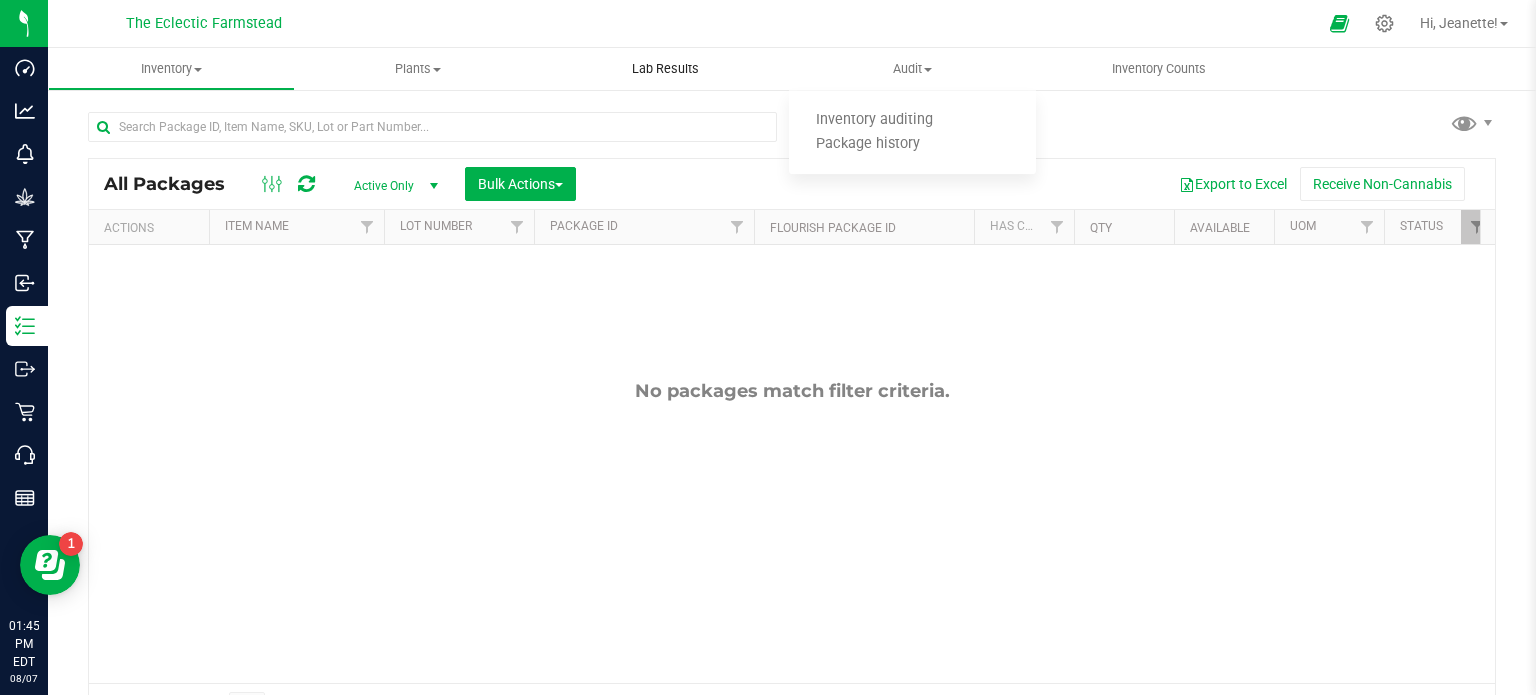 click on "Lab Results" at bounding box center (665, 69) 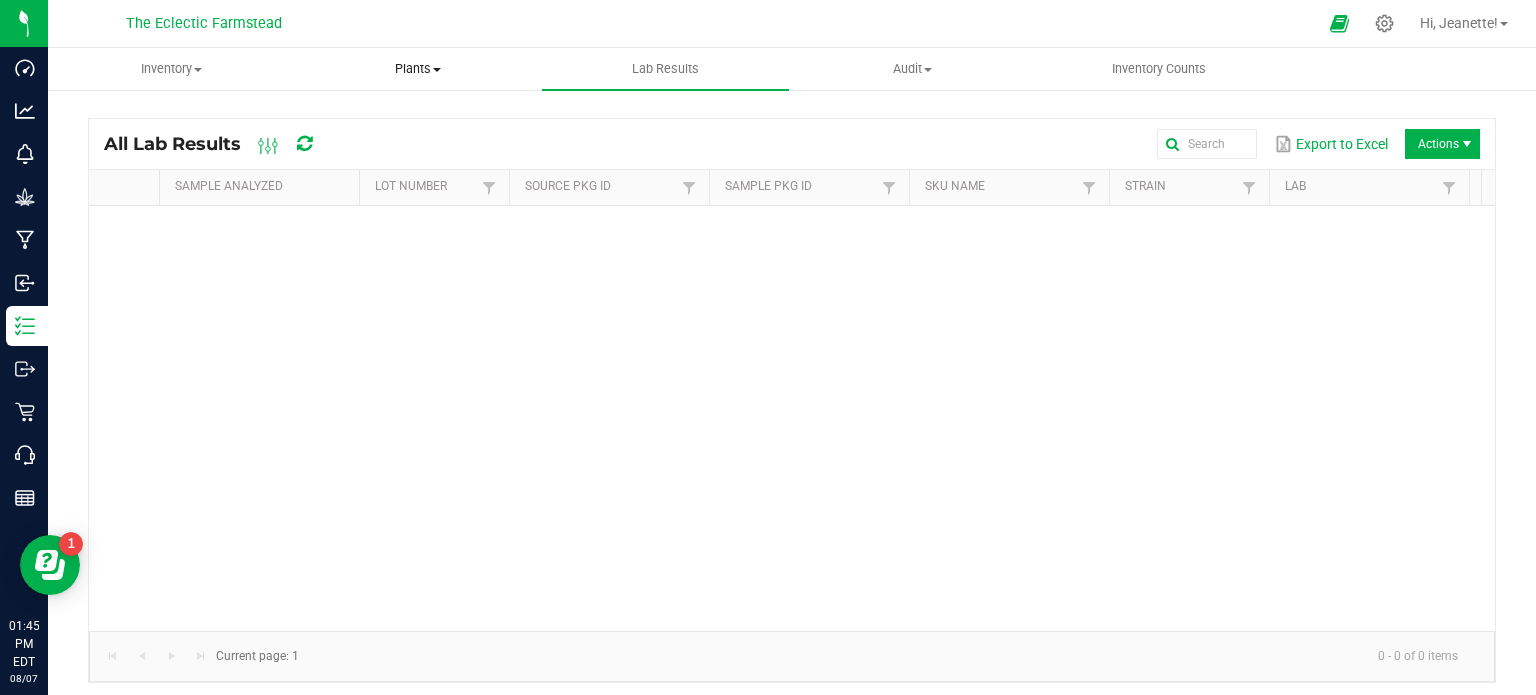 click on "Plants
All plants
Waste log" at bounding box center [418, 69] 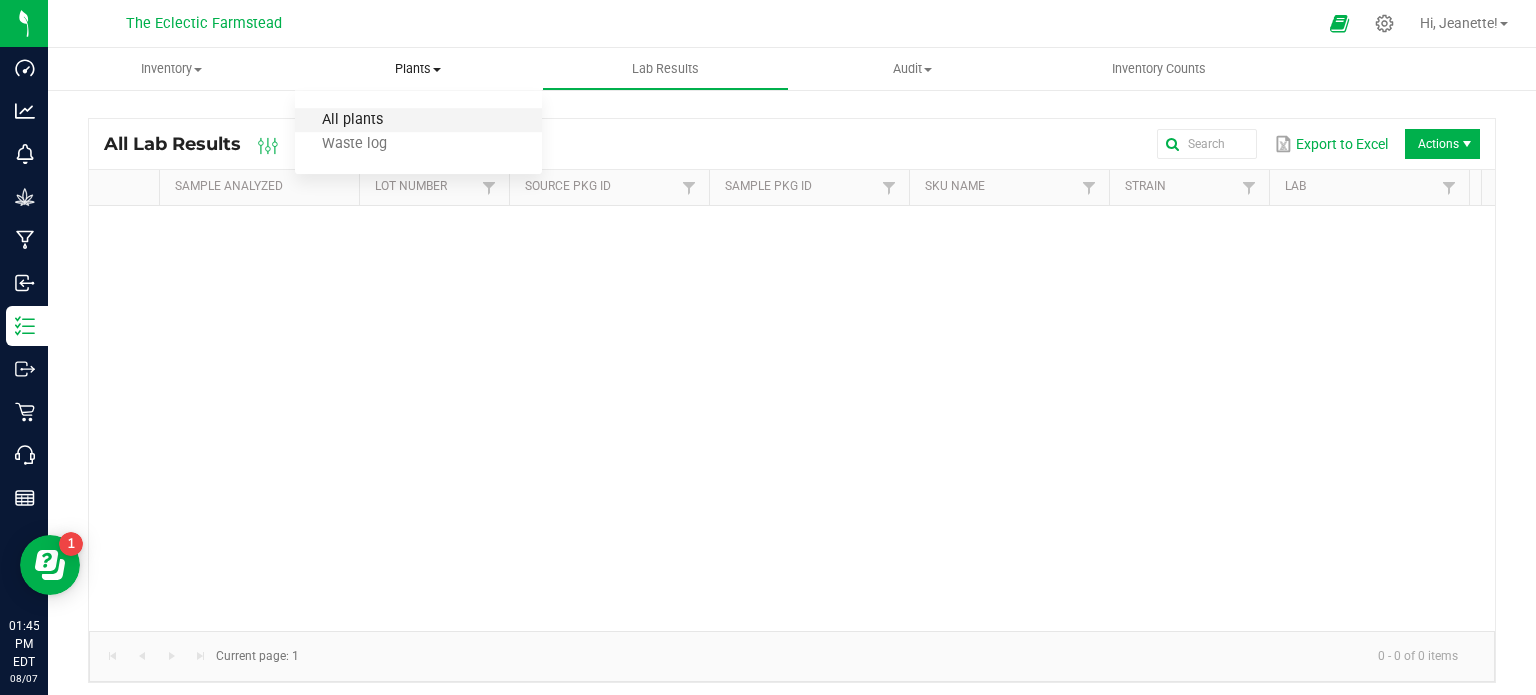 click on "All plants" at bounding box center [352, 120] 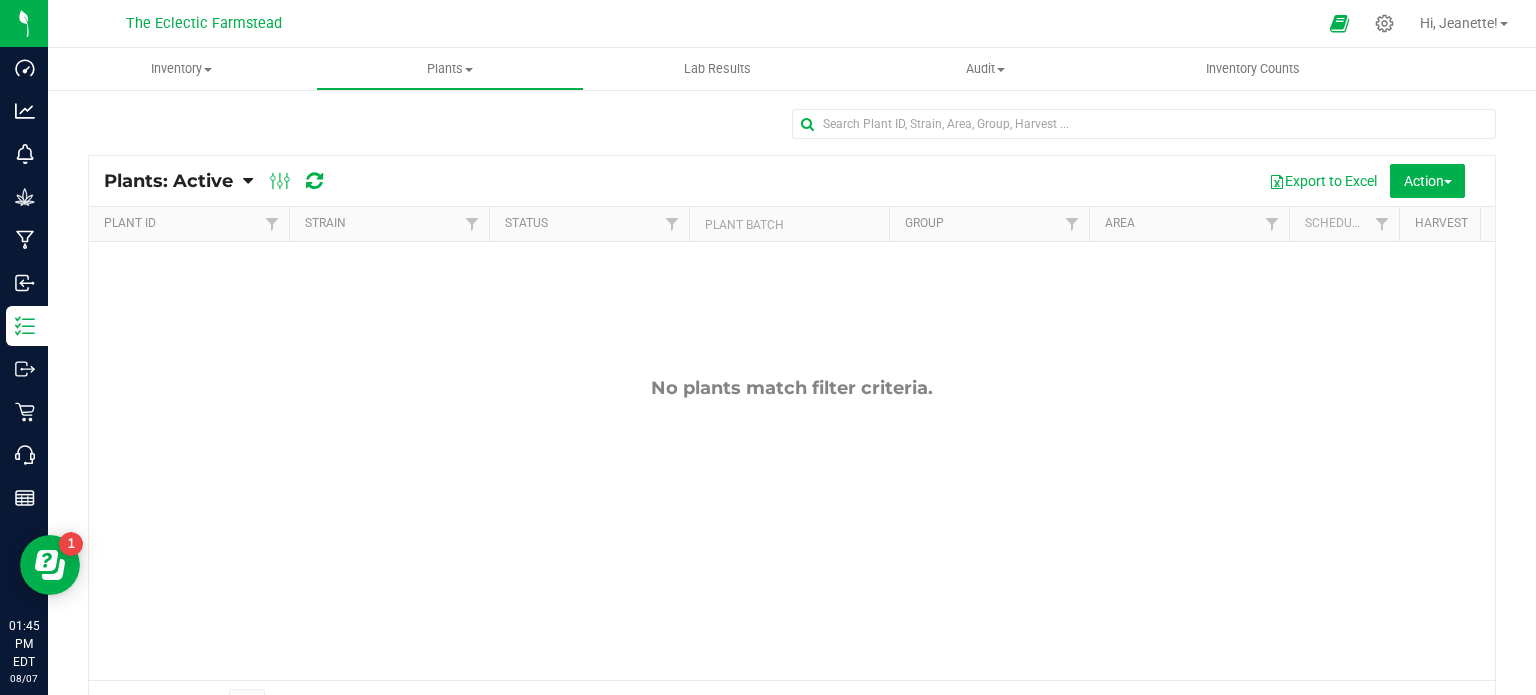 click on "Strain" at bounding box center [389, 224] 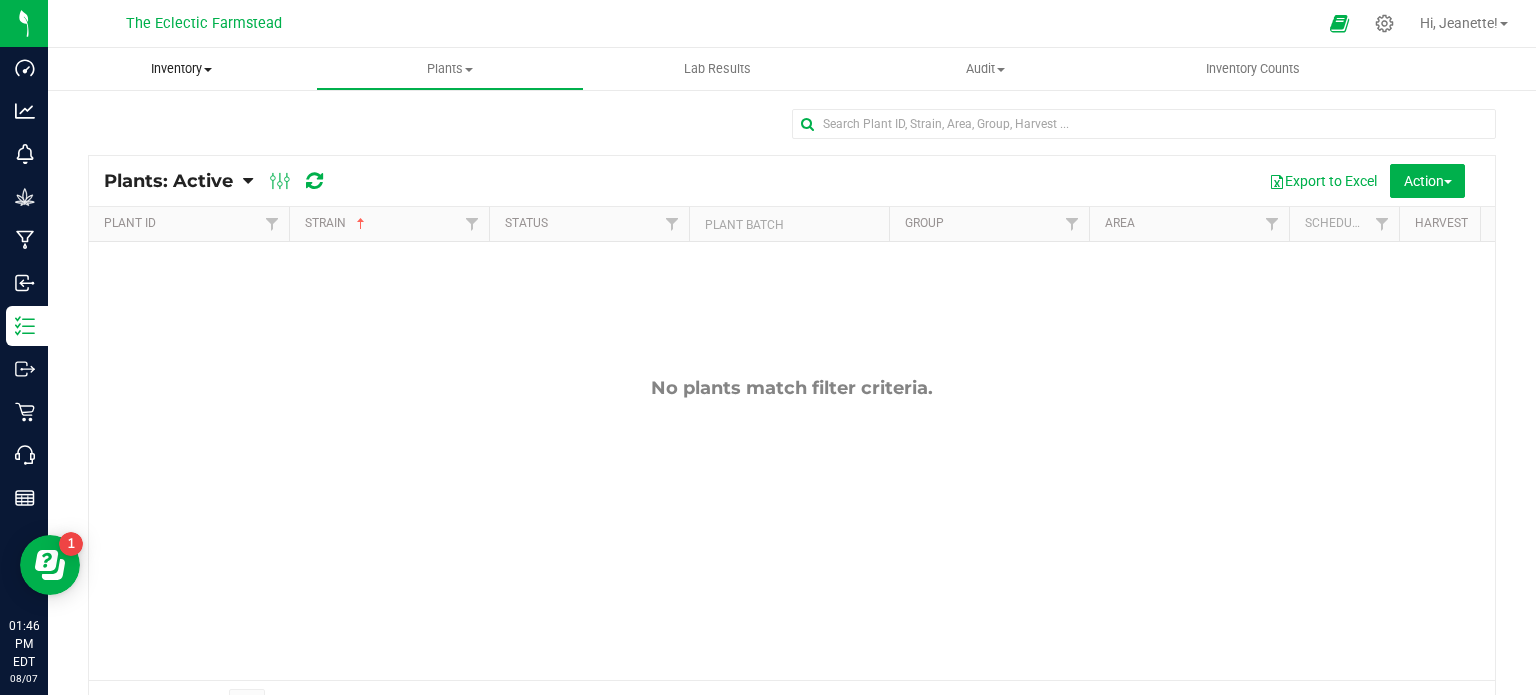 click on "Inventory" at bounding box center (182, 69) 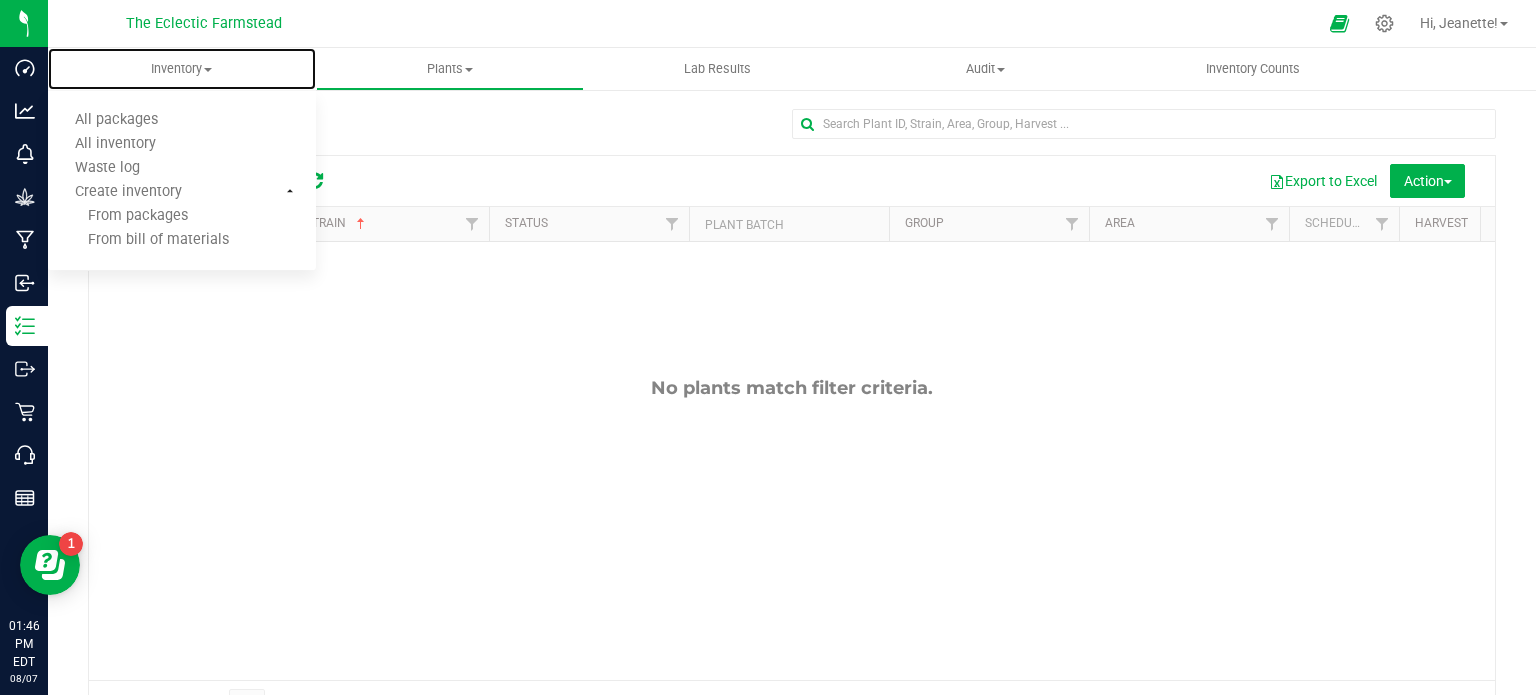 scroll, scrollTop: 52, scrollLeft: 0, axis: vertical 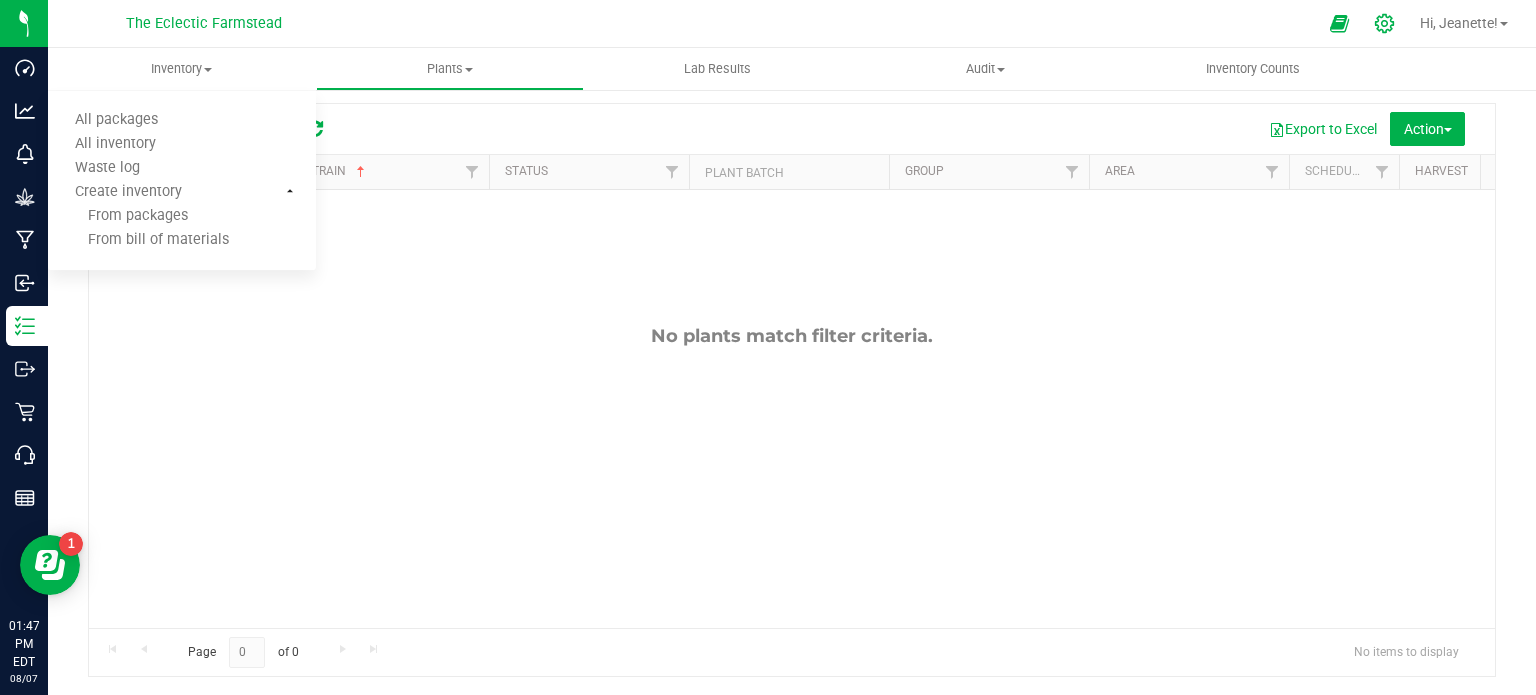 click 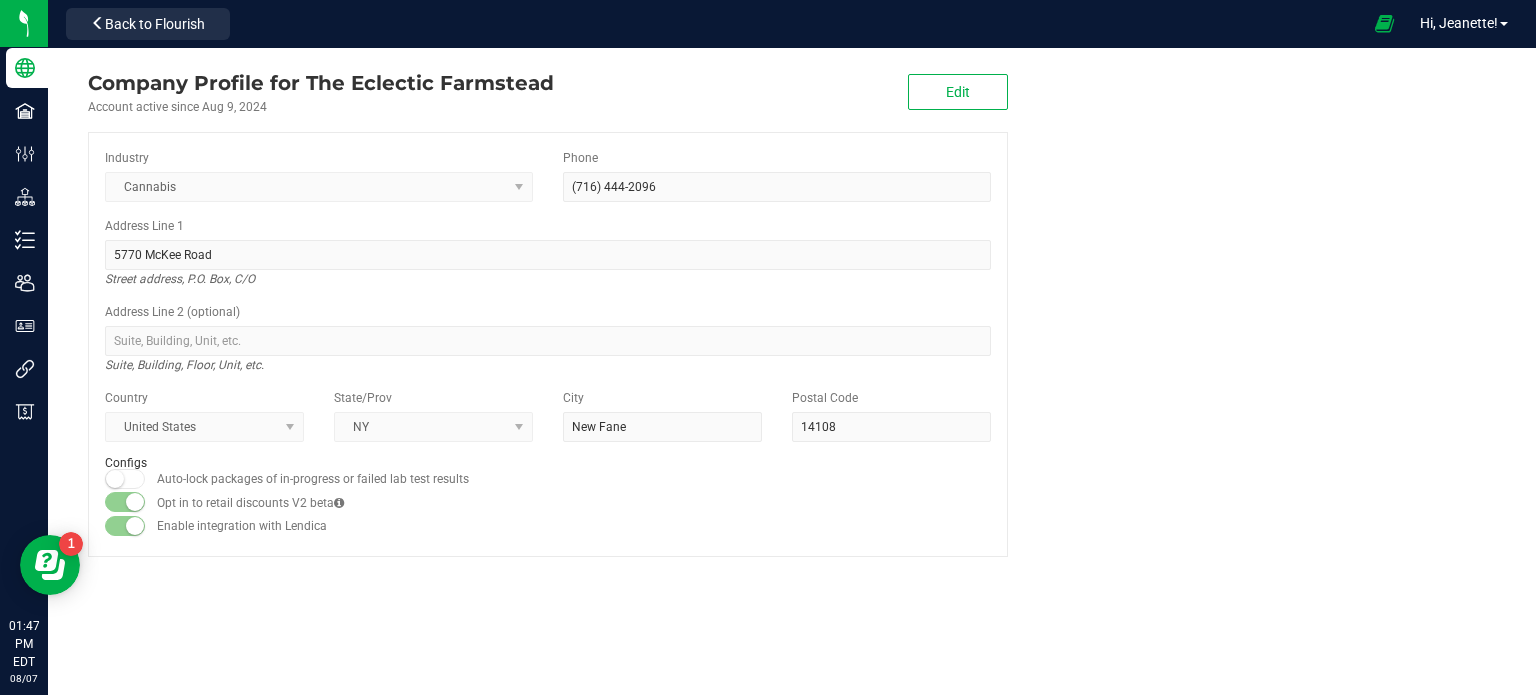 scroll, scrollTop: 0, scrollLeft: 0, axis: both 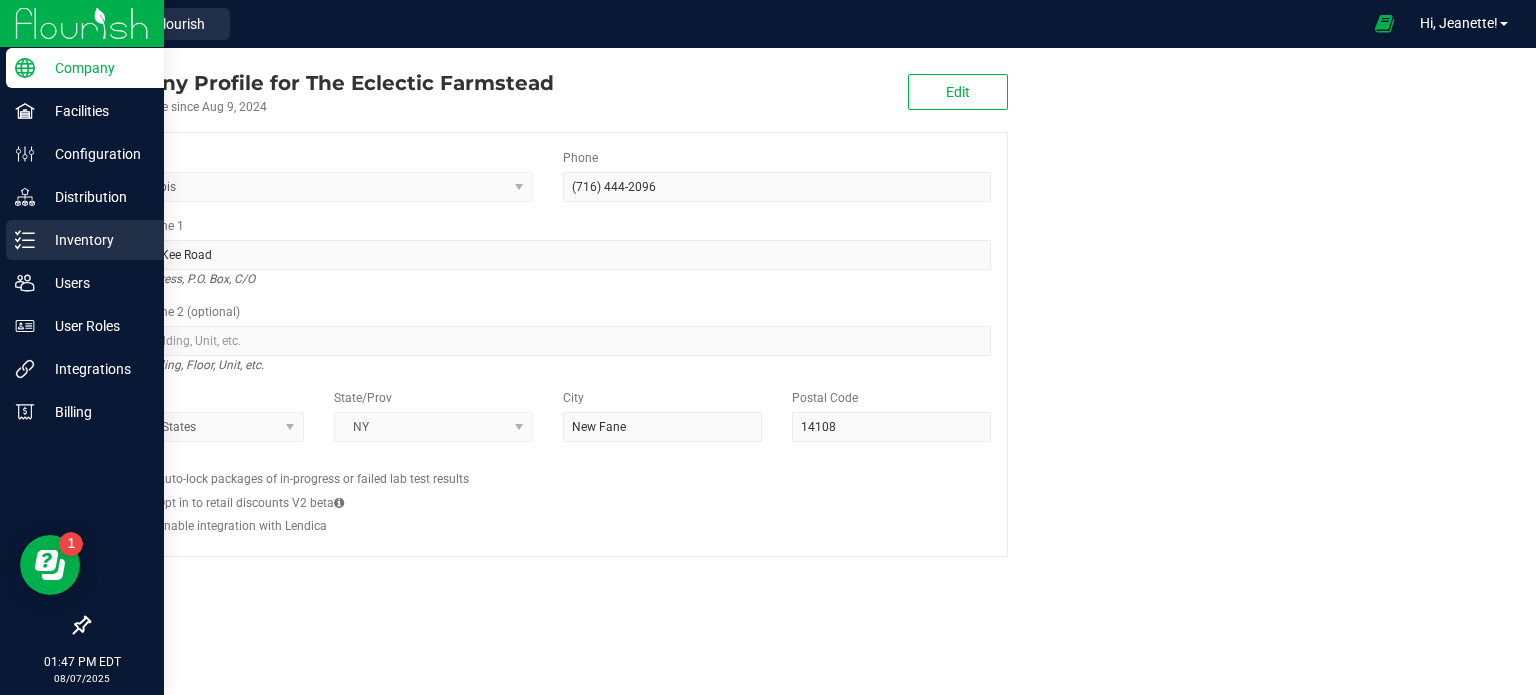 click on "Inventory" at bounding box center (95, 240) 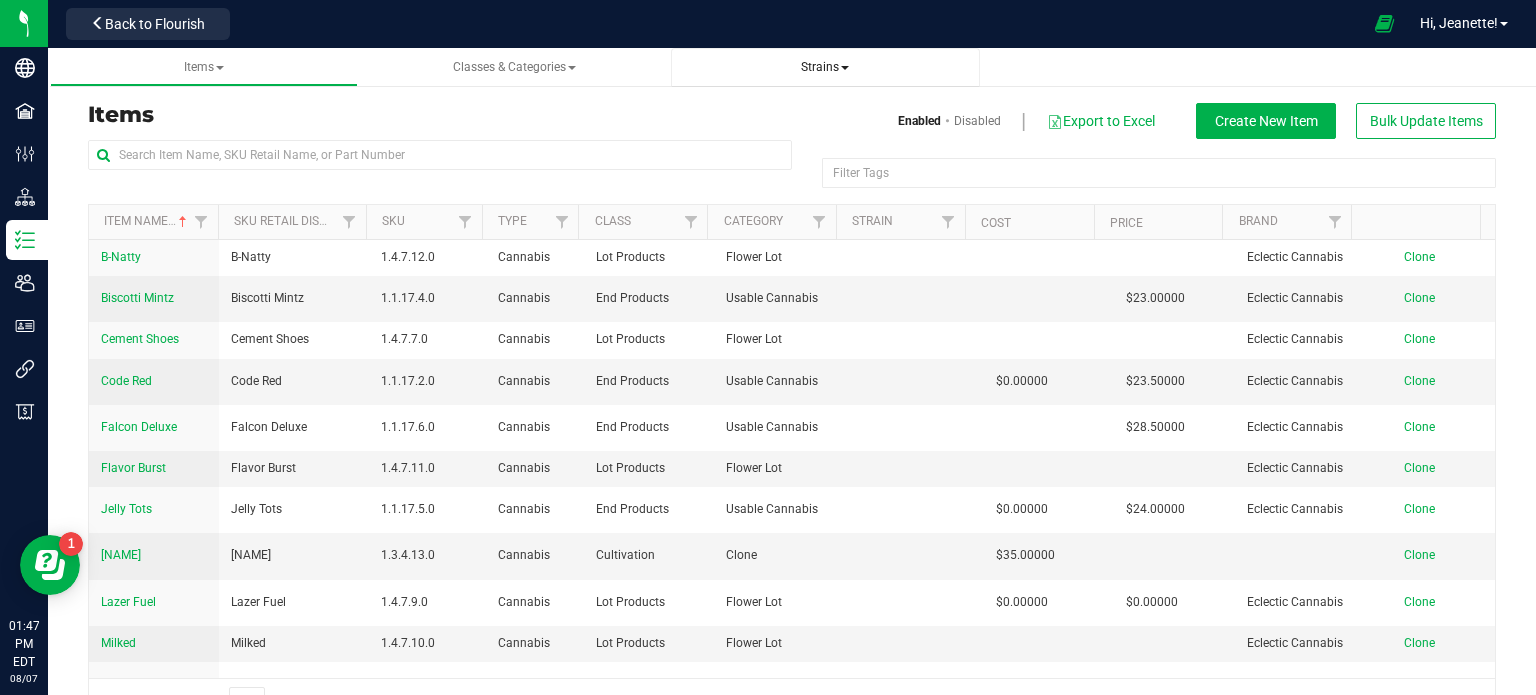 click on "Strains" at bounding box center [825, 67] 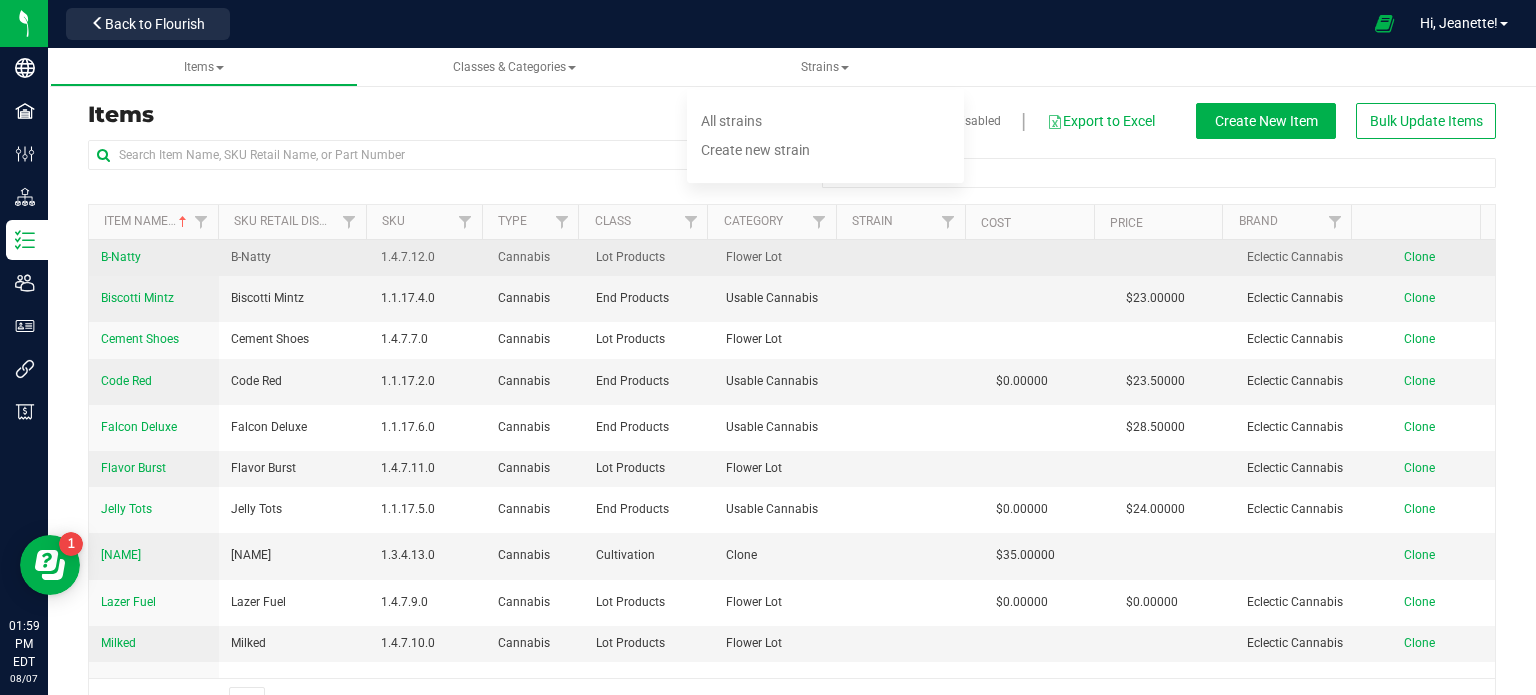 click on "B-Natty" at bounding box center [251, 257] 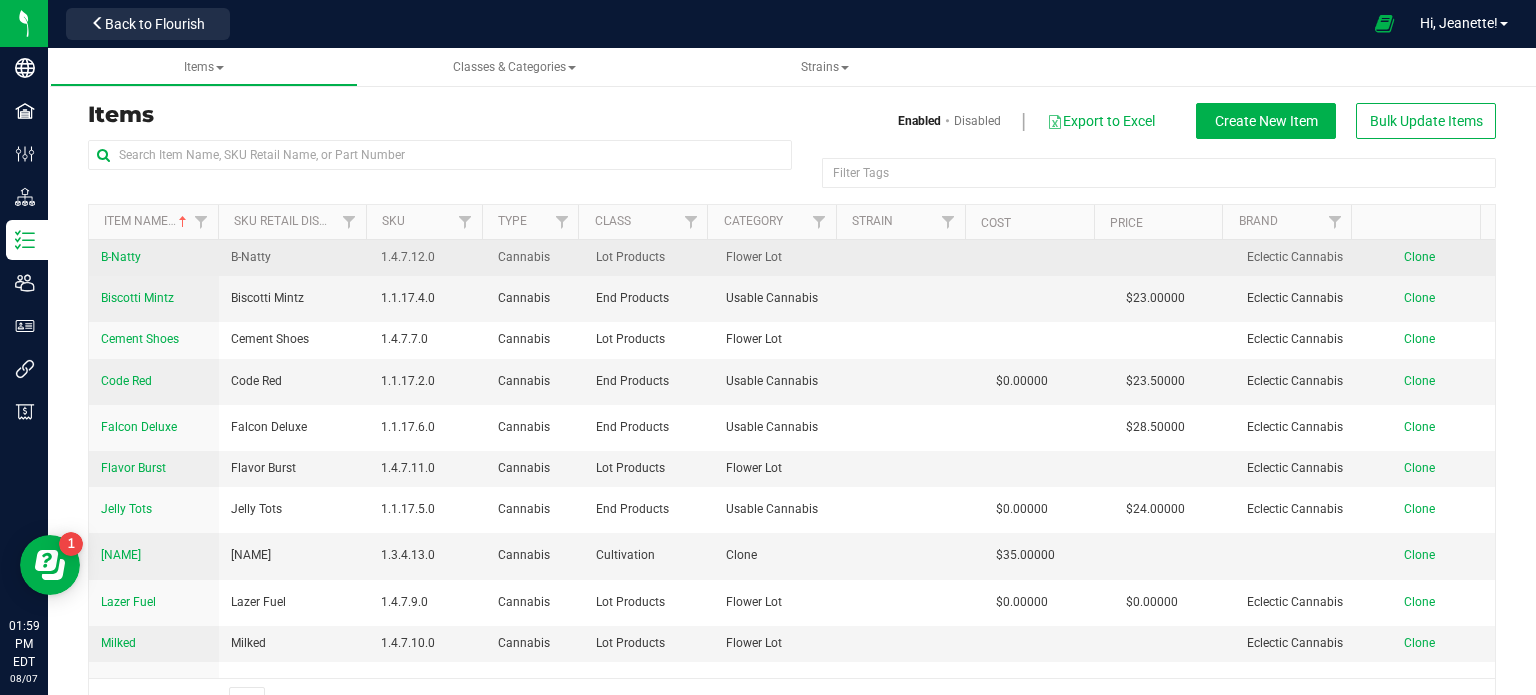 click on "B-Natty" at bounding box center (121, 257) 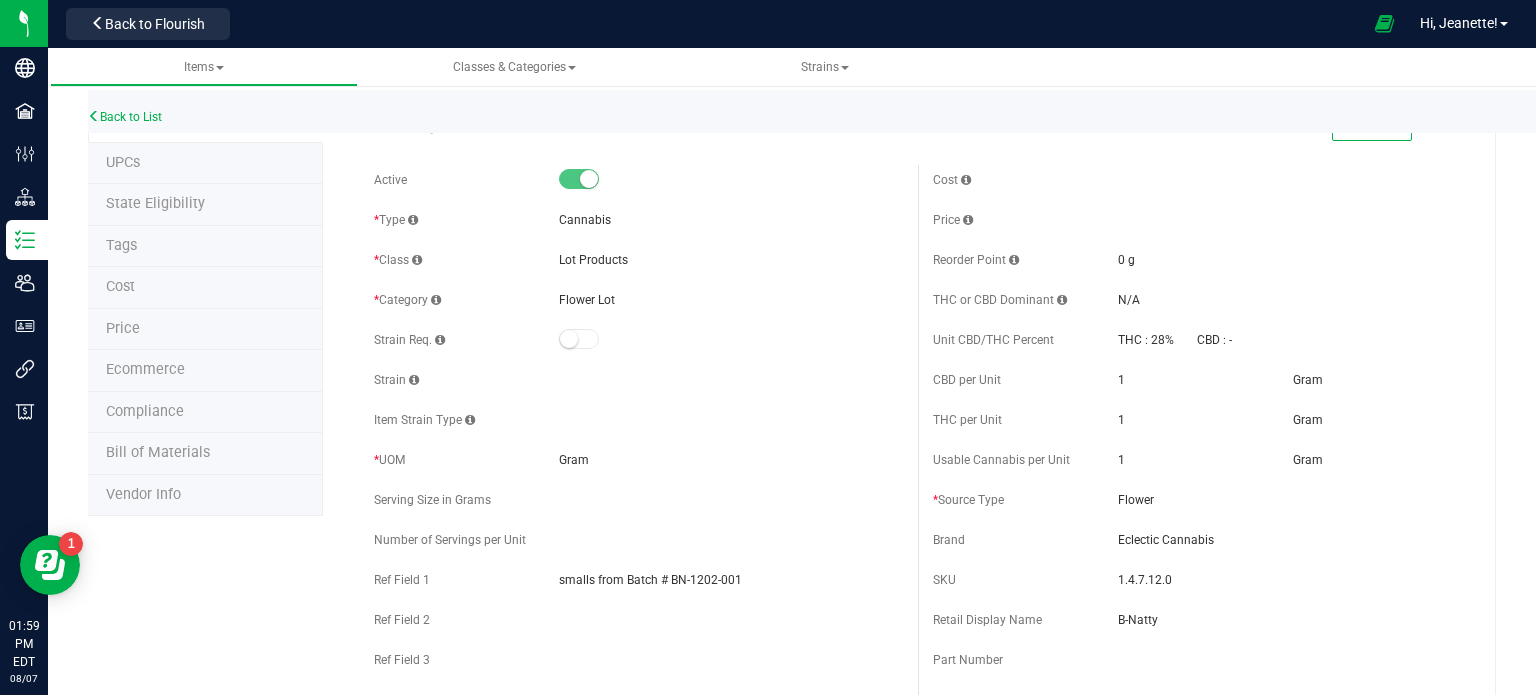scroll, scrollTop: 0, scrollLeft: 0, axis: both 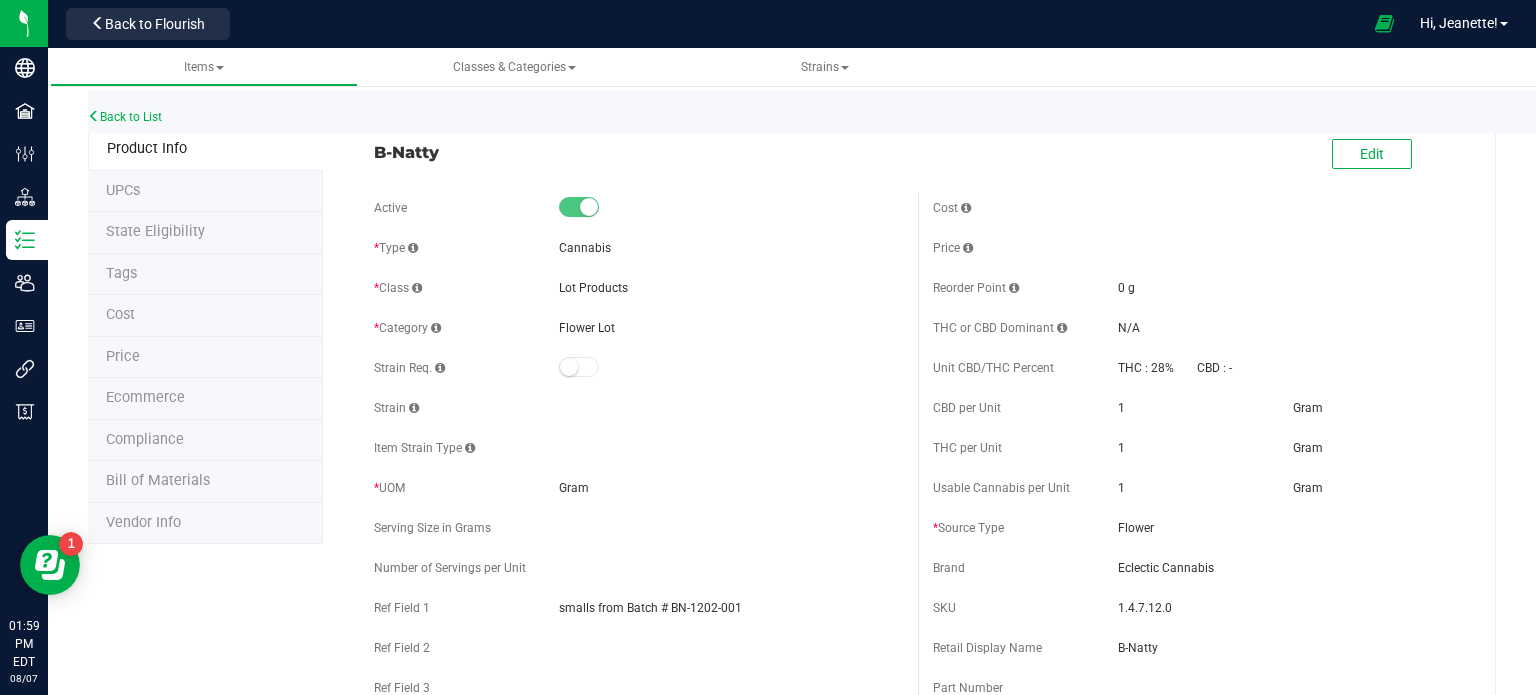 click on "Item Strain Type" at bounding box center [638, 448] 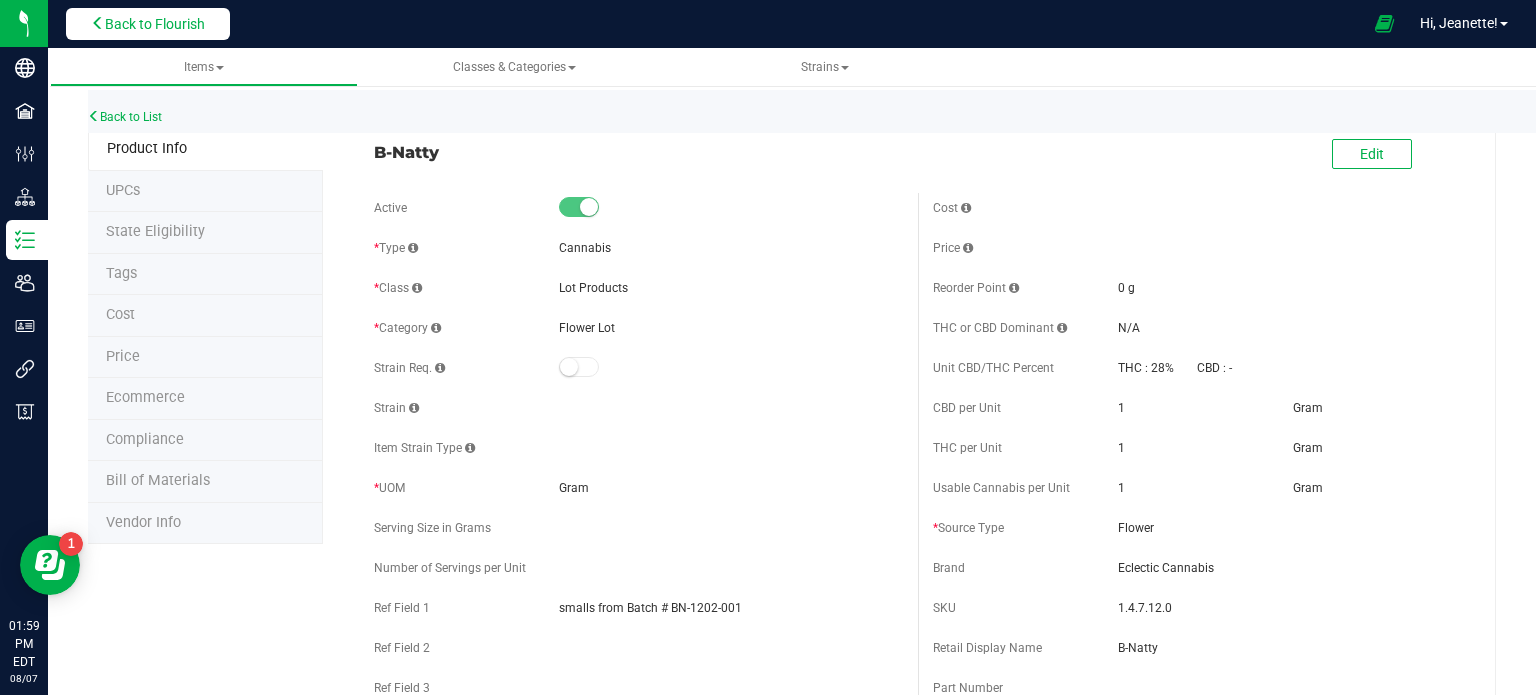click on "Back to Flourish" at bounding box center [148, 24] 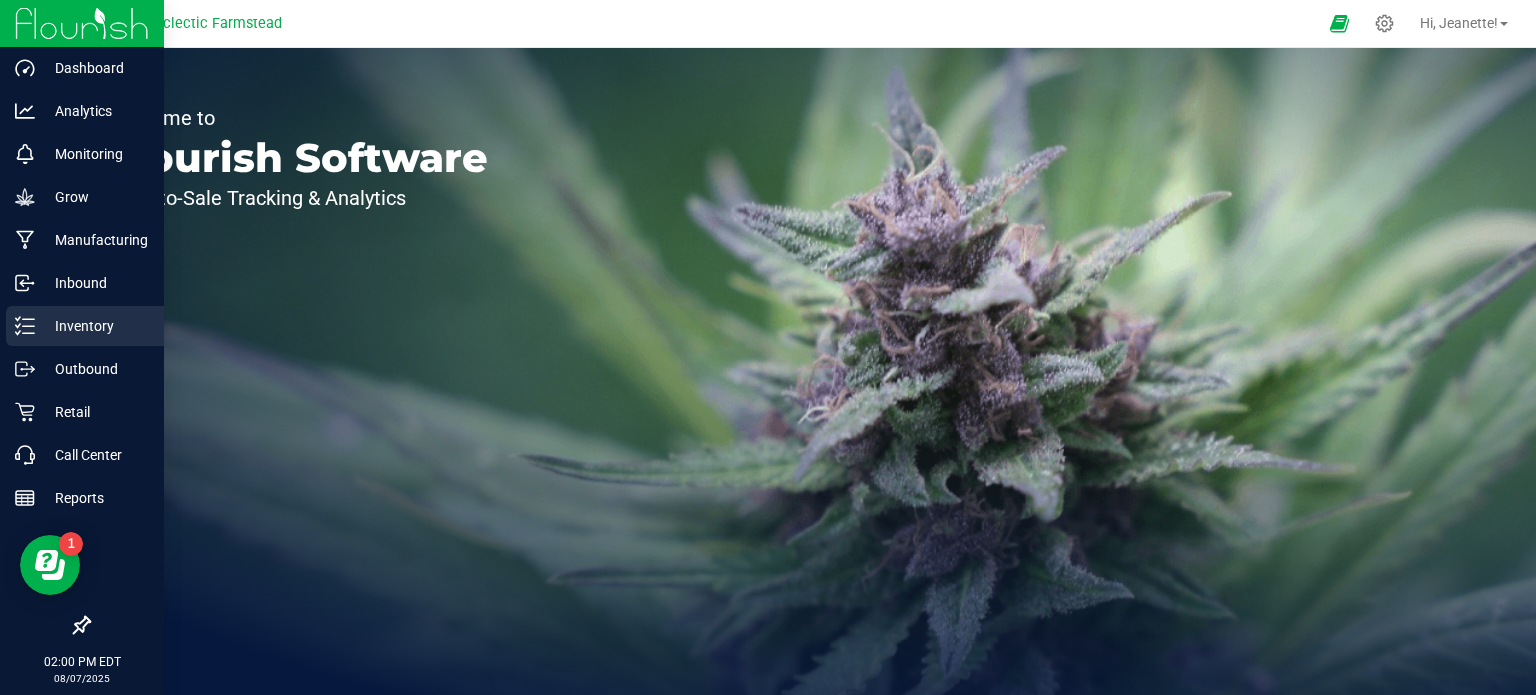 click on "Inventory" at bounding box center [95, 326] 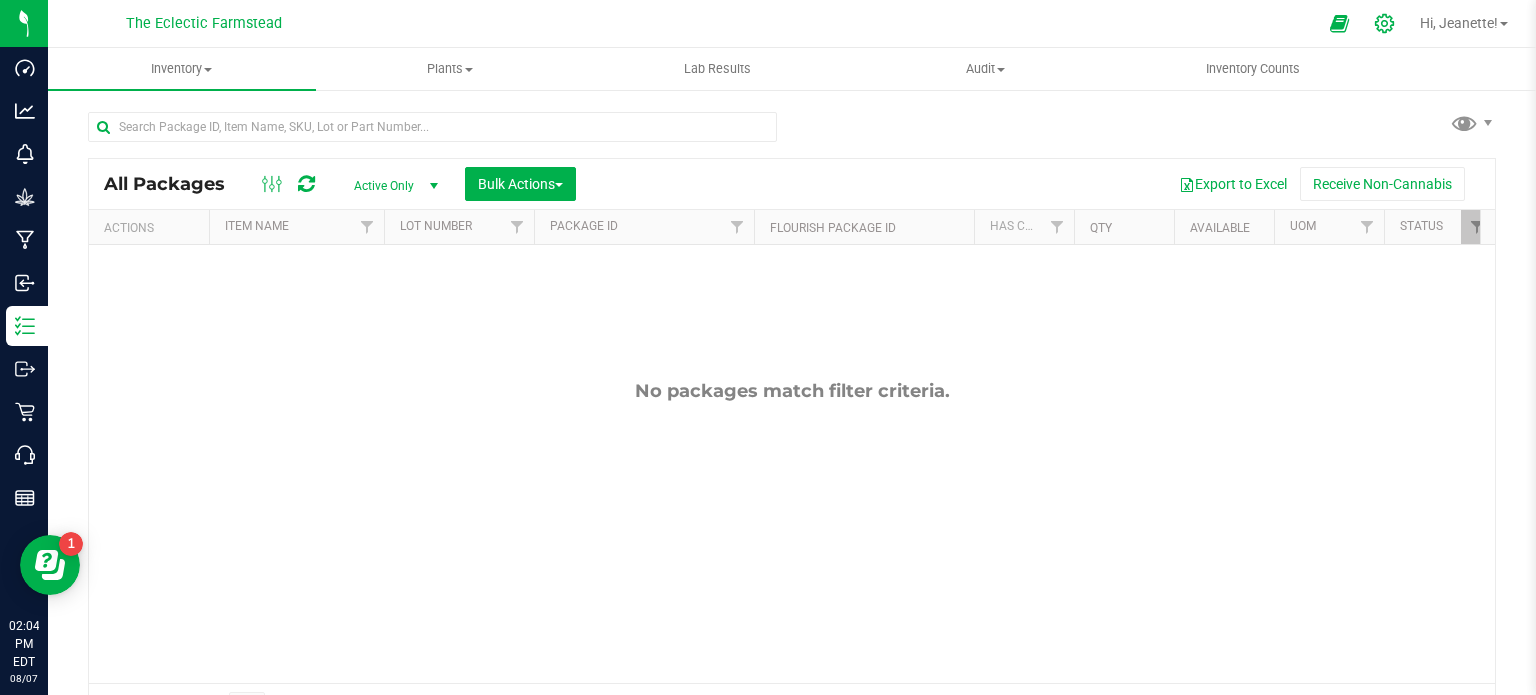 click at bounding box center [1385, 23] 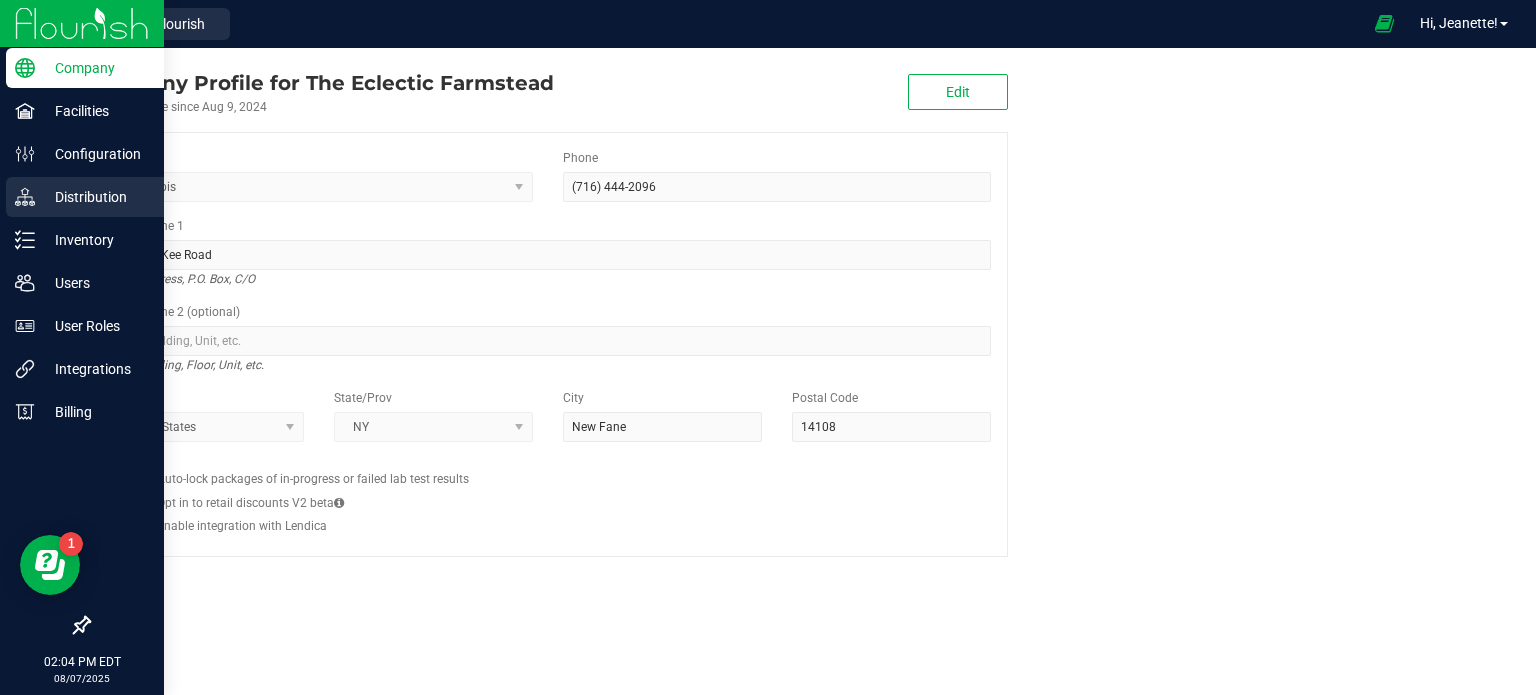 click on "Distribution" at bounding box center [95, 197] 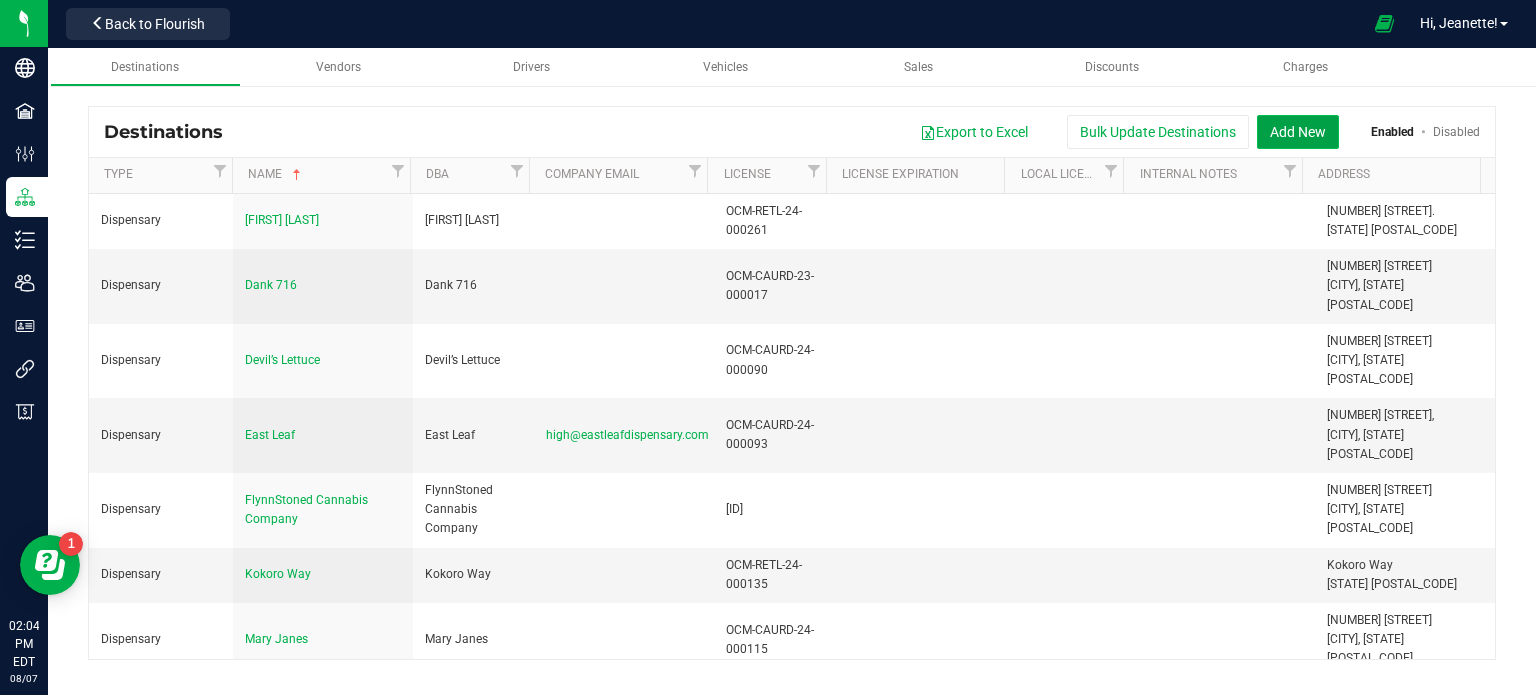 click on "Add New" at bounding box center (1298, 132) 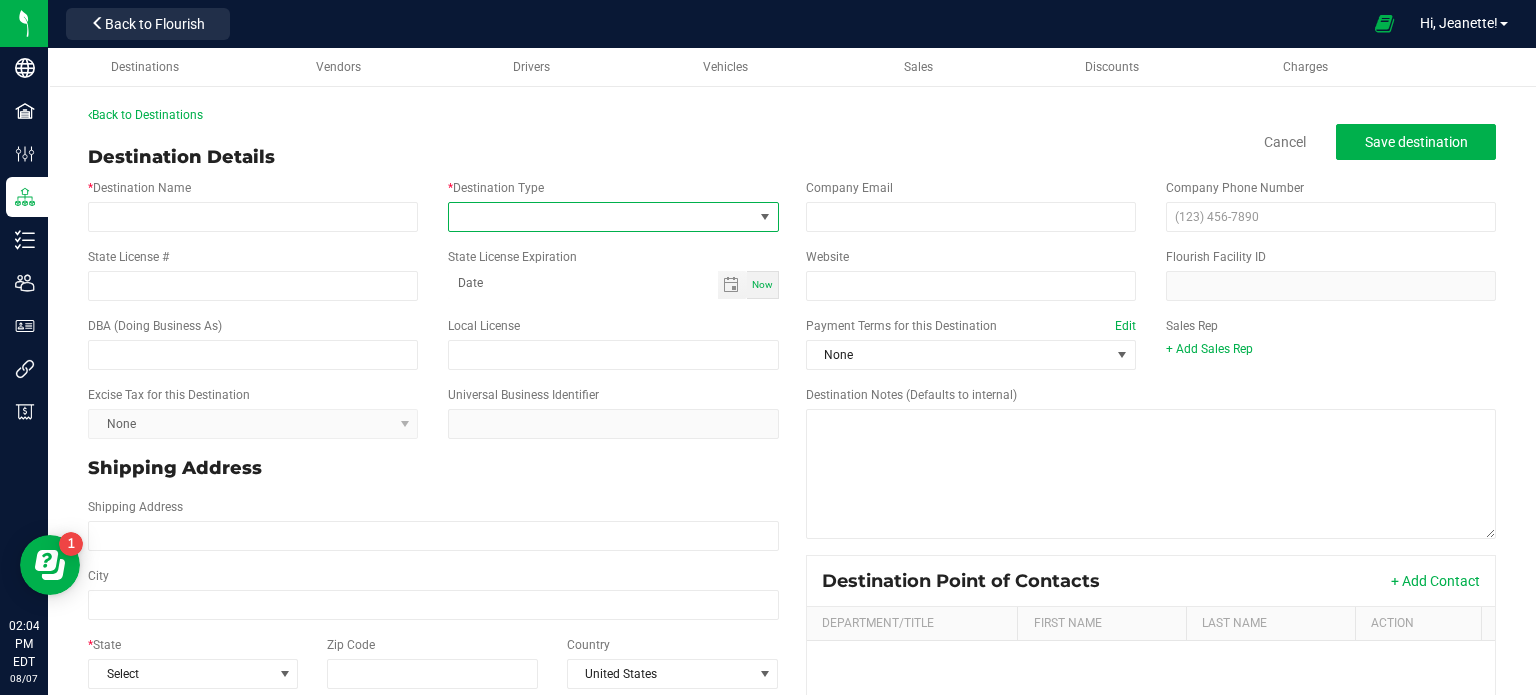 click at bounding box center [600, 217] 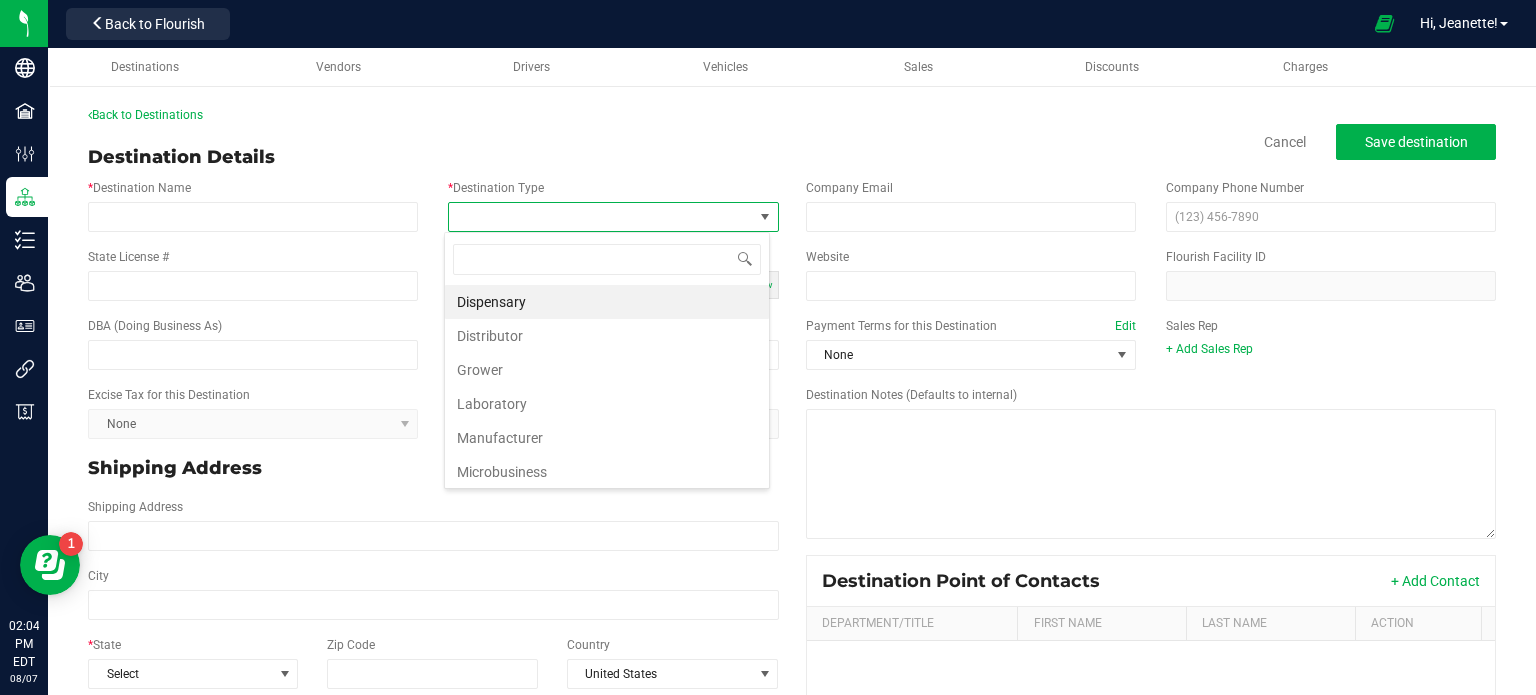 scroll, scrollTop: 99970, scrollLeft: 99673, axis: both 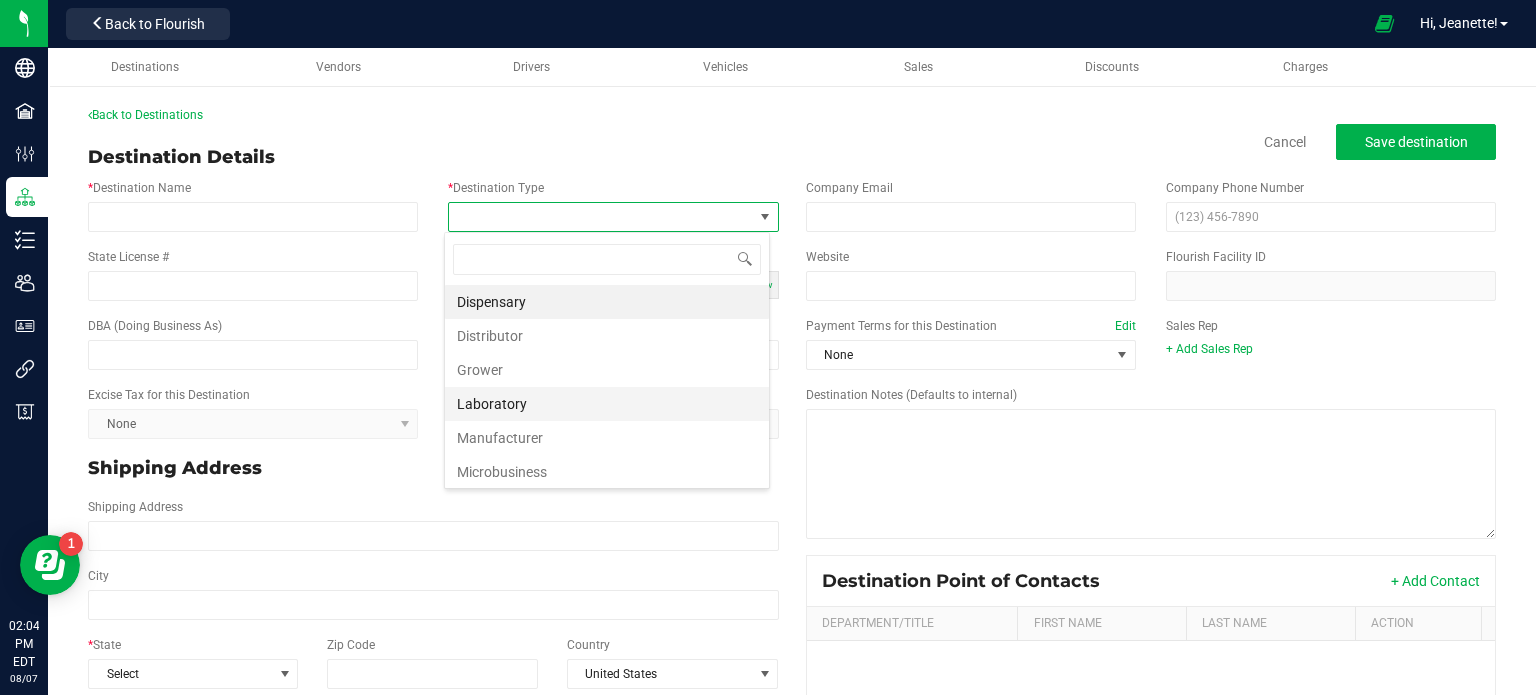 click on "Laboratory" at bounding box center [607, 404] 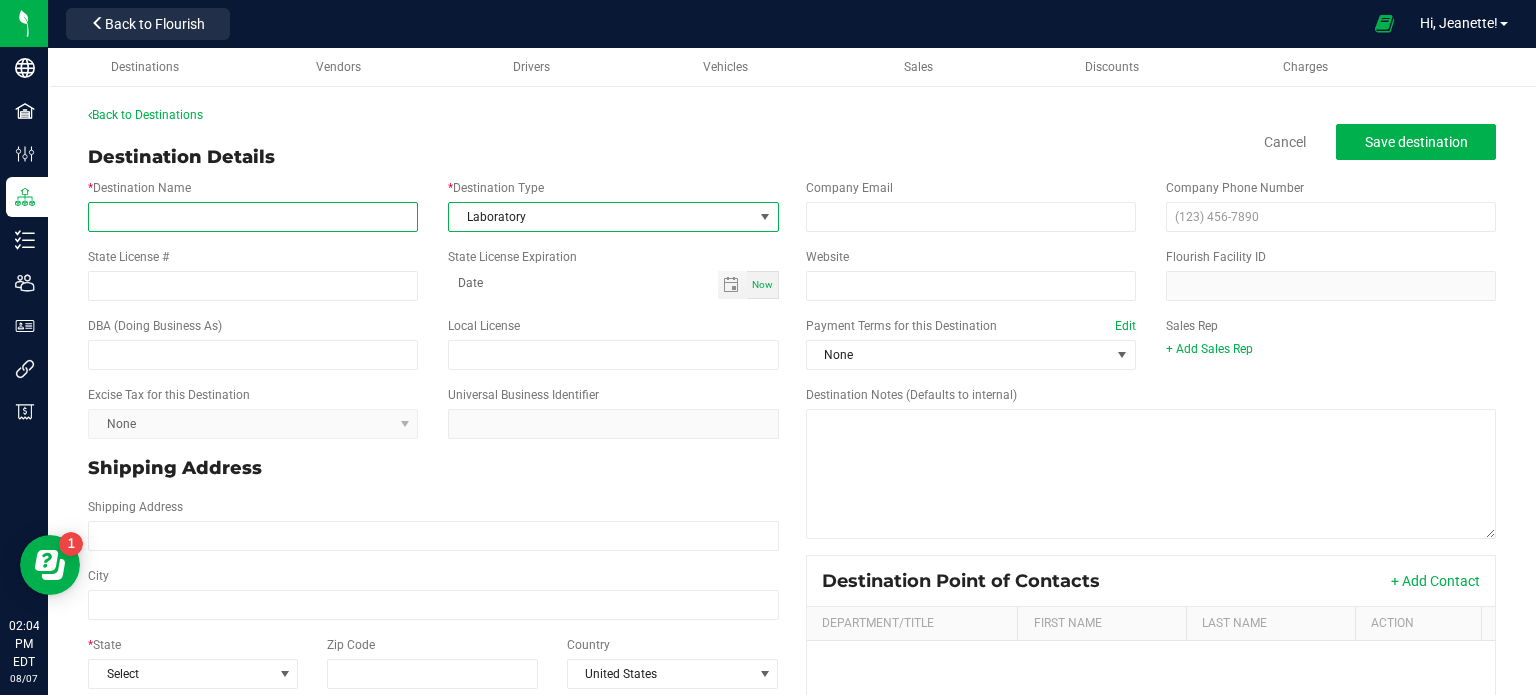 click on "*  Destination Name" at bounding box center [253, 217] 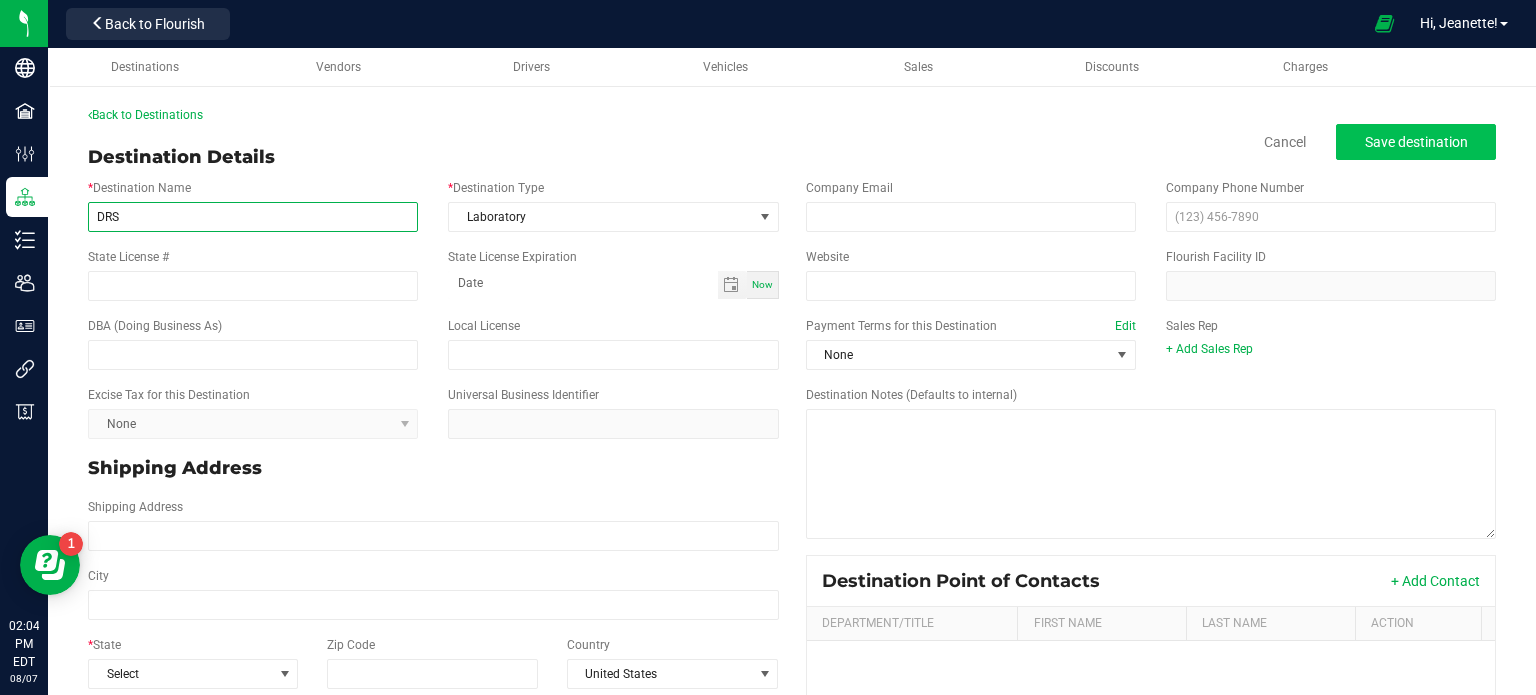 type on "DRS" 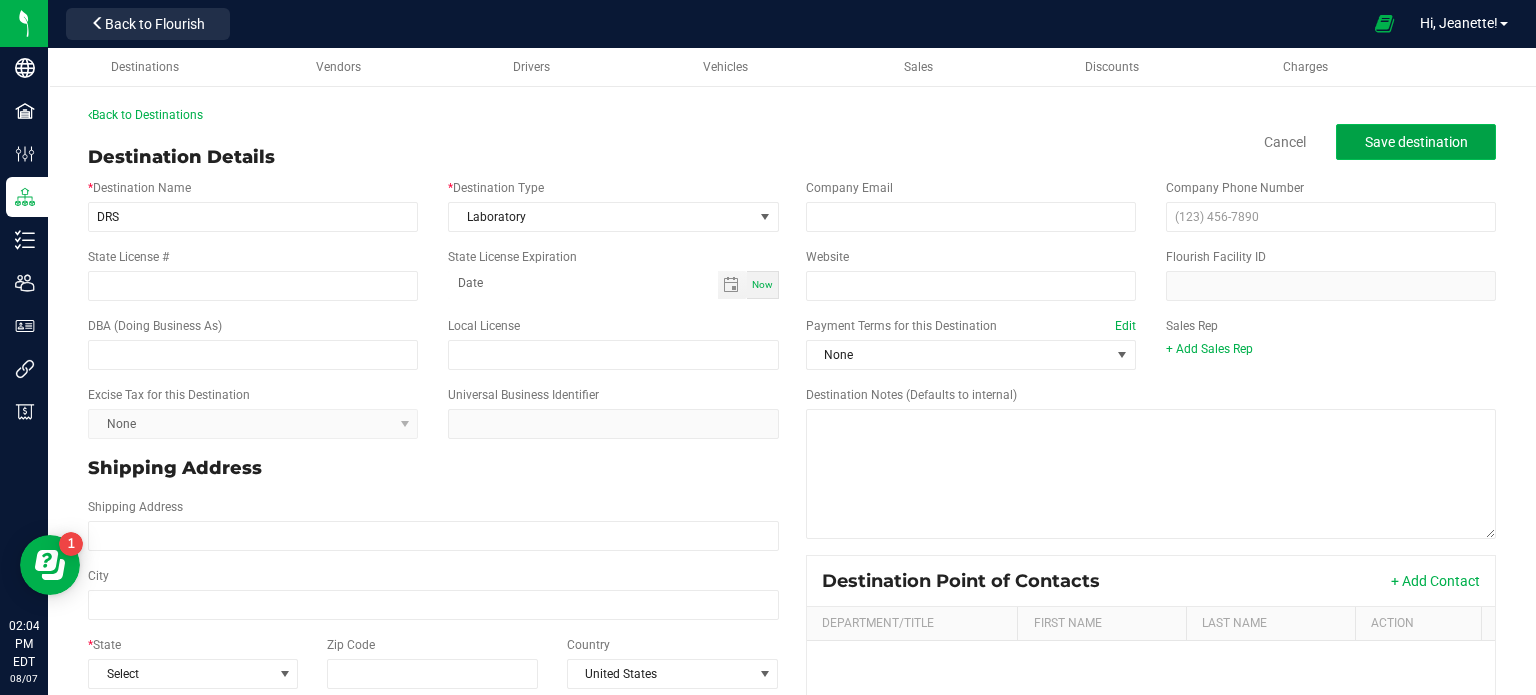 click on "Save destination" 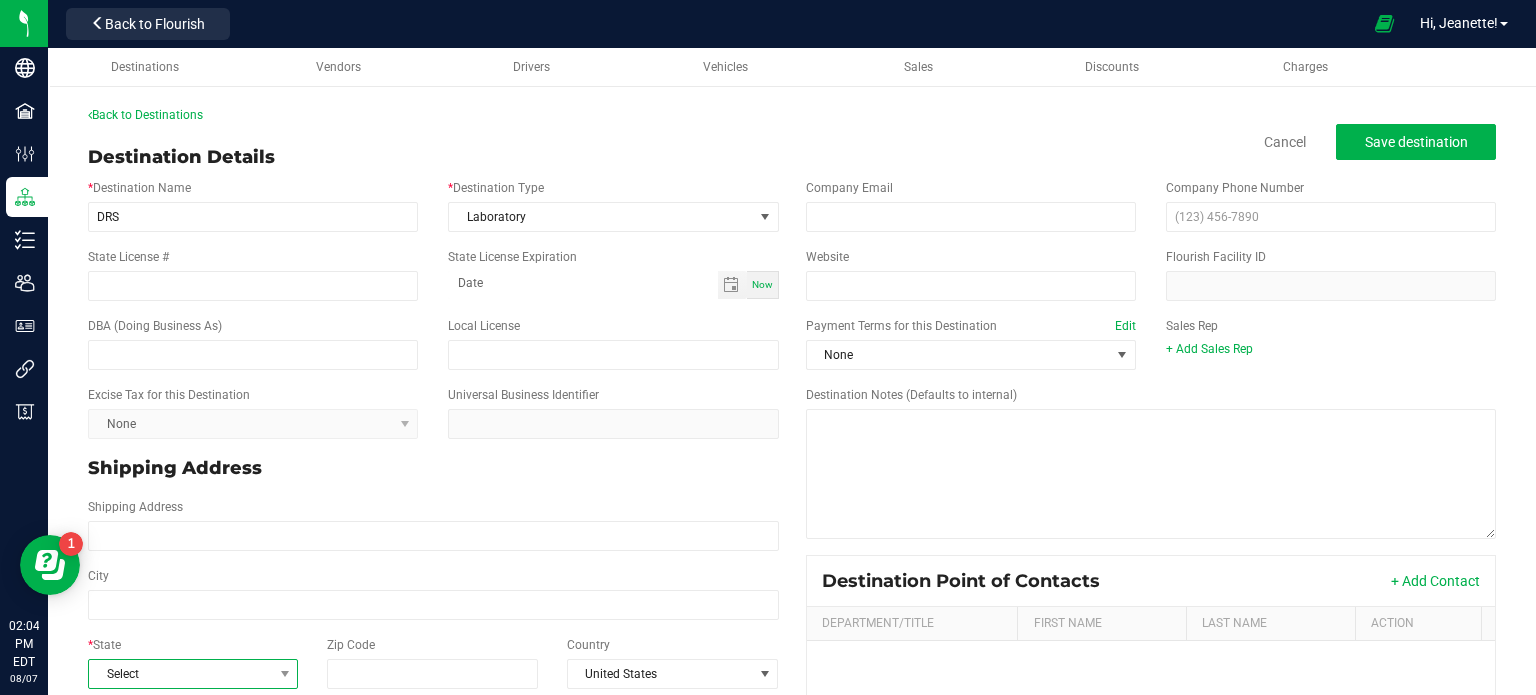 click on "Select" at bounding box center [180, 674] 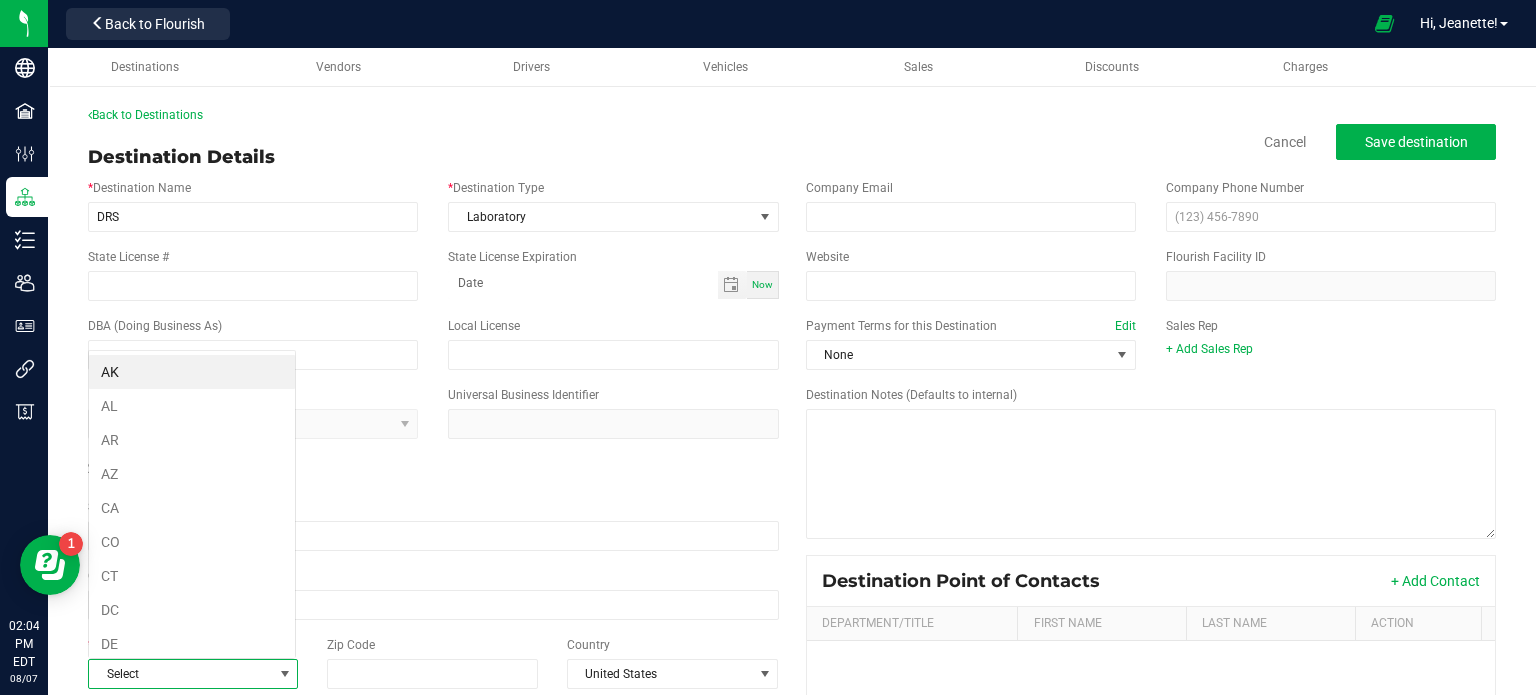 scroll, scrollTop: 99970, scrollLeft: 99792, axis: both 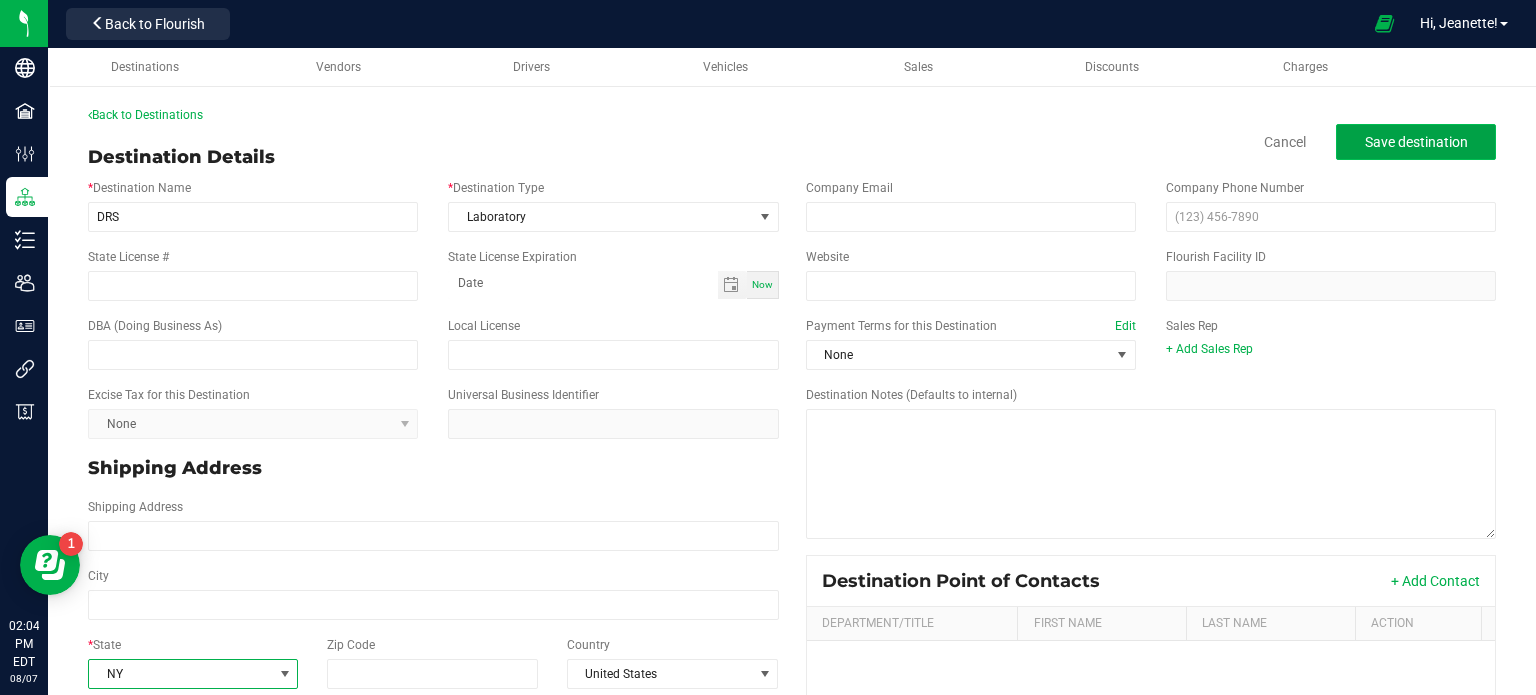 click on "Save destination" 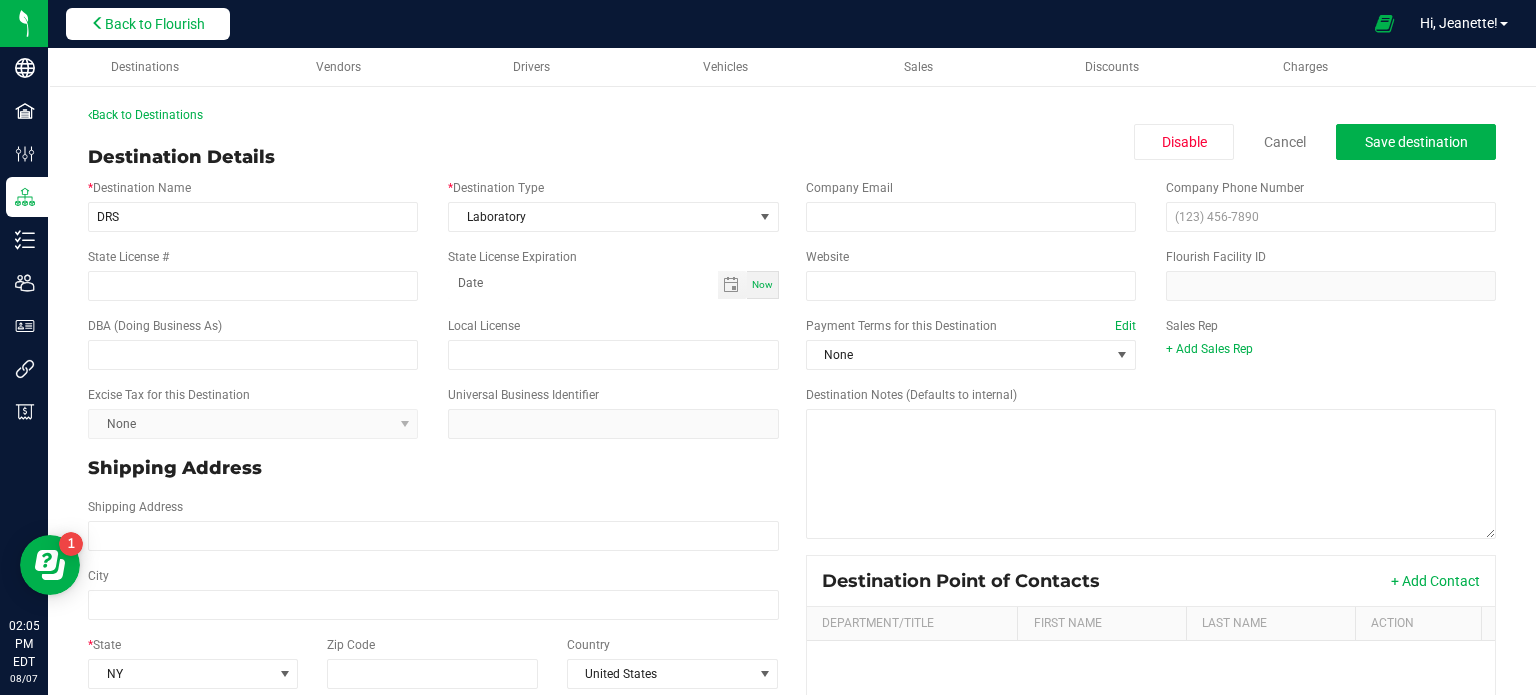 click on "Back to Flourish" at bounding box center (155, 24) 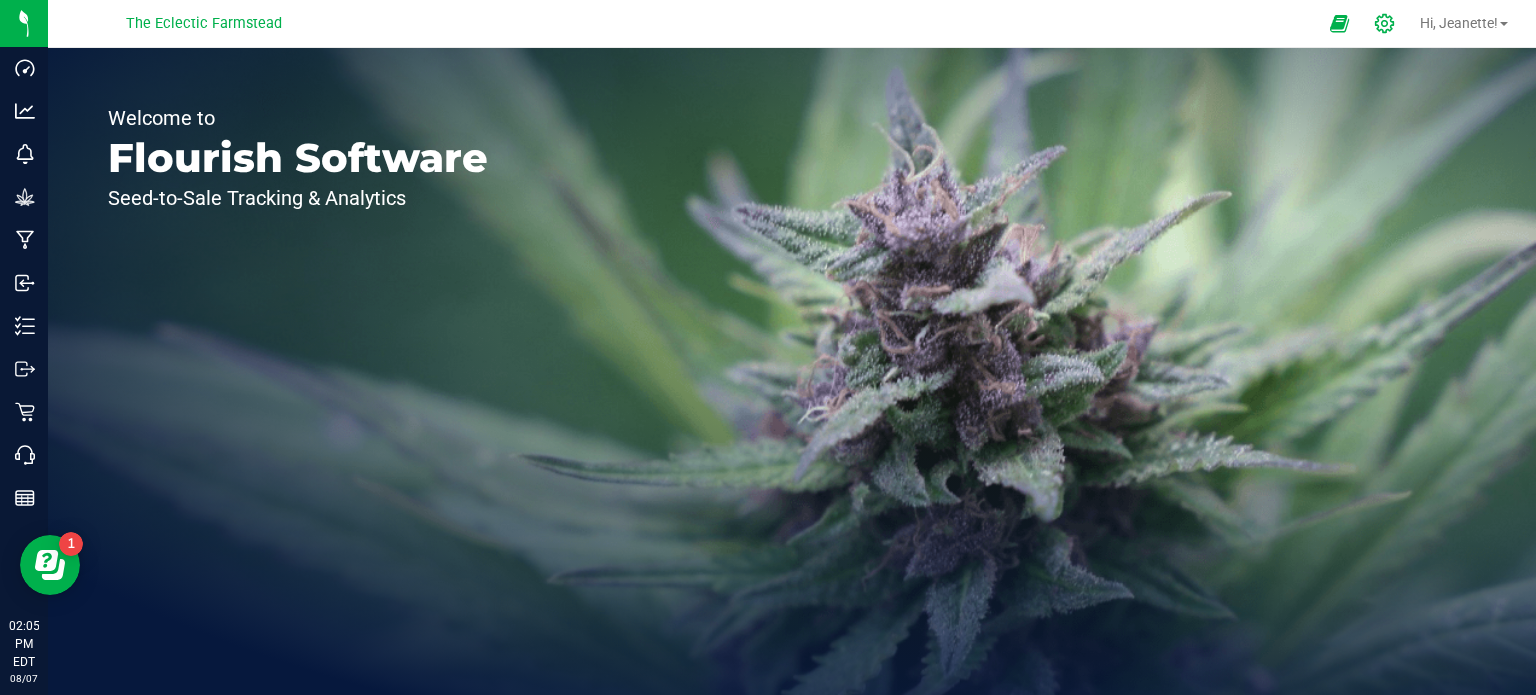 click 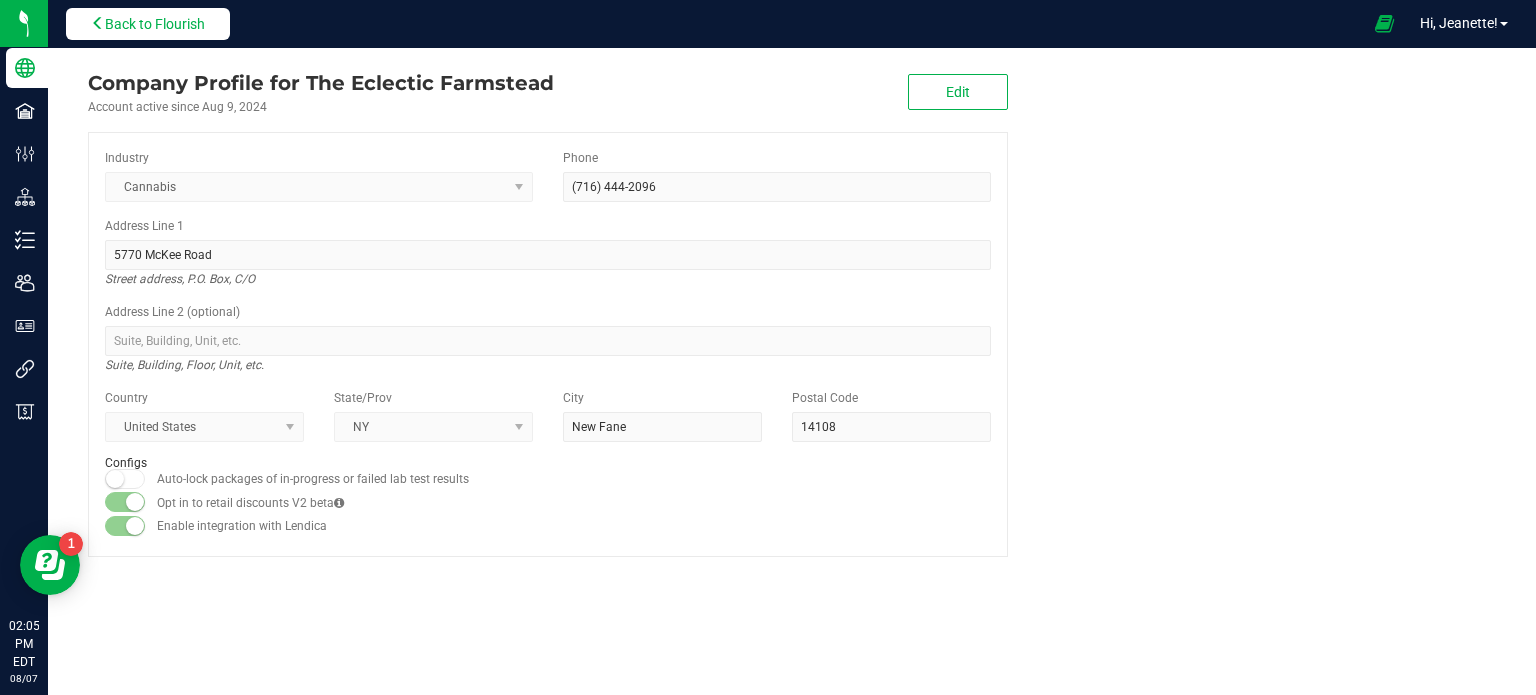 click on "Back to Flourish" at bounding box center (155, 24) 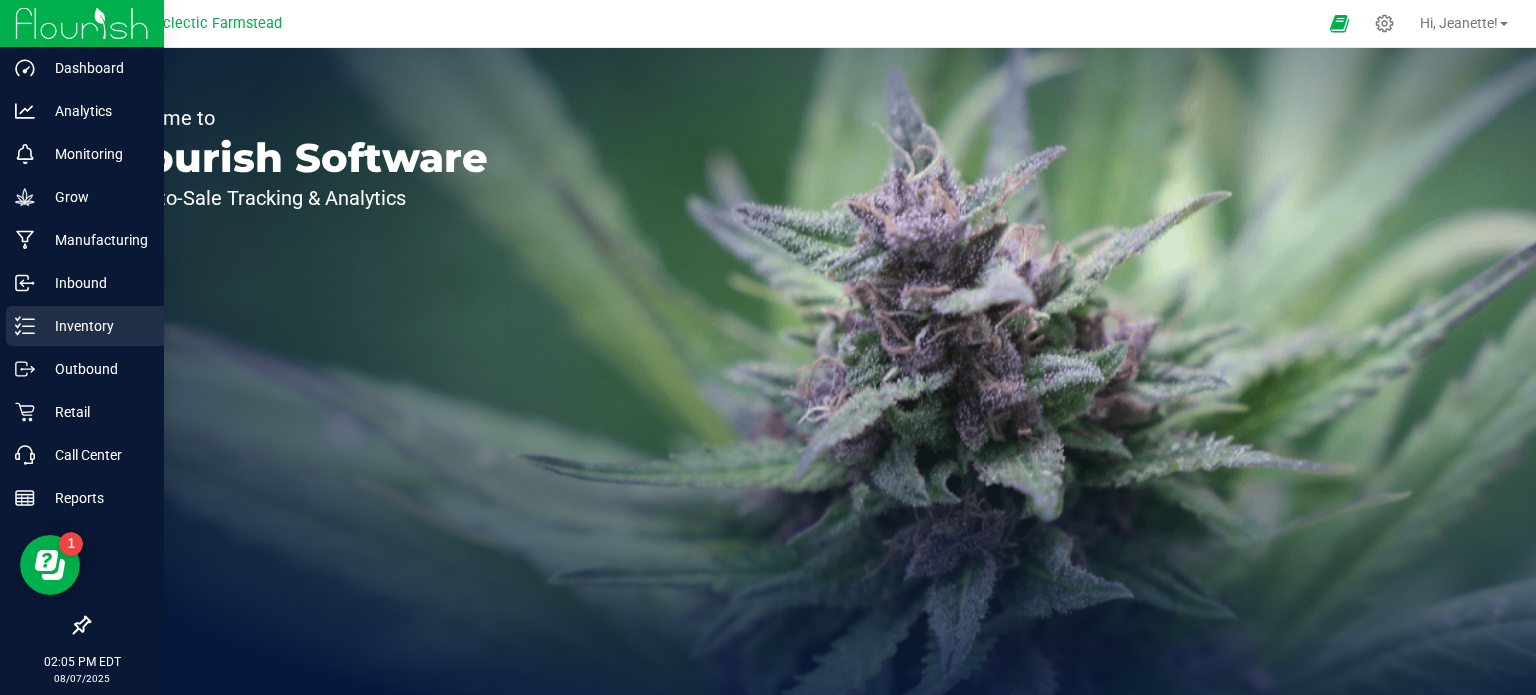 click on "Inventory" at bounding box center (95, 326) 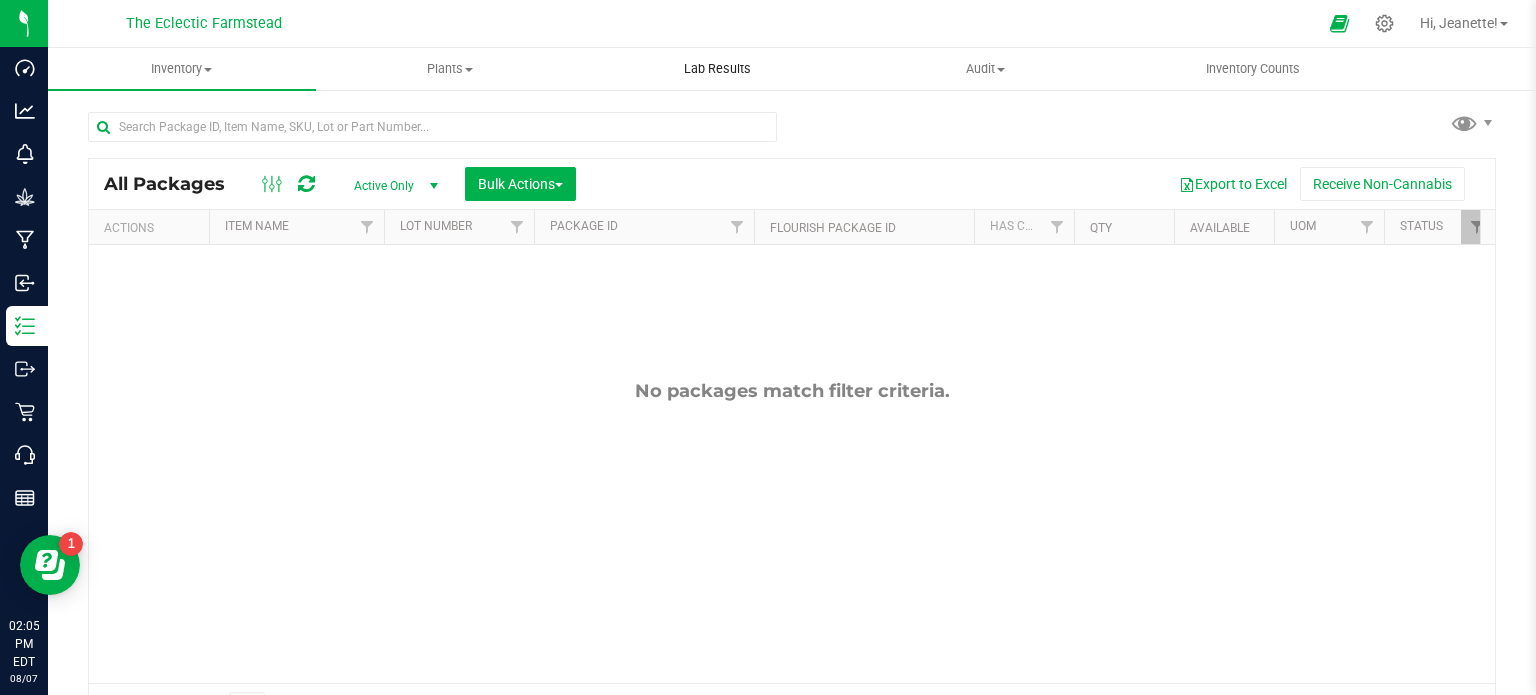 click on "Lab Results" at bounding box center (717, 69) 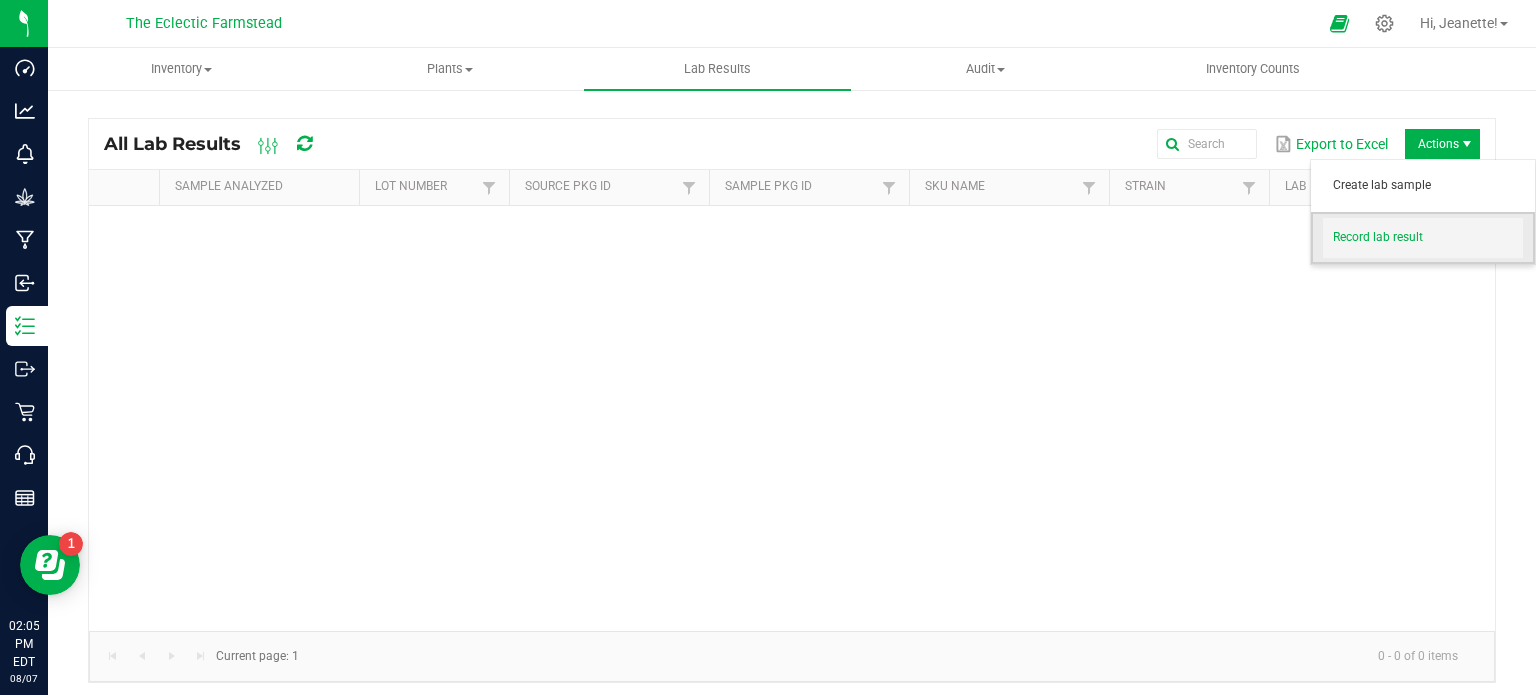 click on "Record lab result" at bounding box center (1428, 237) 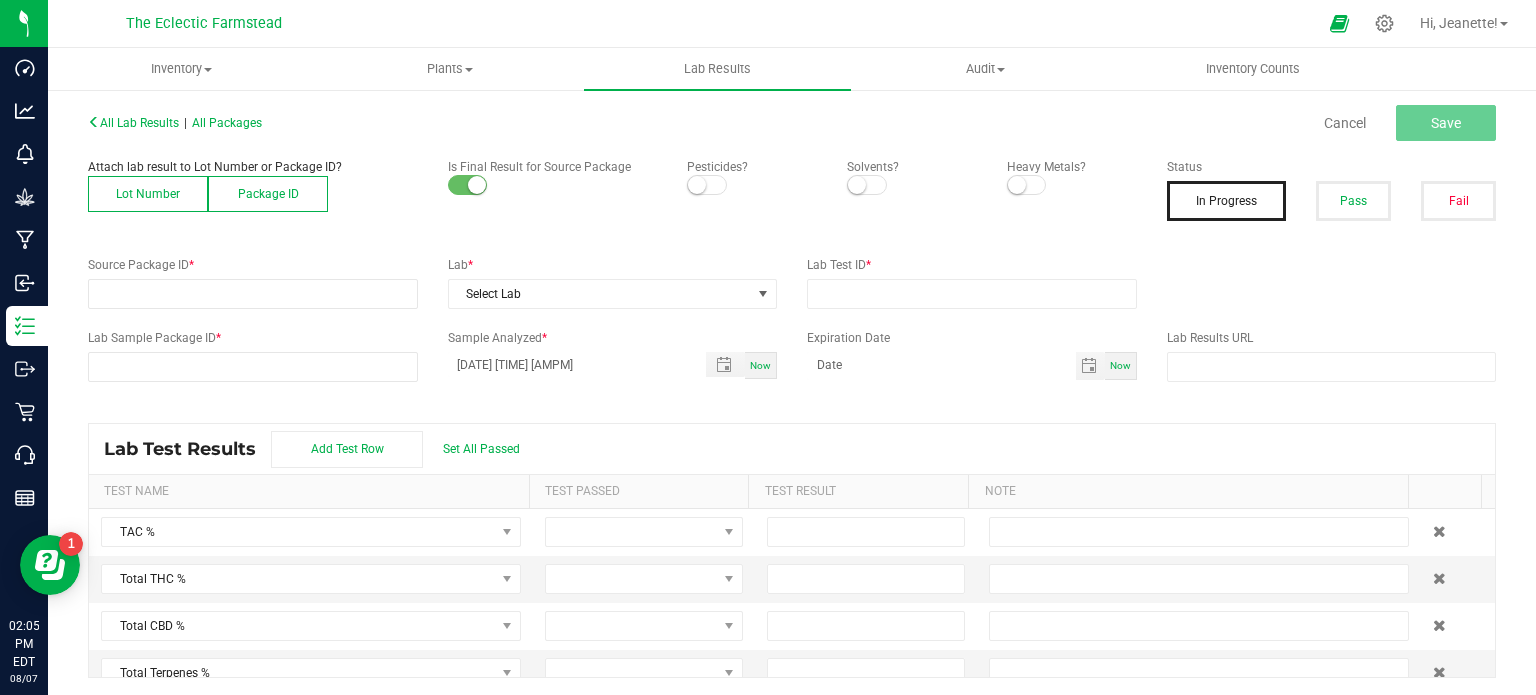 click on "Lot Number" at bounding box center [148, 194] 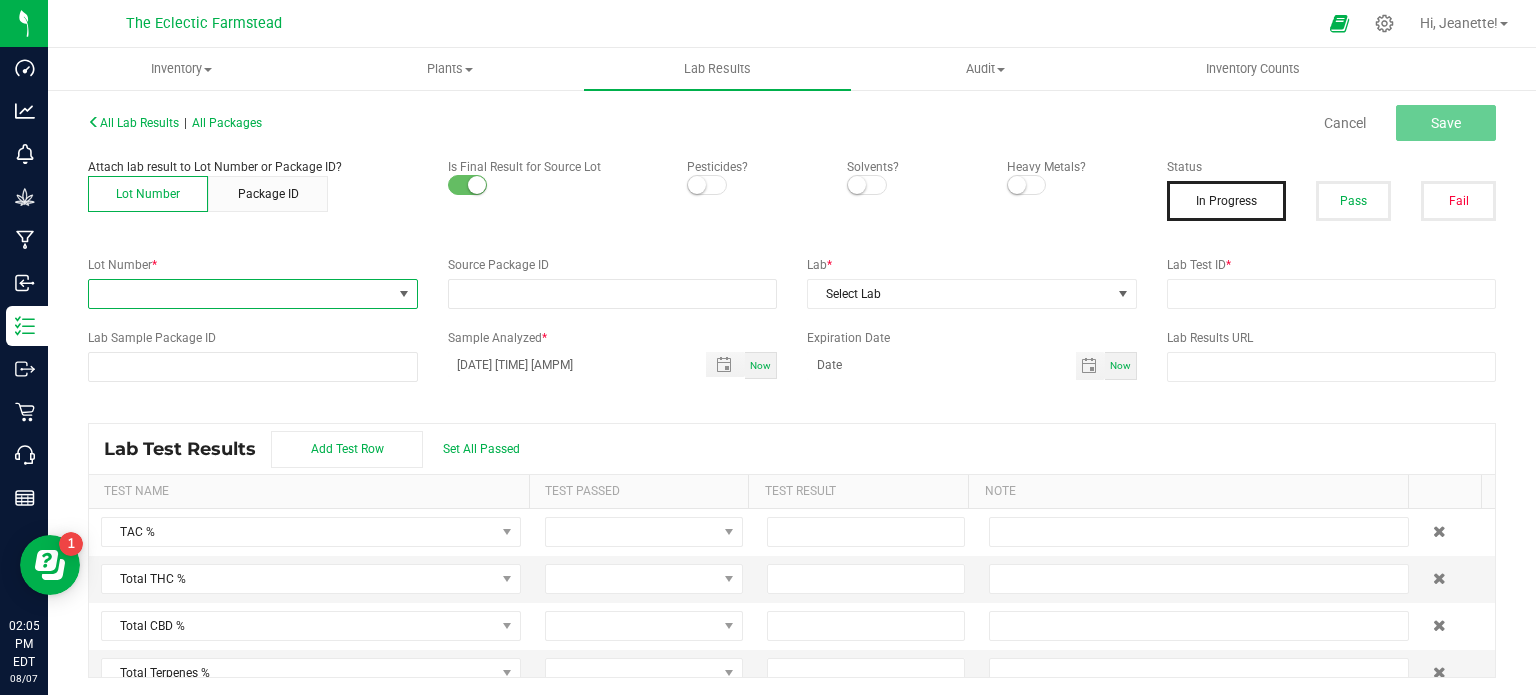 click at bounding box center [240, 294] 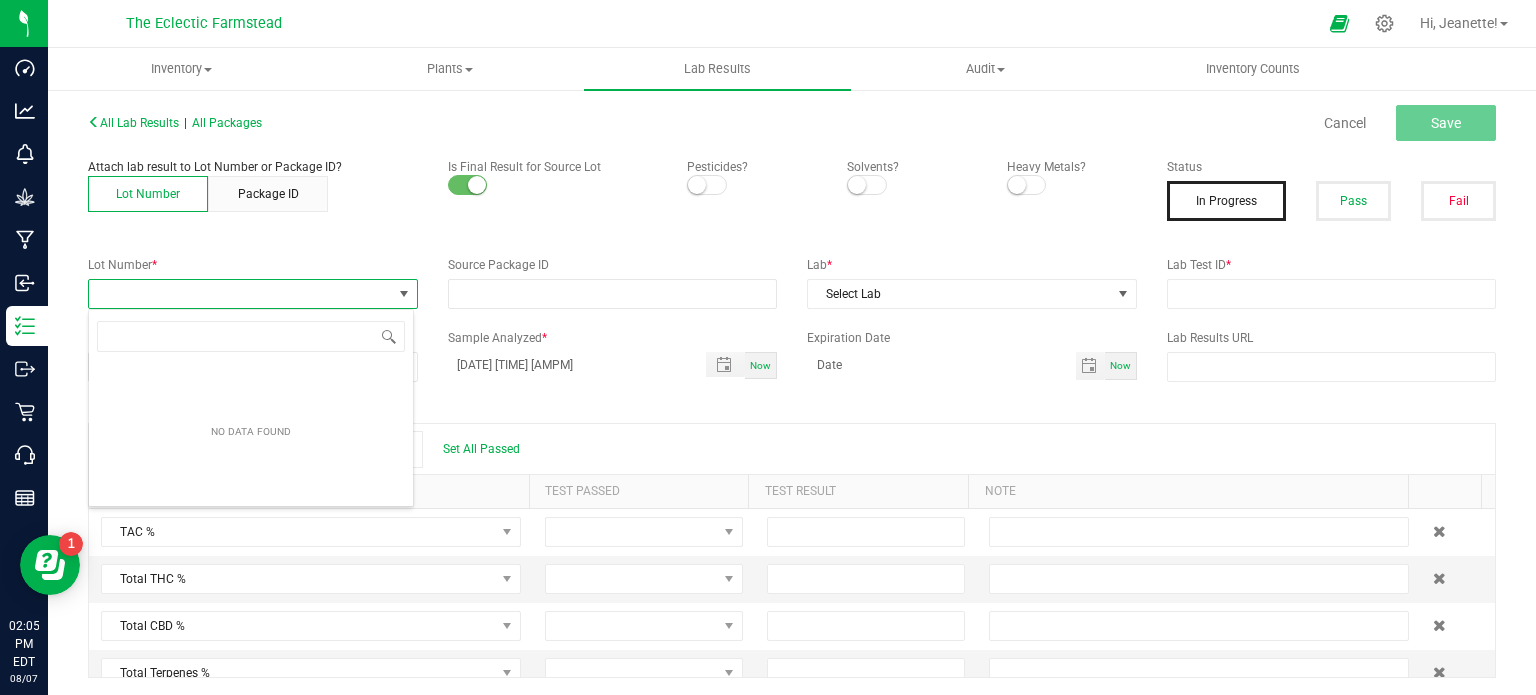 scroll, scrollTop: 99970, scrollLeft: 99674, axis: both 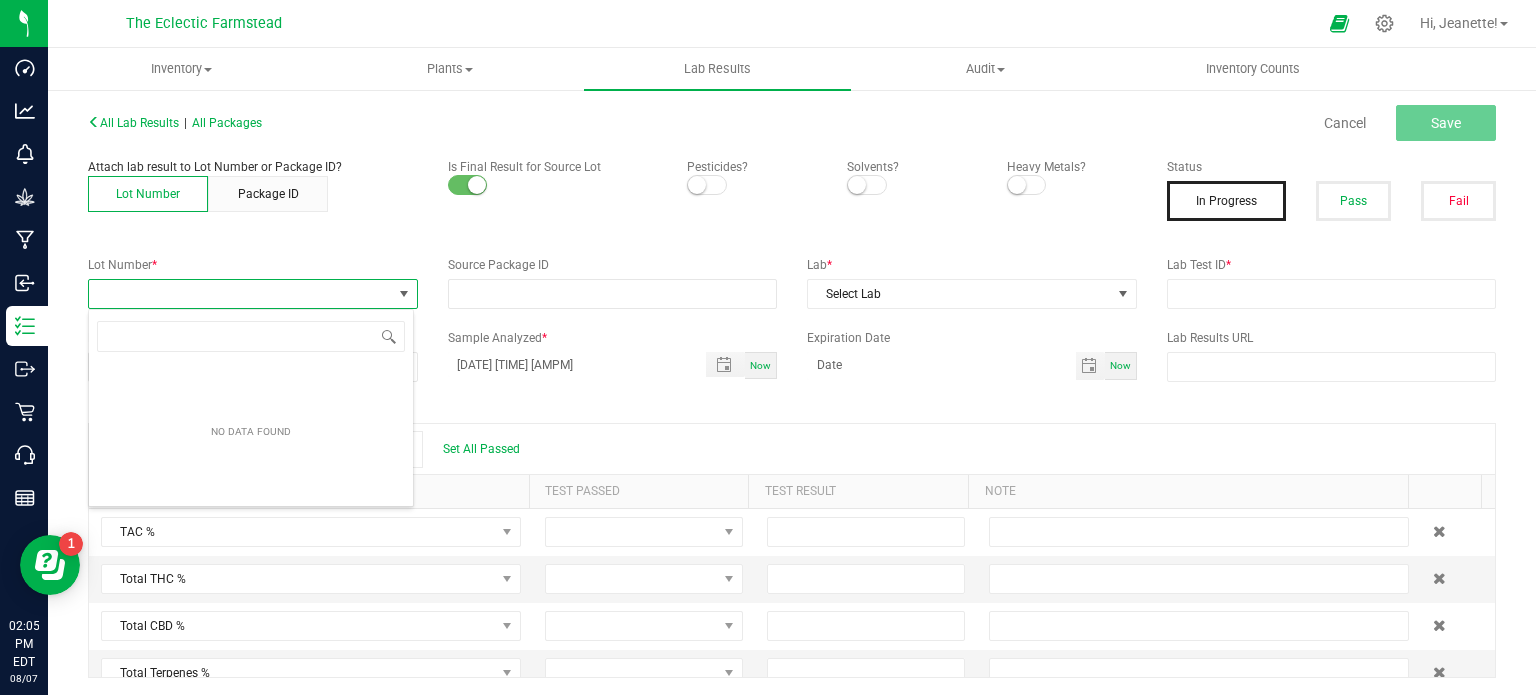 type on "n" 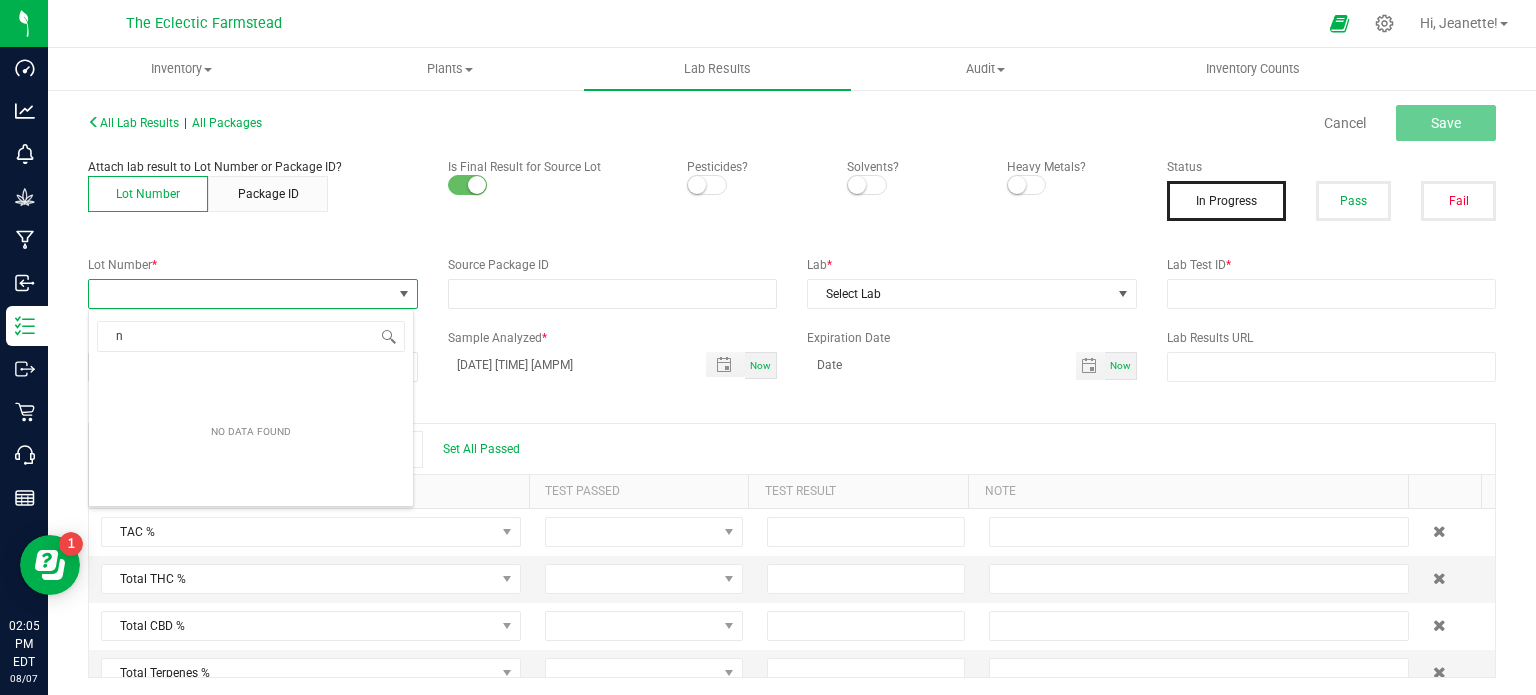 type 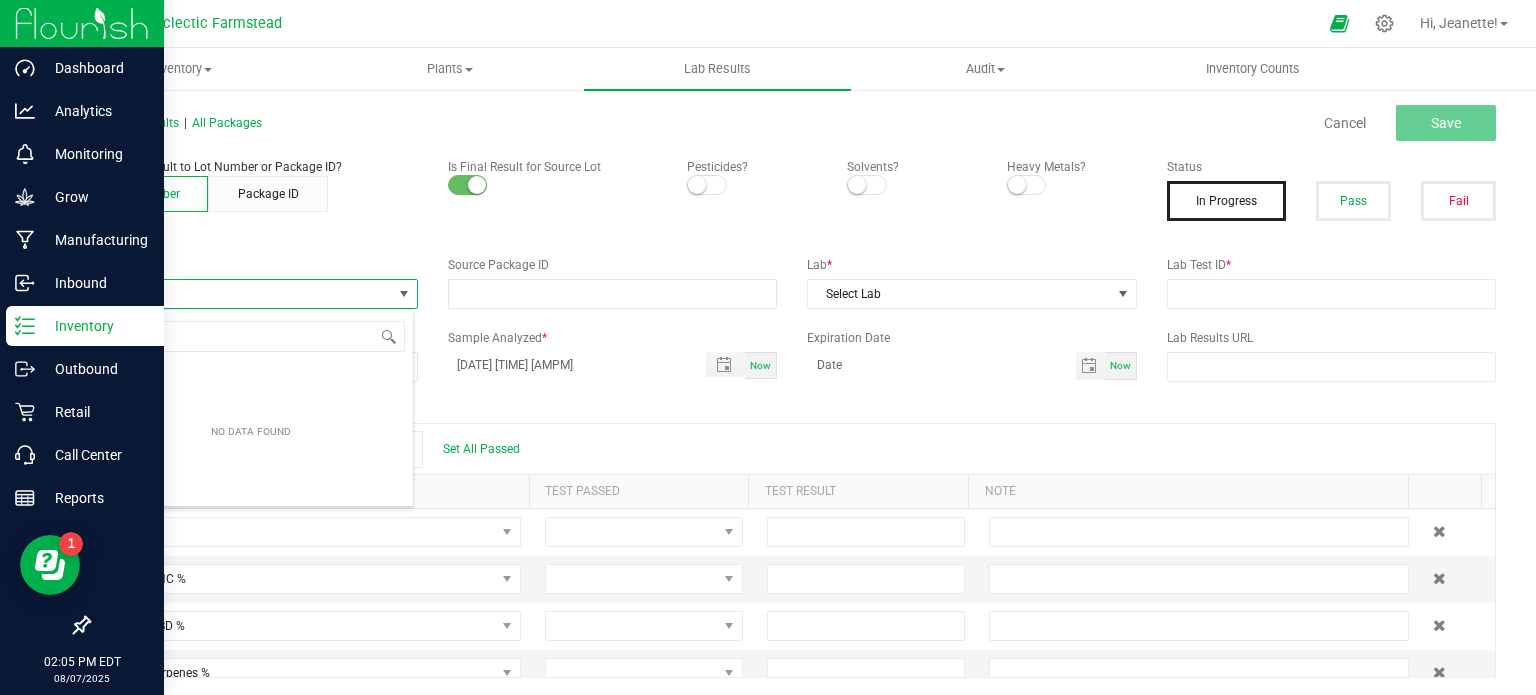 click on "Inventory" at bounding box center [95, 326] 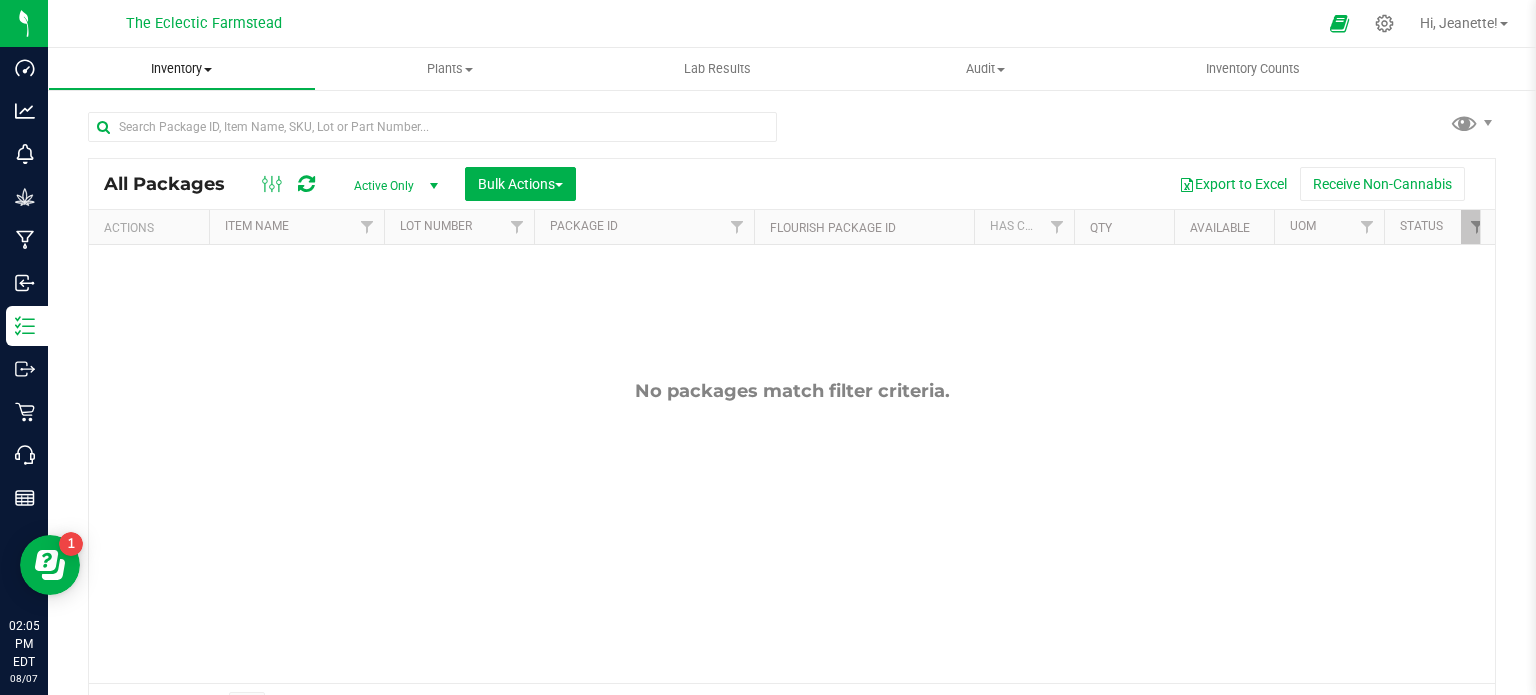 click on "Inventory
All packages
All inventory
Waste log
Create inventory" at bounding box center (182, 69) 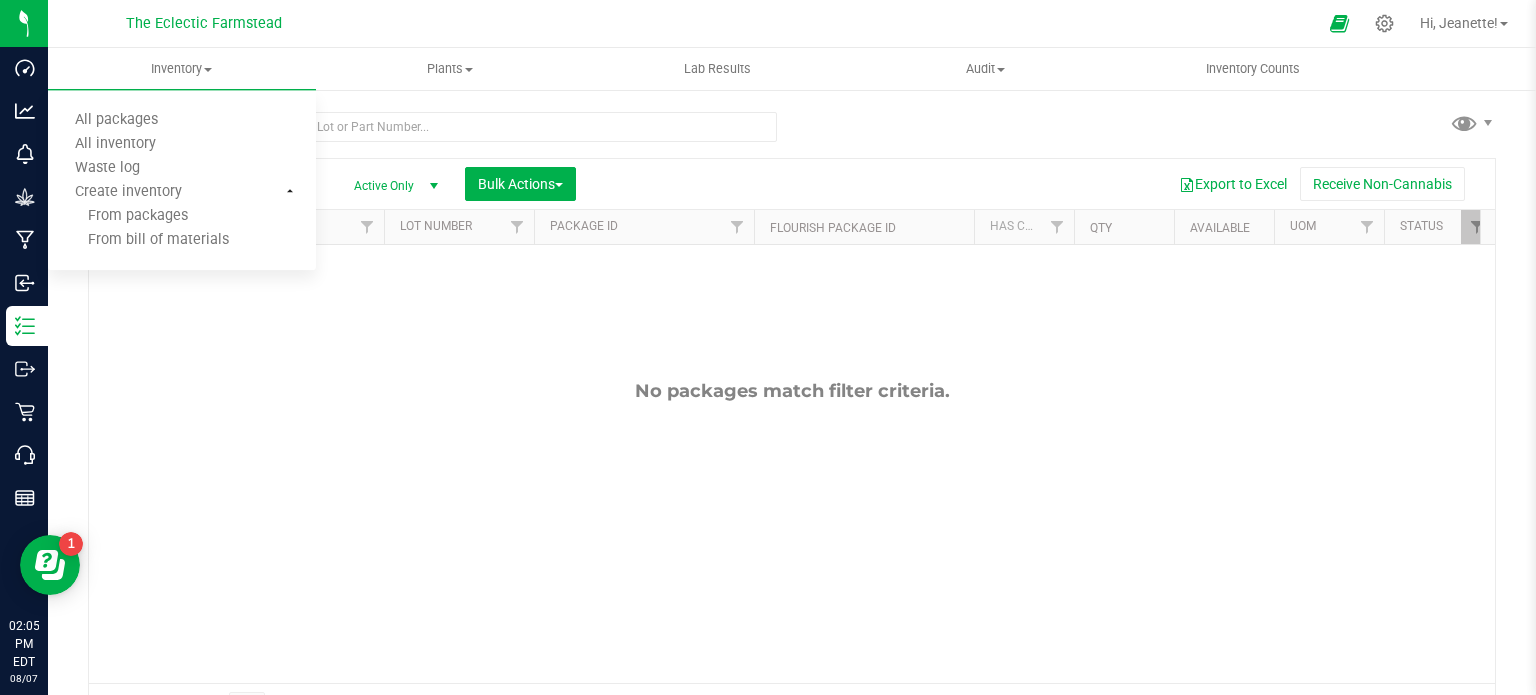 click on "No packages match filter criteria." at bounding box center [792, 391] 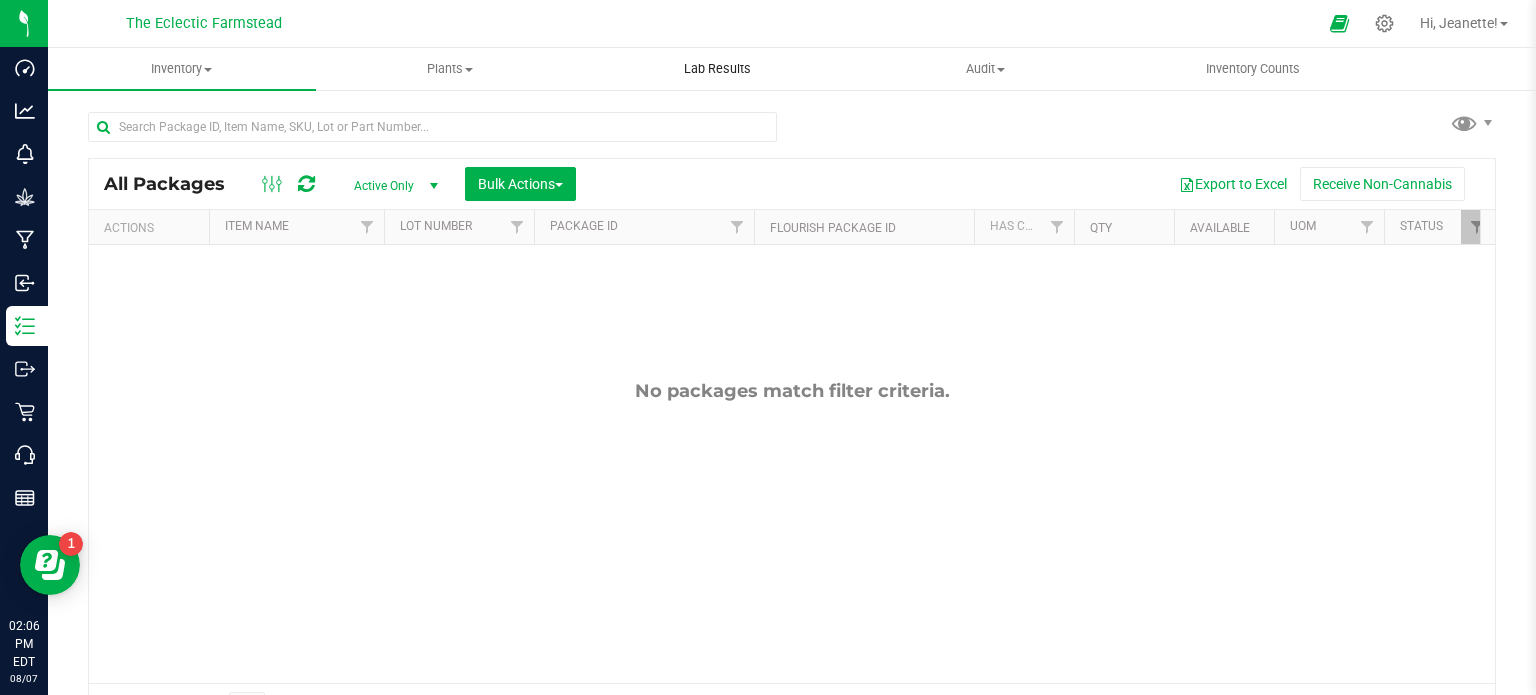 click on "Lab Results" at bounding box center [717, 69] 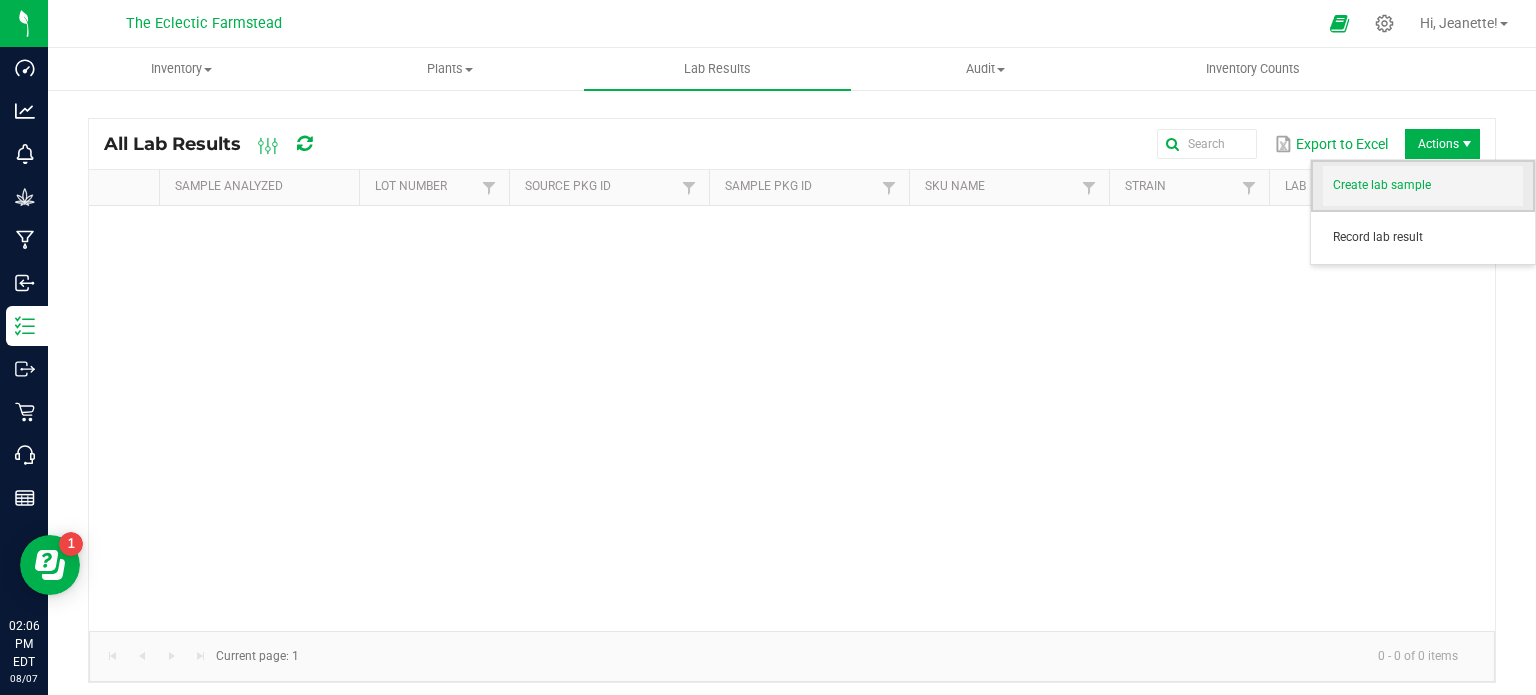 drag, startPoint x: 1399, startPoint y: 179, endPoint x: 1416, endPoint y: 199, distance: 26.24881 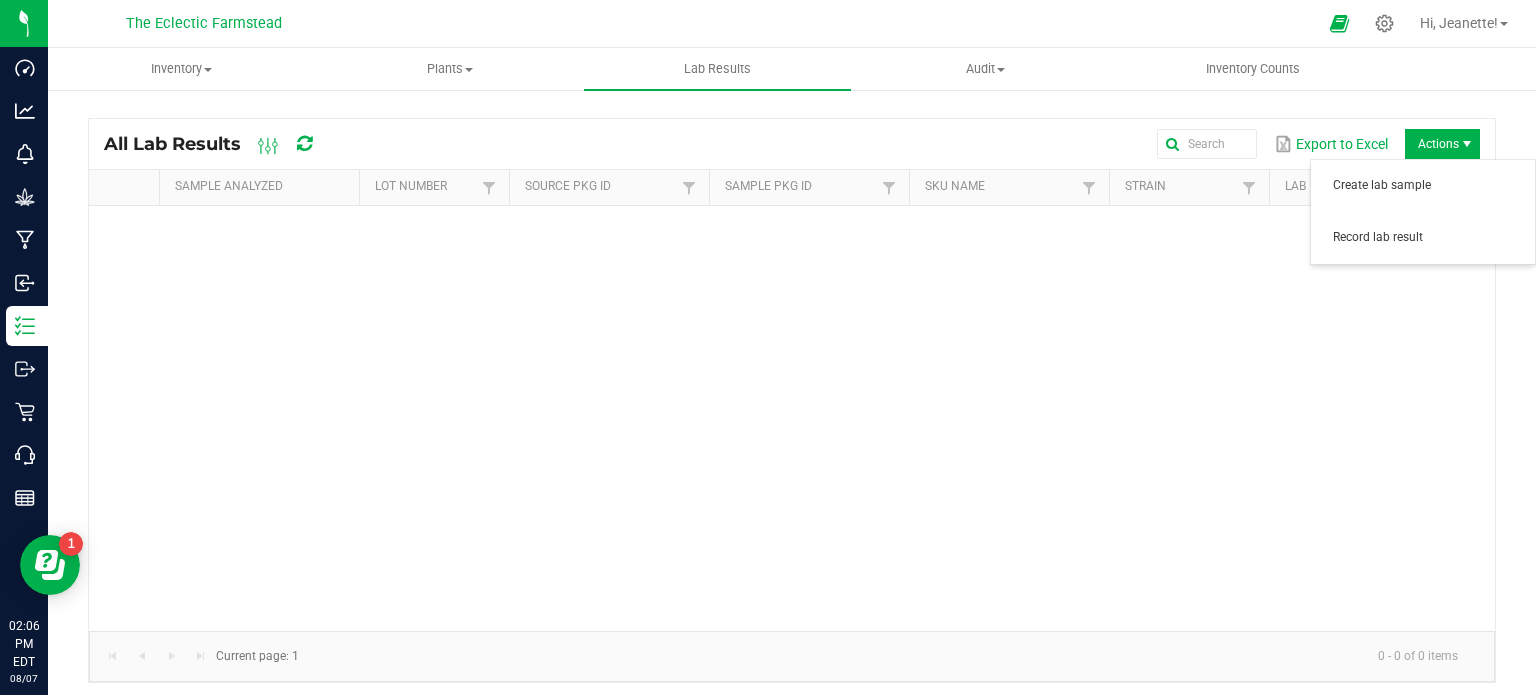click on "Actions" at bounding box center (1442, 144) 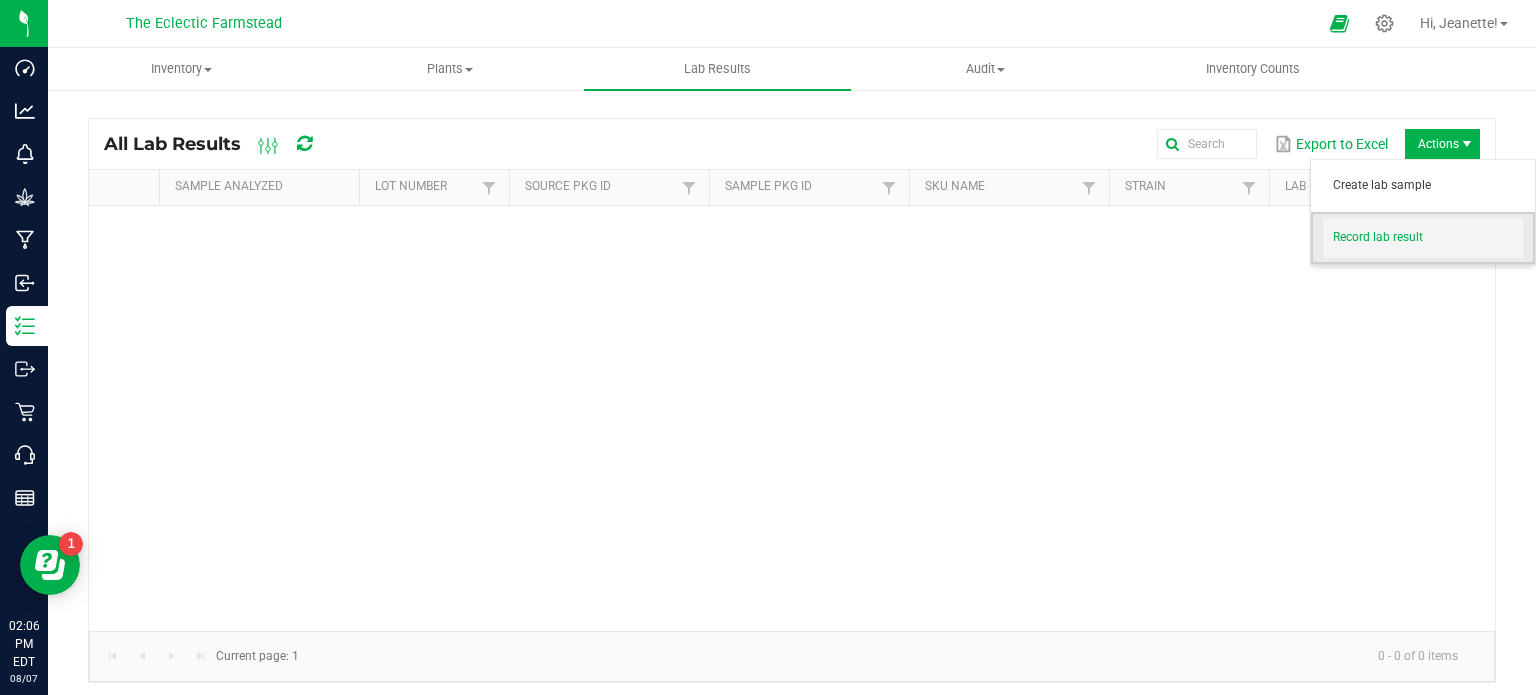 click on "Record lab result" at bounding box center (1428, 237) 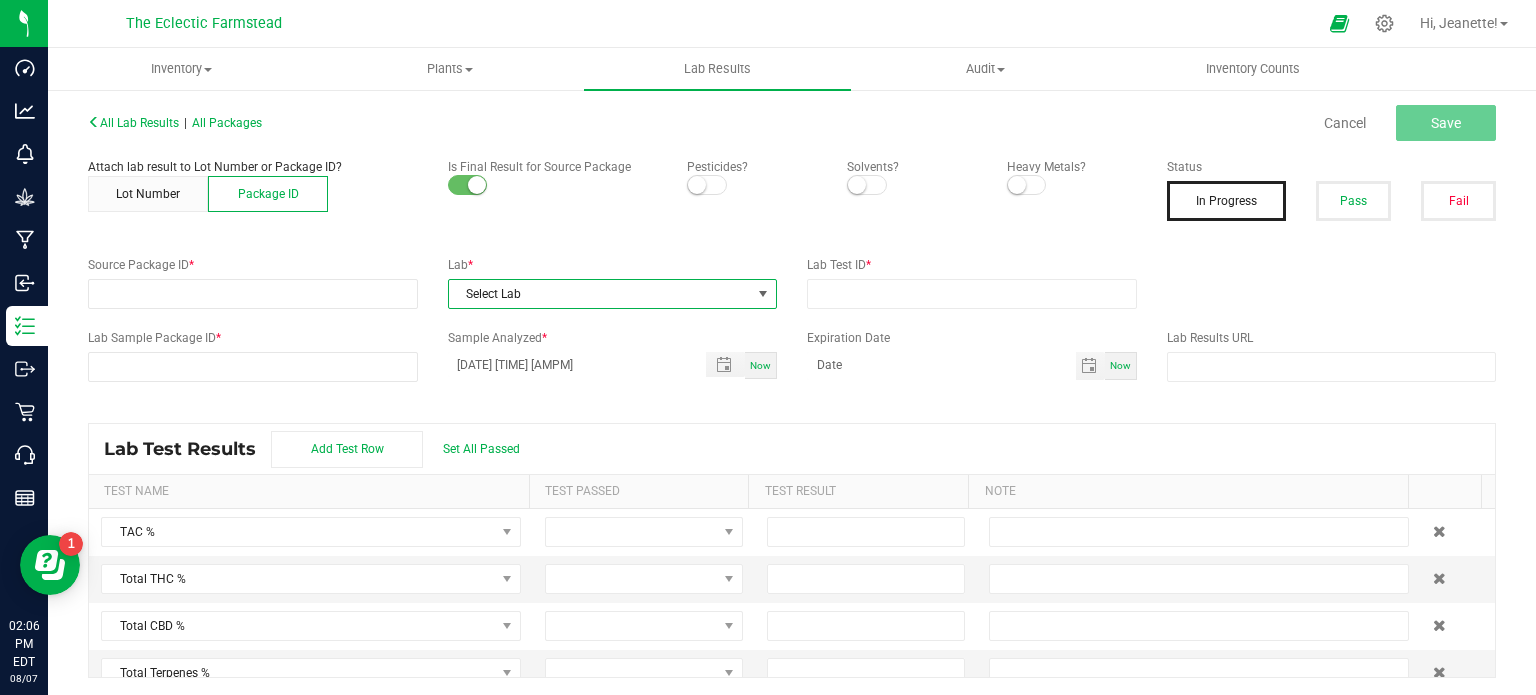 click on "Select Lab" at bounding box center [600, 294] 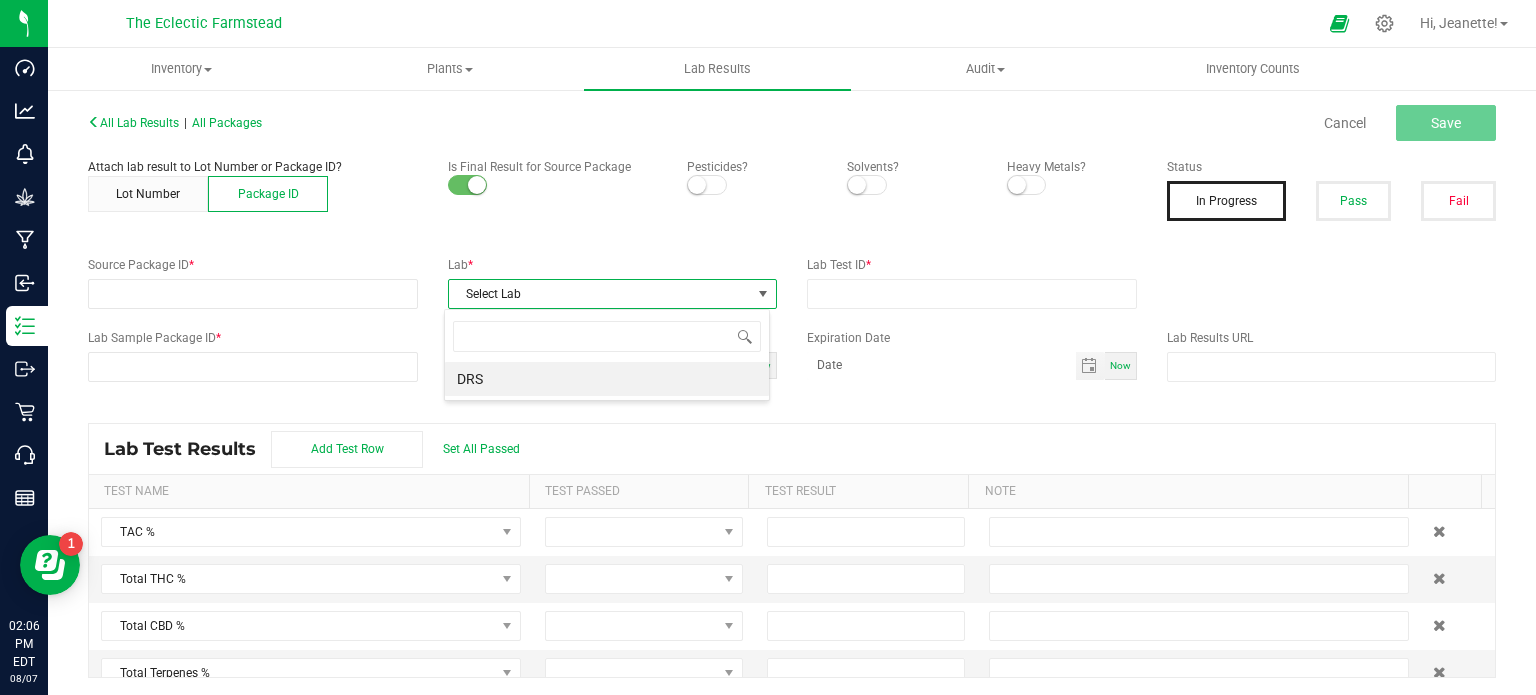 scroll, scrollTop: 99970, scrollLeft: 99674, axis: both 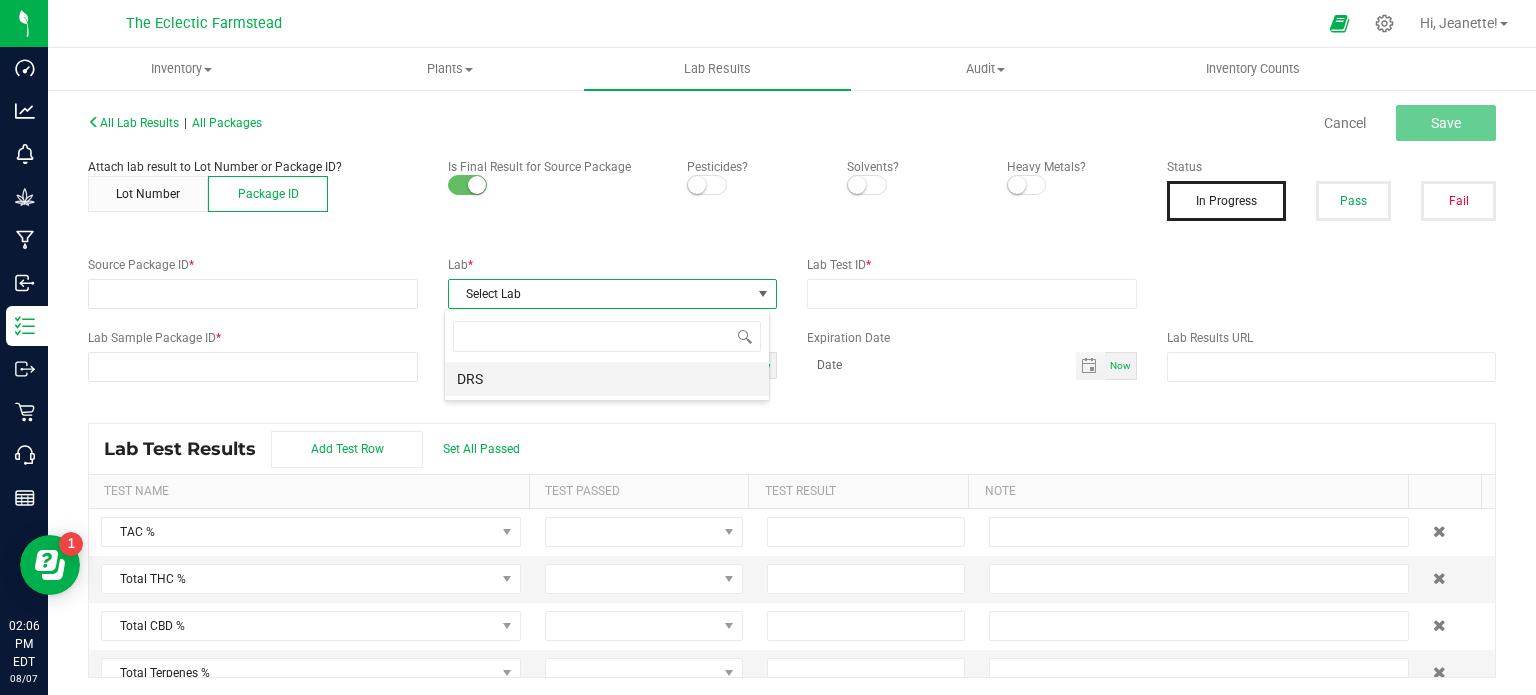 click on "DRS" at bounding box center (607, 379) 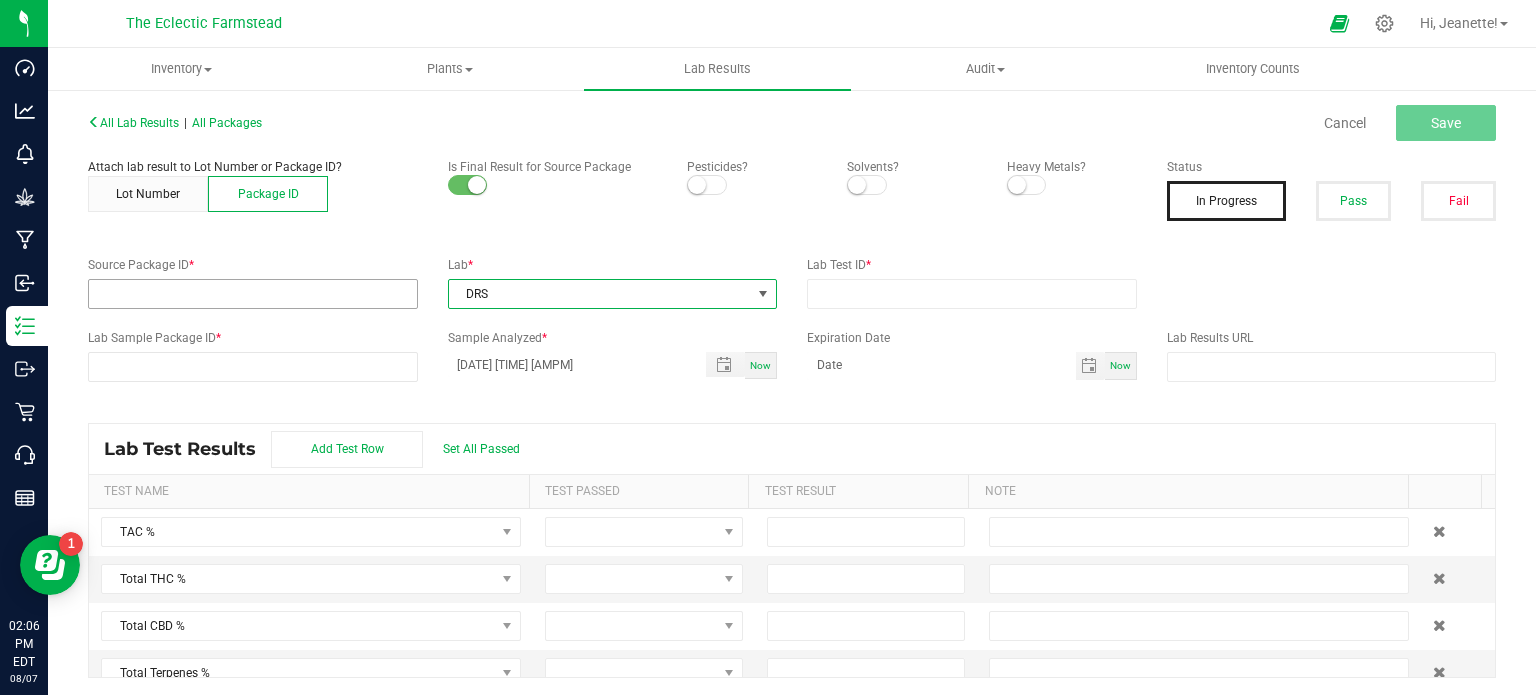 click at bounding box center (253, 294) 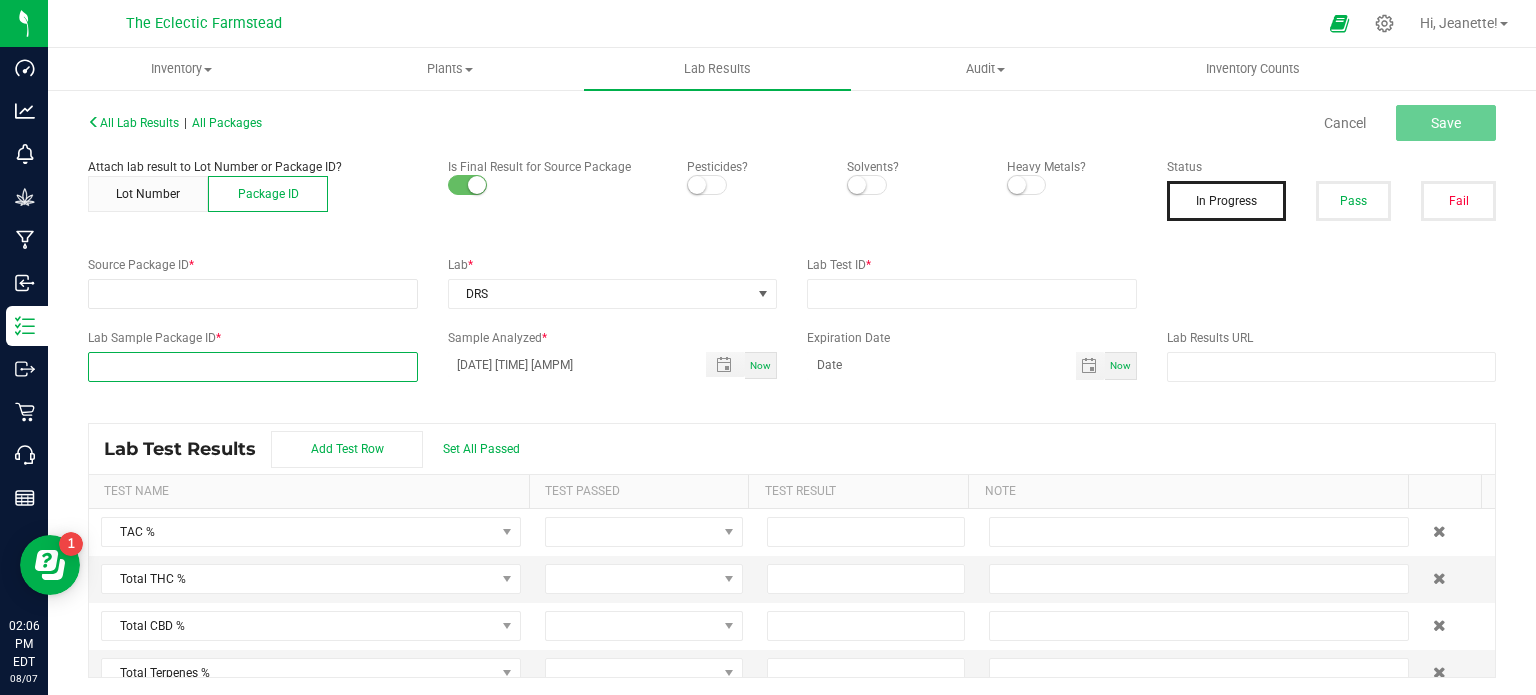 click at bounding box center (253, 367) 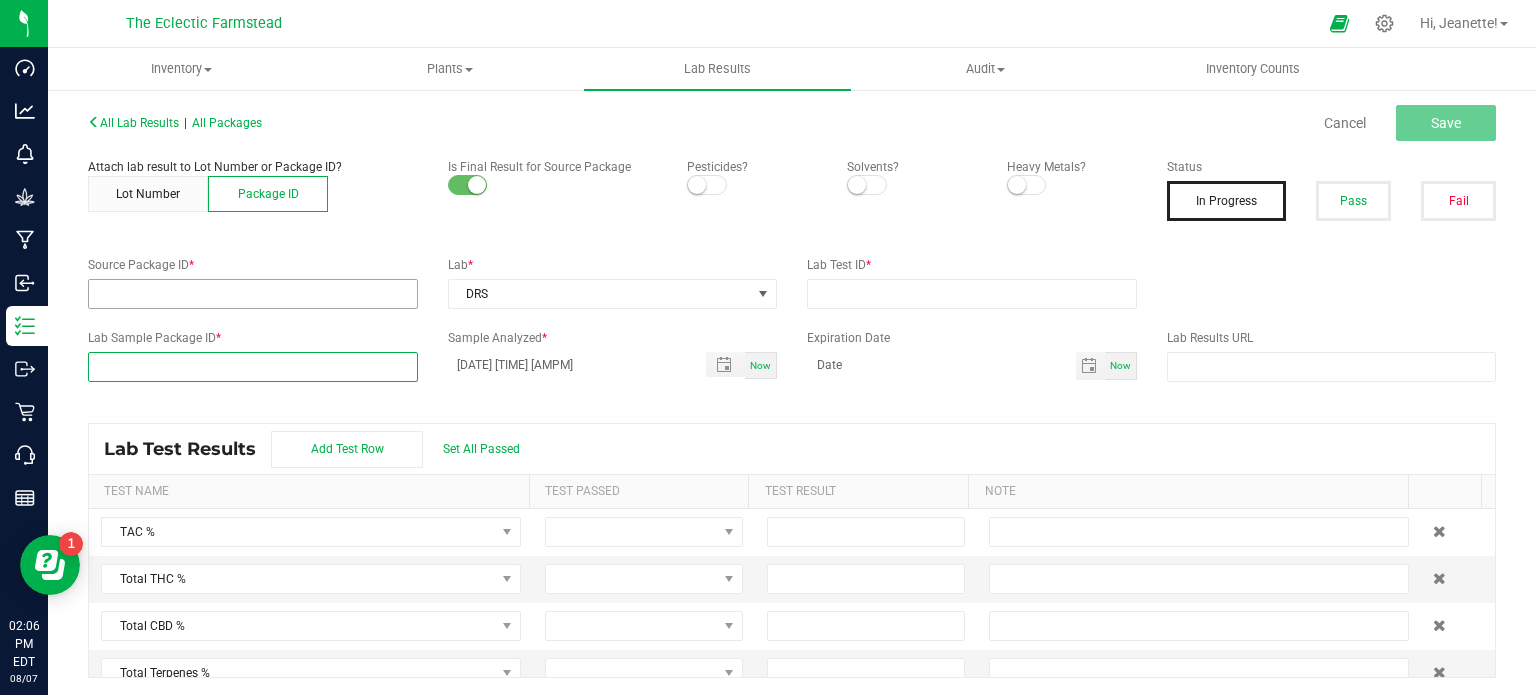 click at bounding box center (253, 294) 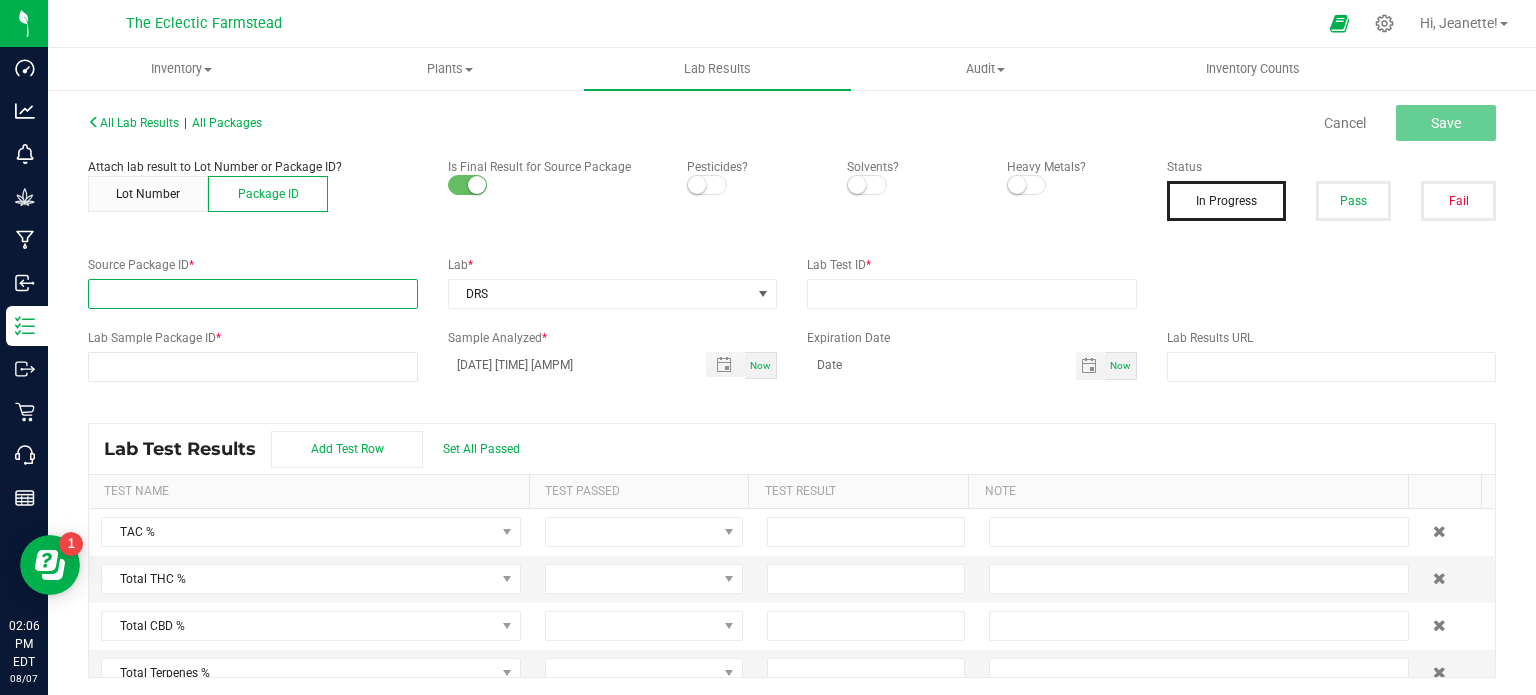 type on "b" 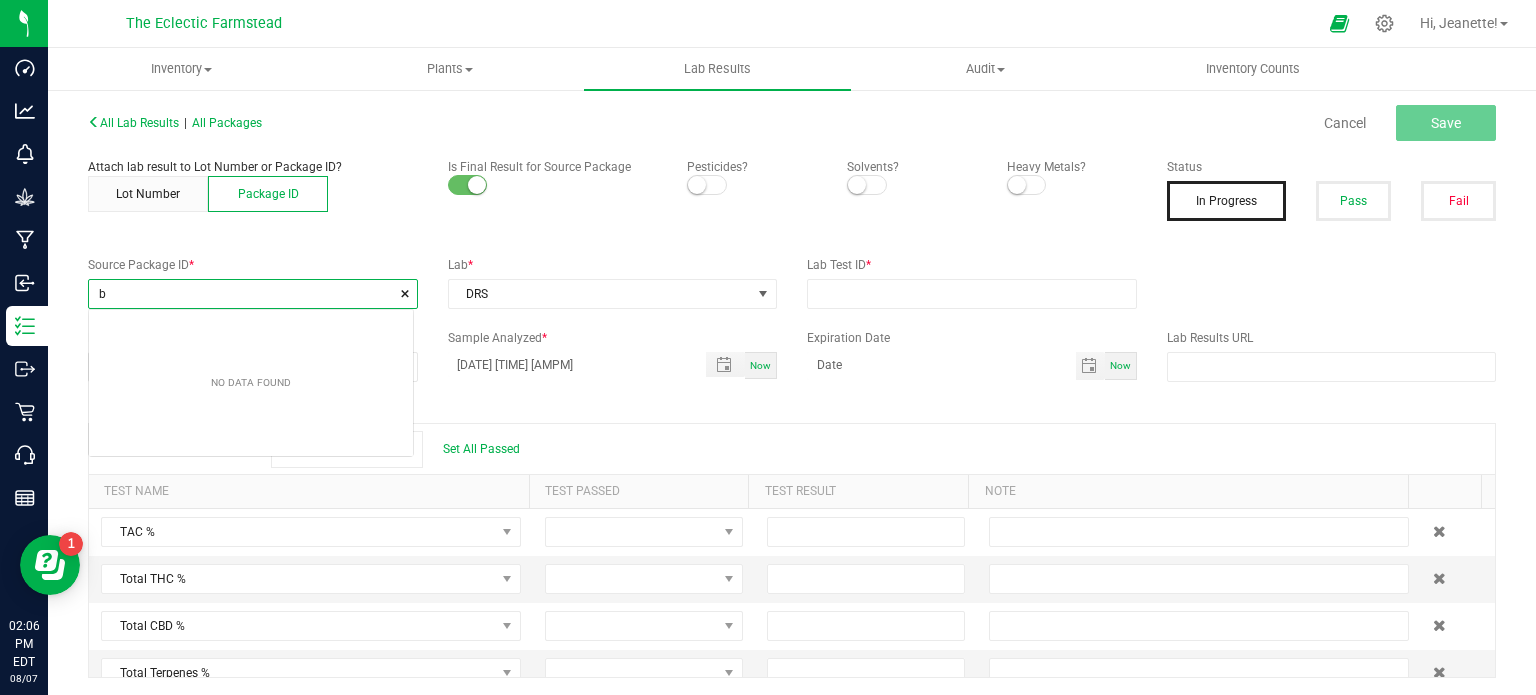 scroll, scrollTop: 99972, scrollLeft: 99676, axis: both 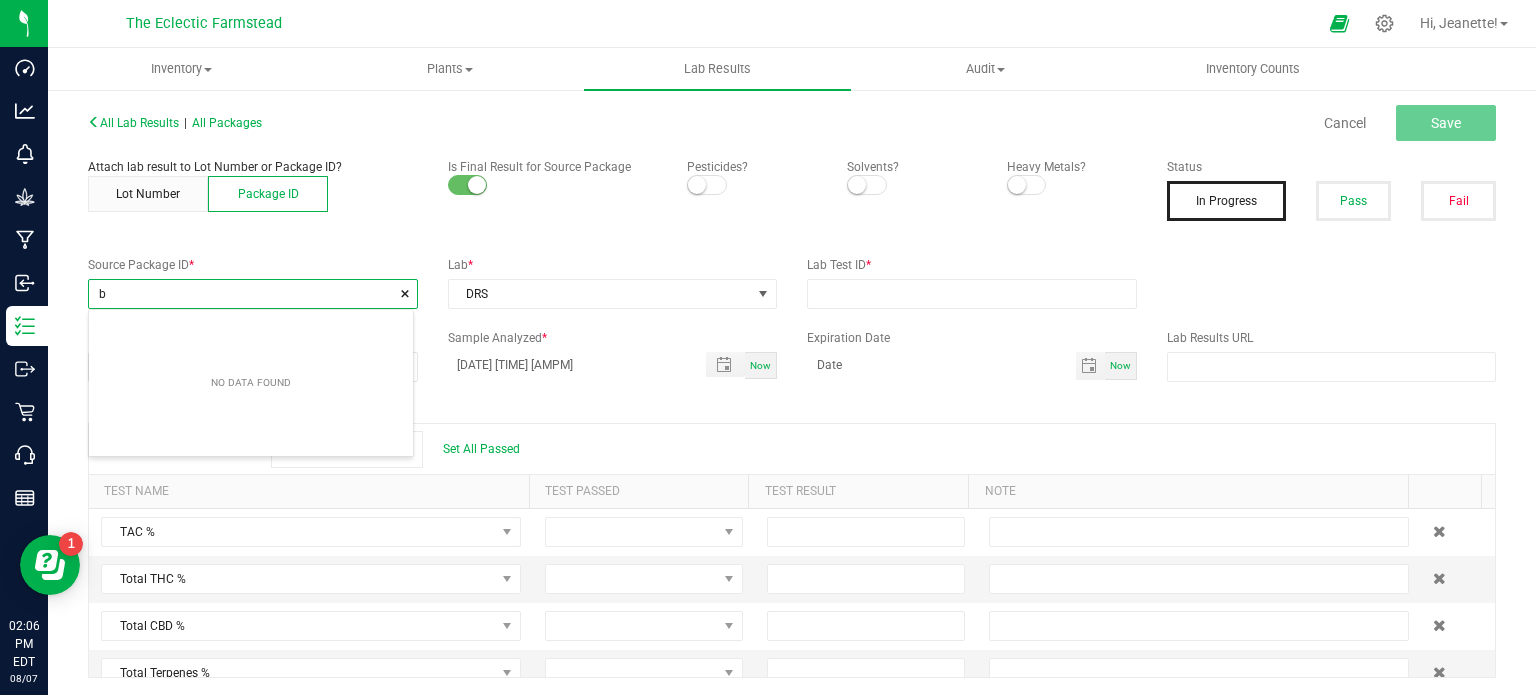 type 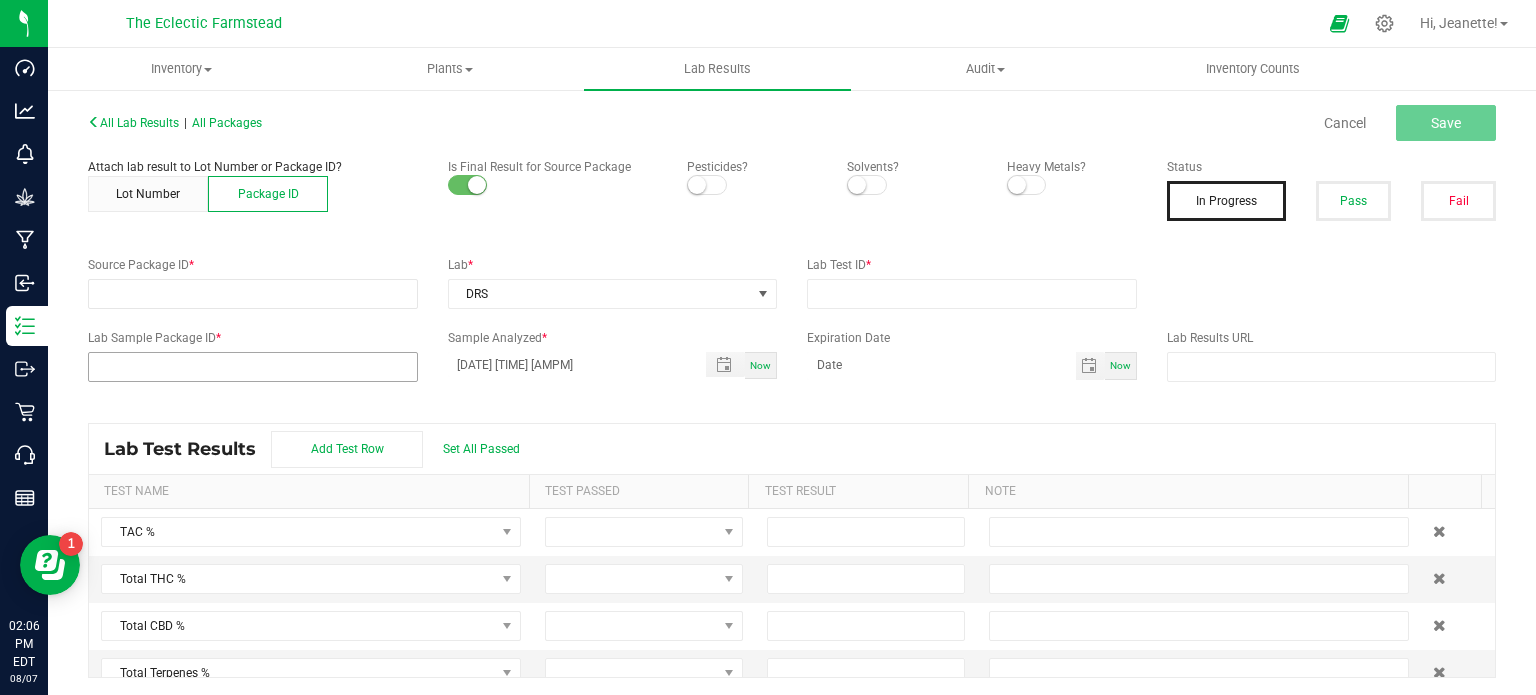 click at bounding box center [253, 367] 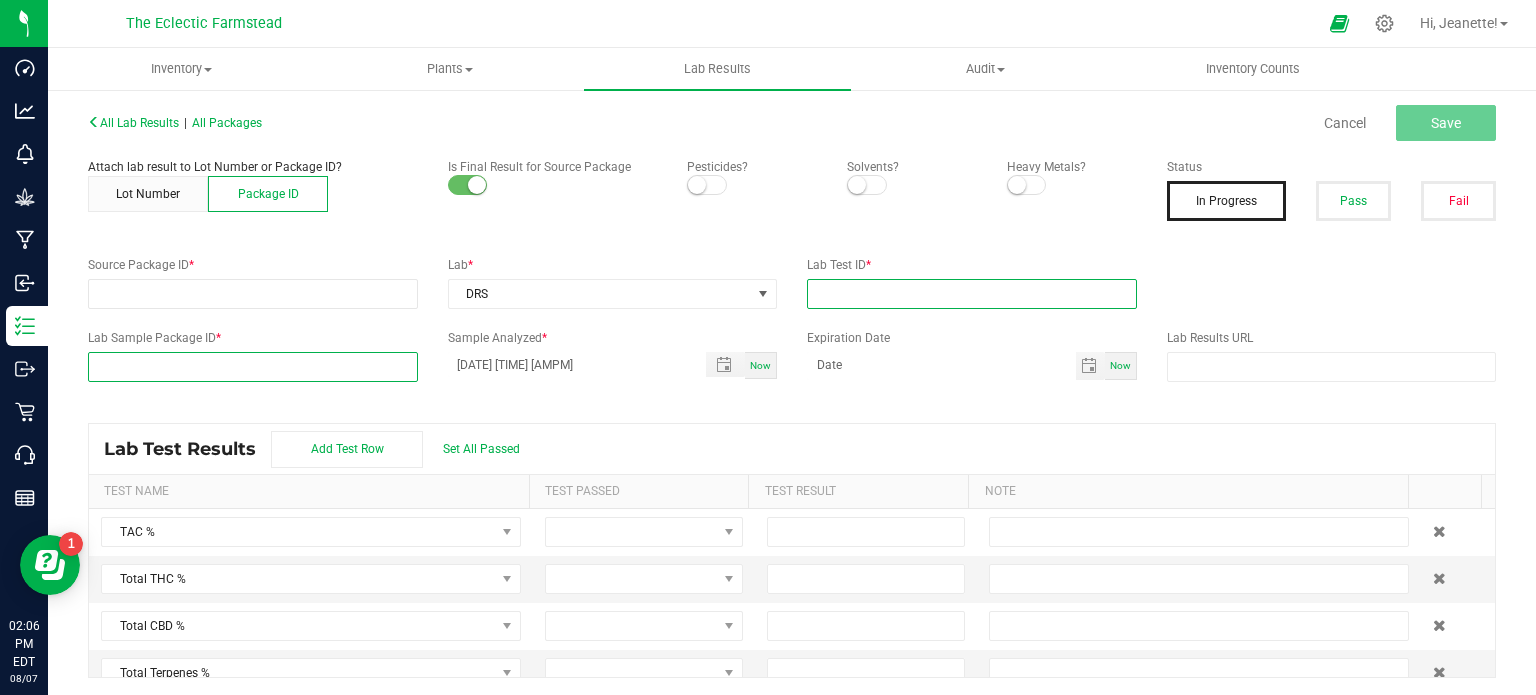 click at bounding box center [972, 294] 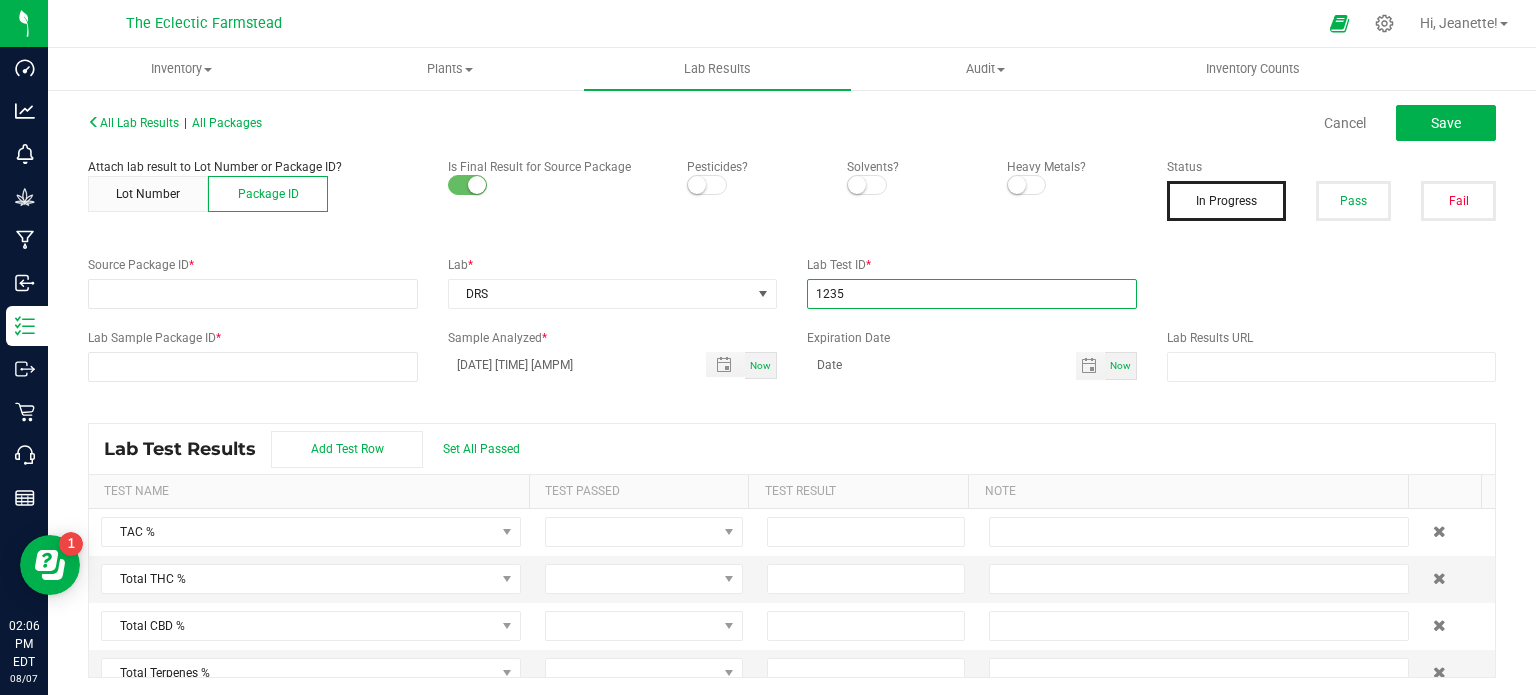 type on "1235" 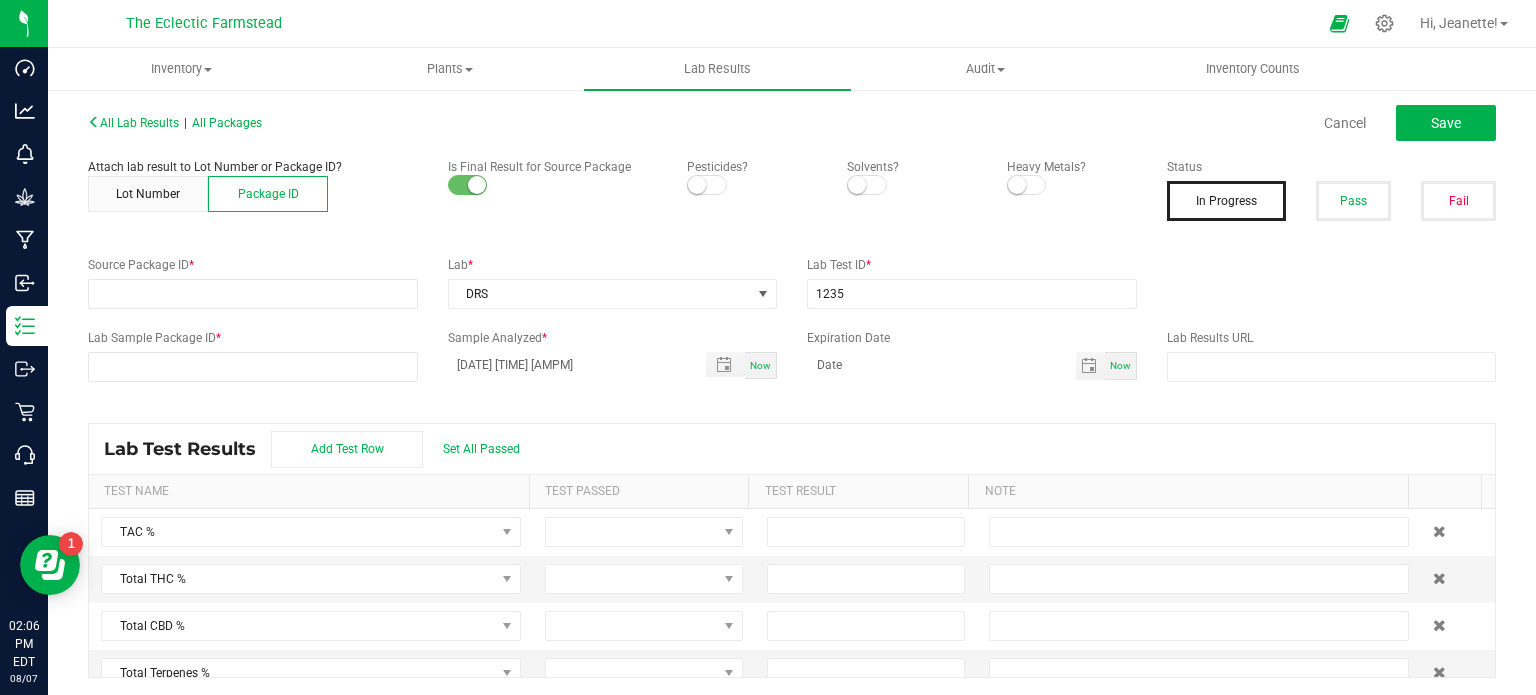 click on "Lab Test ID * [NUMBER]" at bounding box center (792, 282) 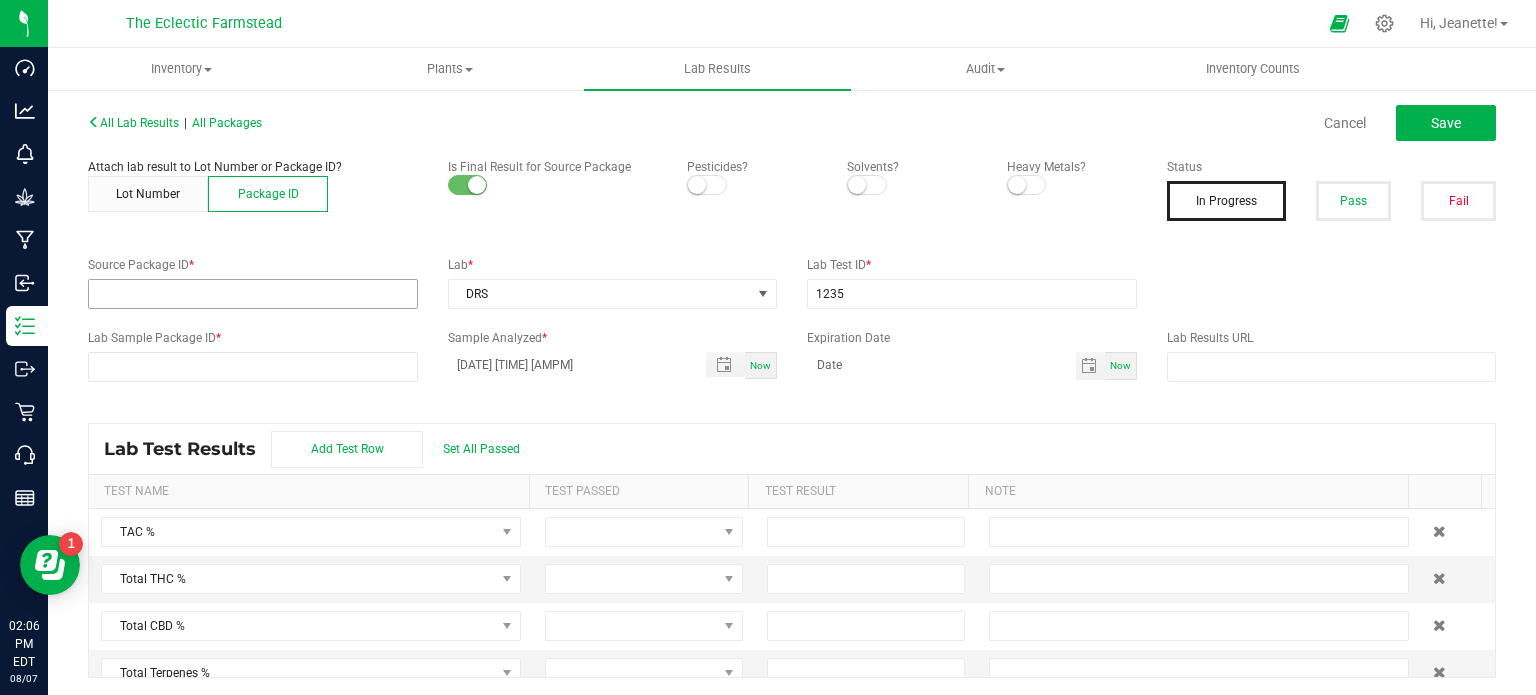 click at bounding box center [253, 294] 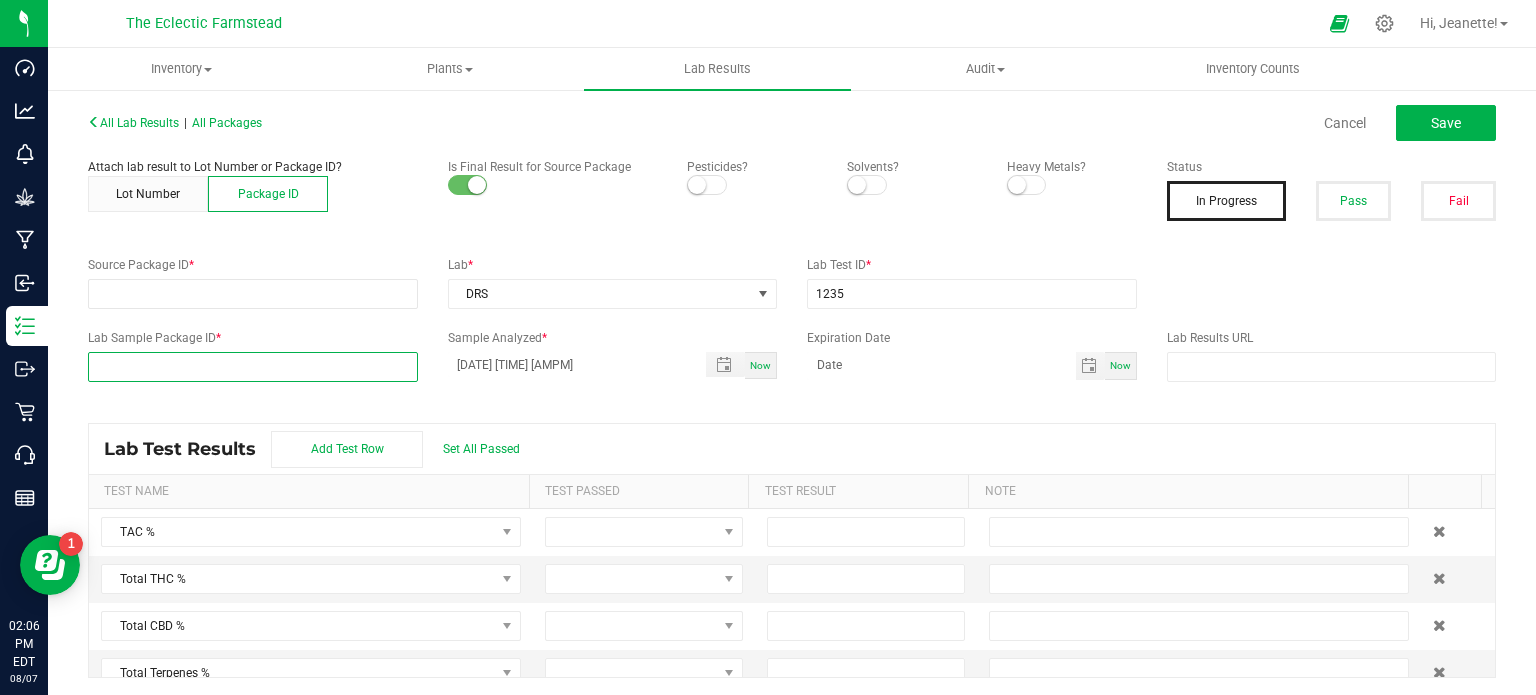 click at bounding box center [253, 367] 